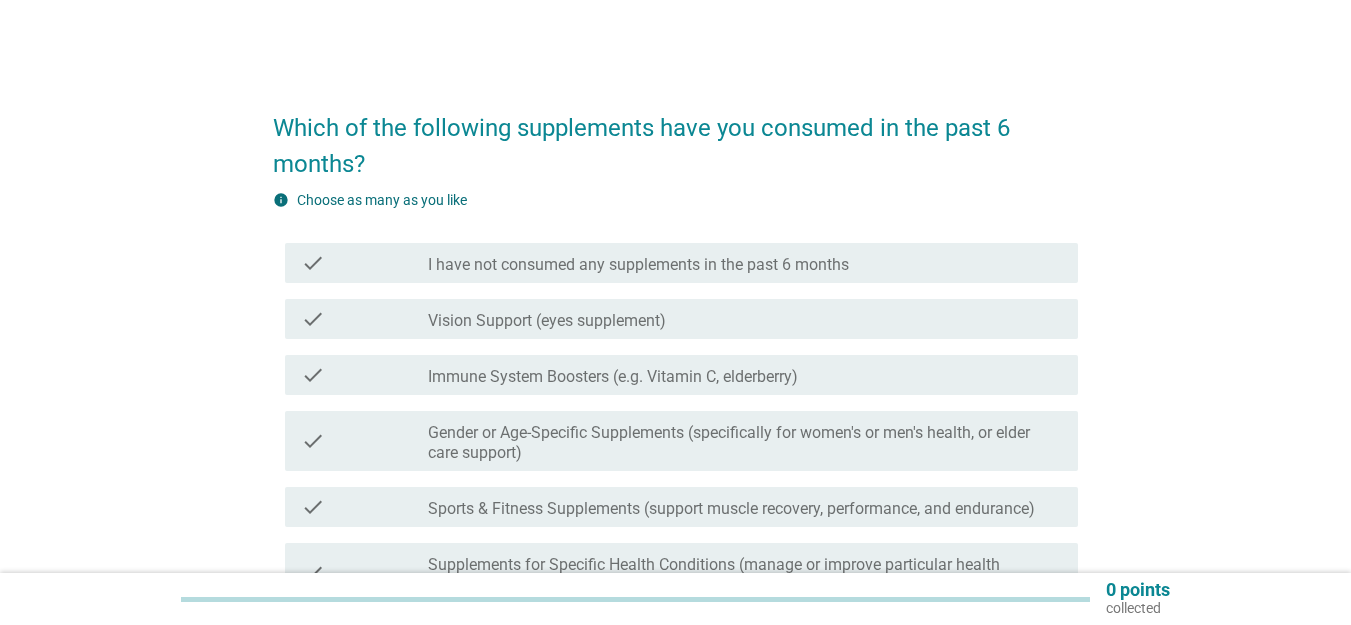 scroll, scrollTop: 0, scrollLeft: 0, axis: both 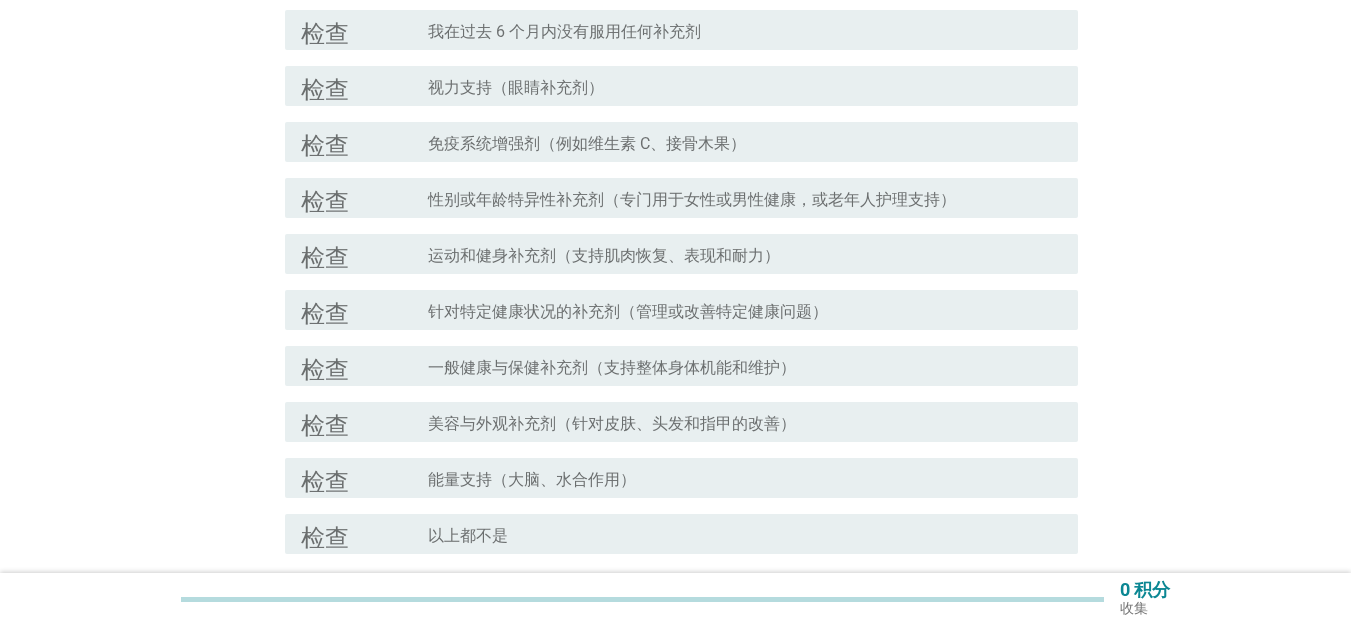 click on "能量支持（大脑、水合作用）" at bounding box center (532, 480) 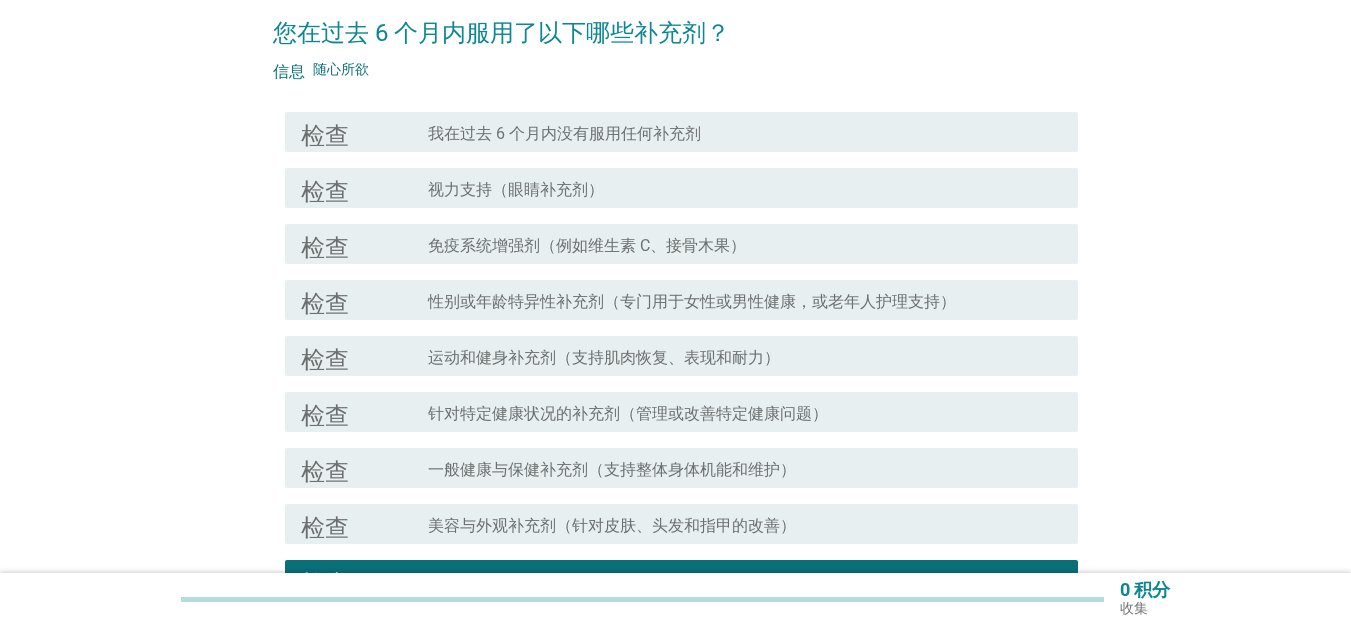 scroll, scrollTop: 31, scrollLeft: 0, axis: vertical 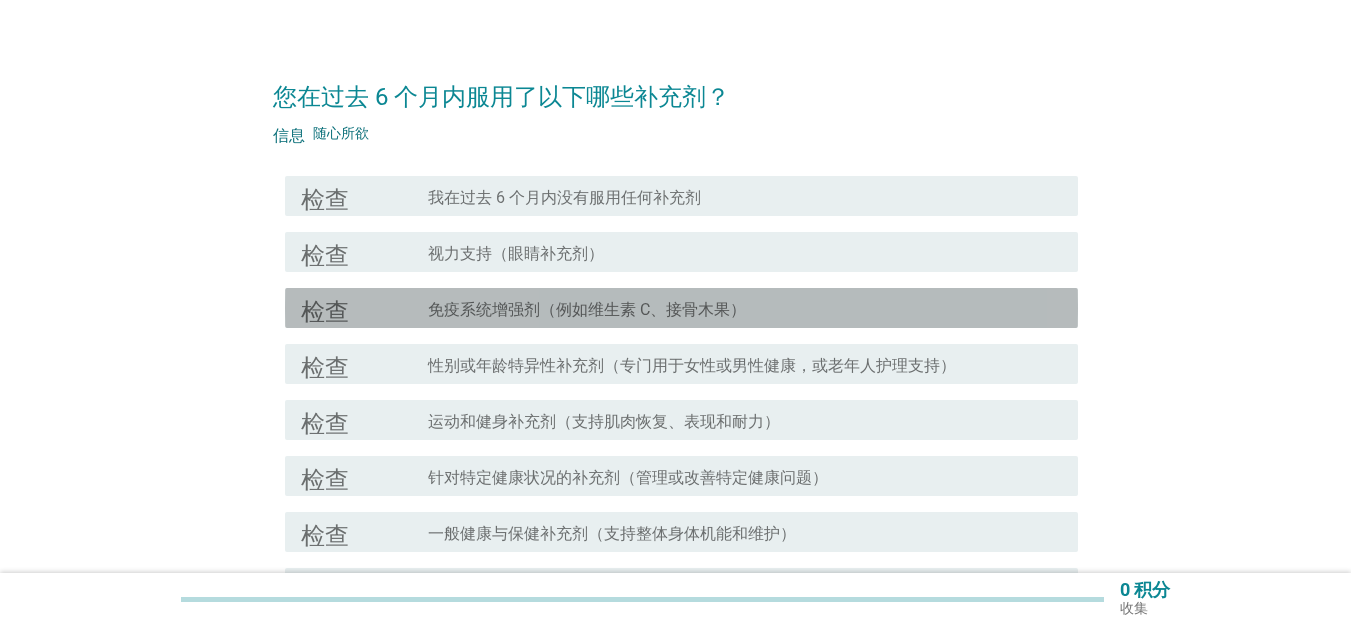 click on "免疫系统增强剂（例如维生素 C、接骨木果）" at bounding box center (587, 310) 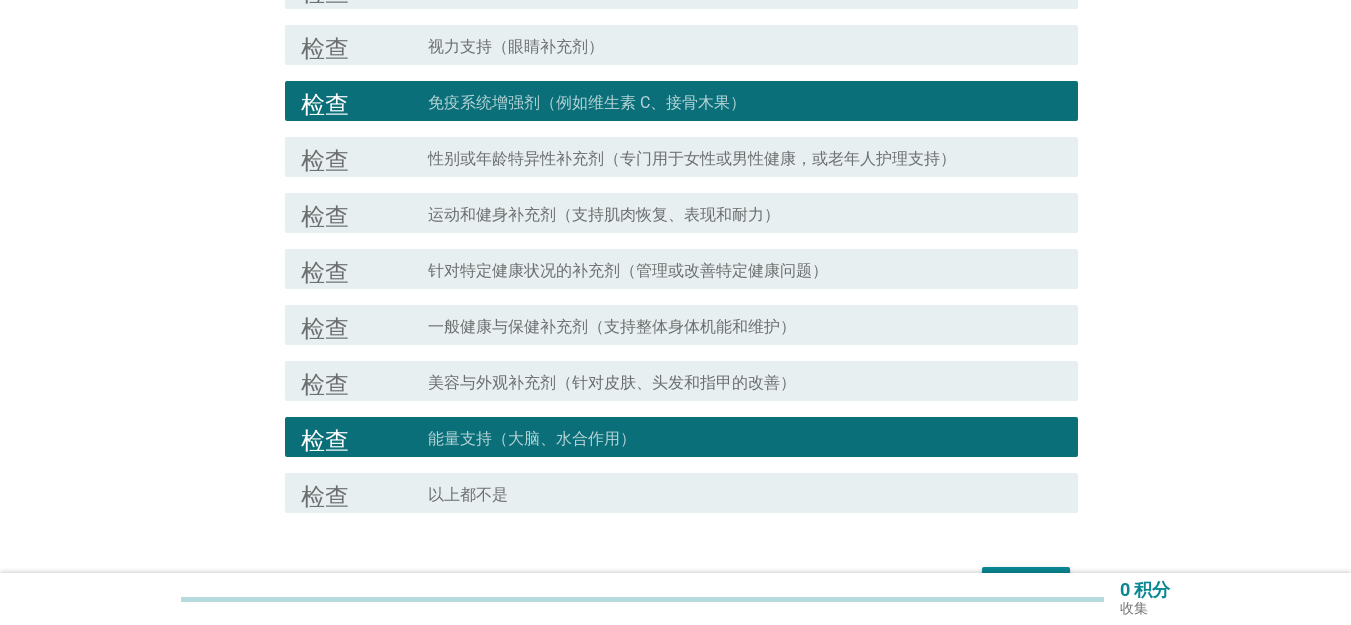 scroll, scrollTop: 364, scrollLeft: 0, axis: vertical 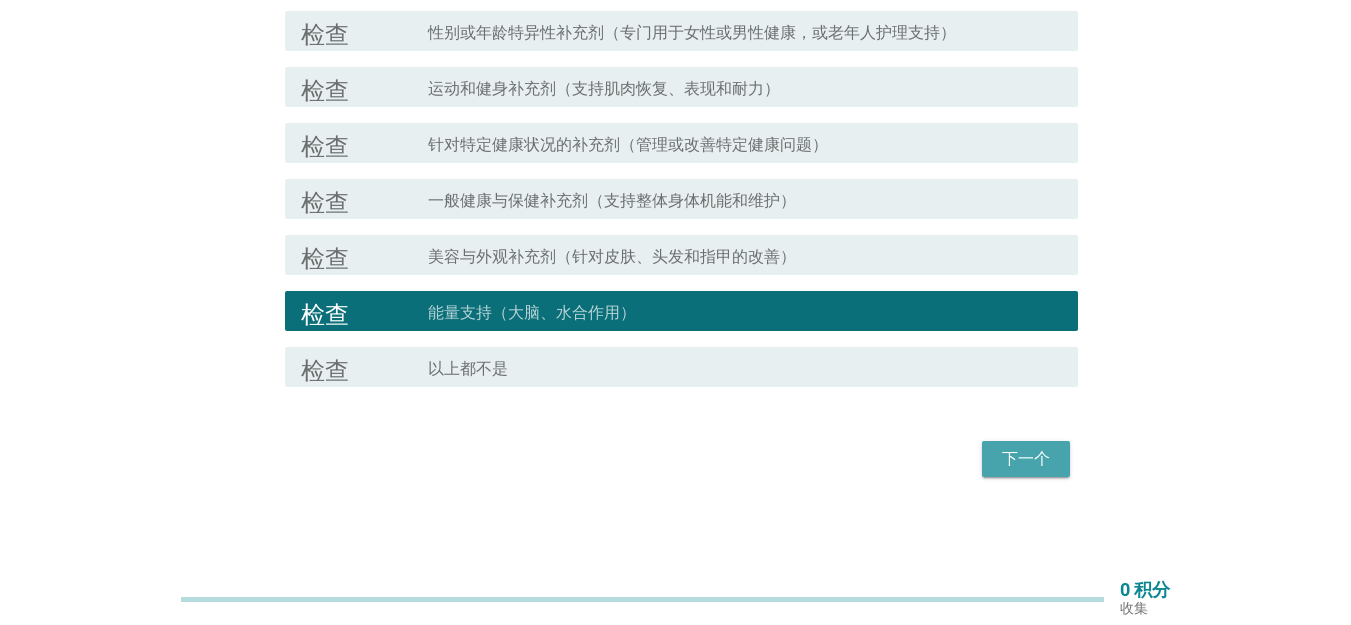 click on "下一个" at bounding box center [1026, 459] 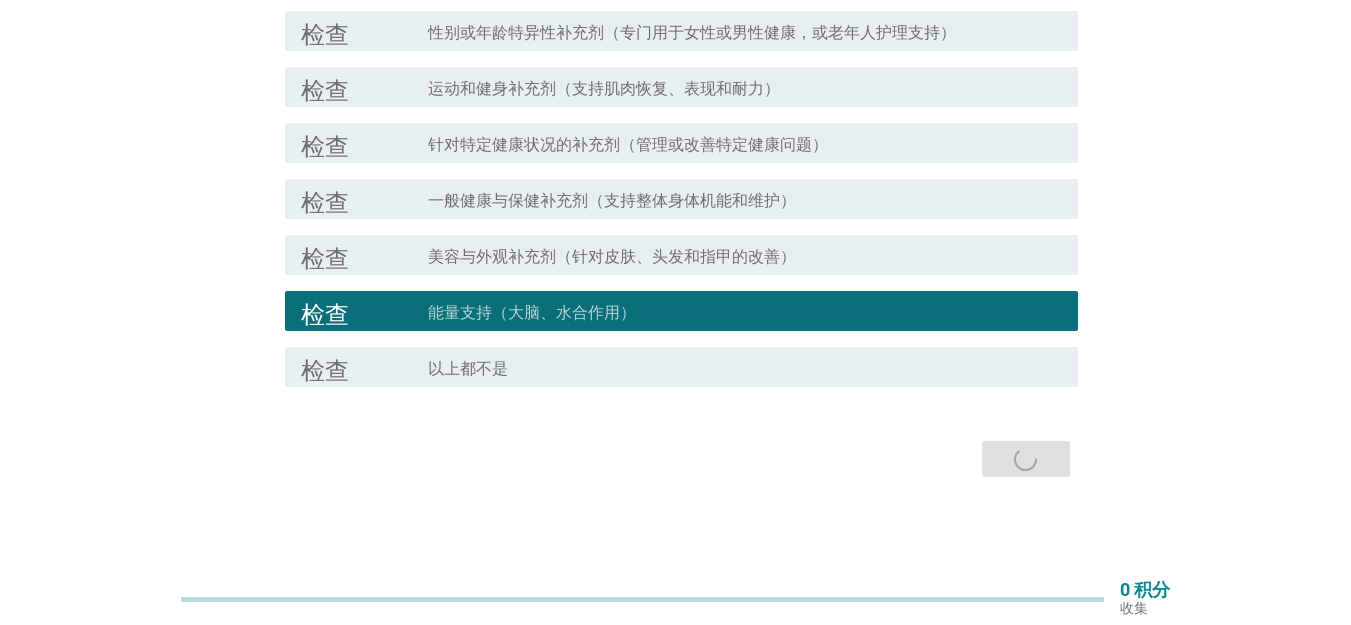 scroll, scrollTop: 0, scrollLeft: 0, axis: both 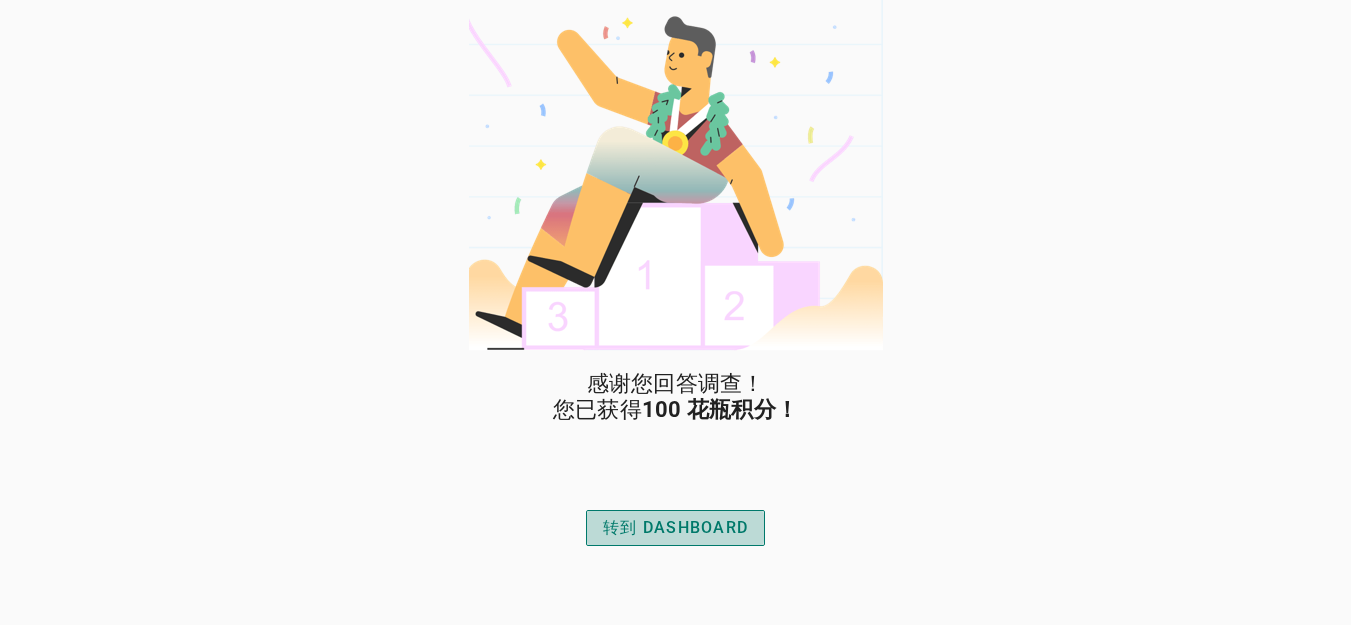 click on "转到 DASHBOARD" at bounding box center (675, 528) 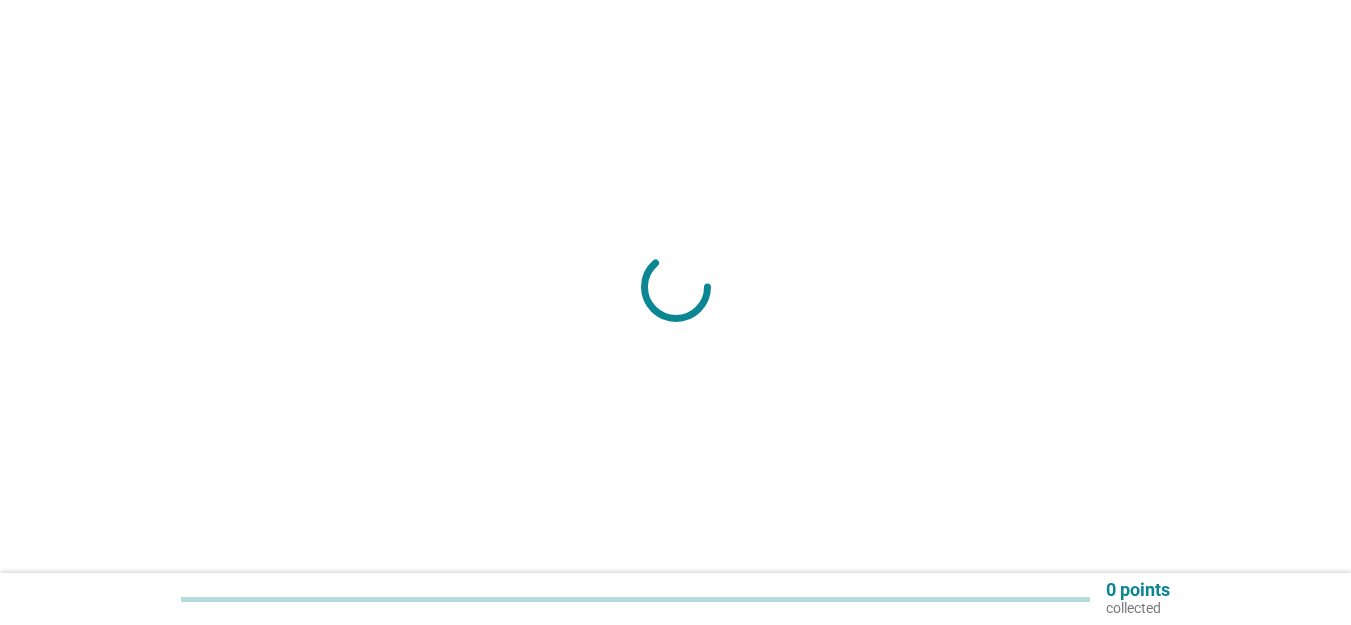 scroll, scrollTop: 0, scrollLeft: 0, axis: both 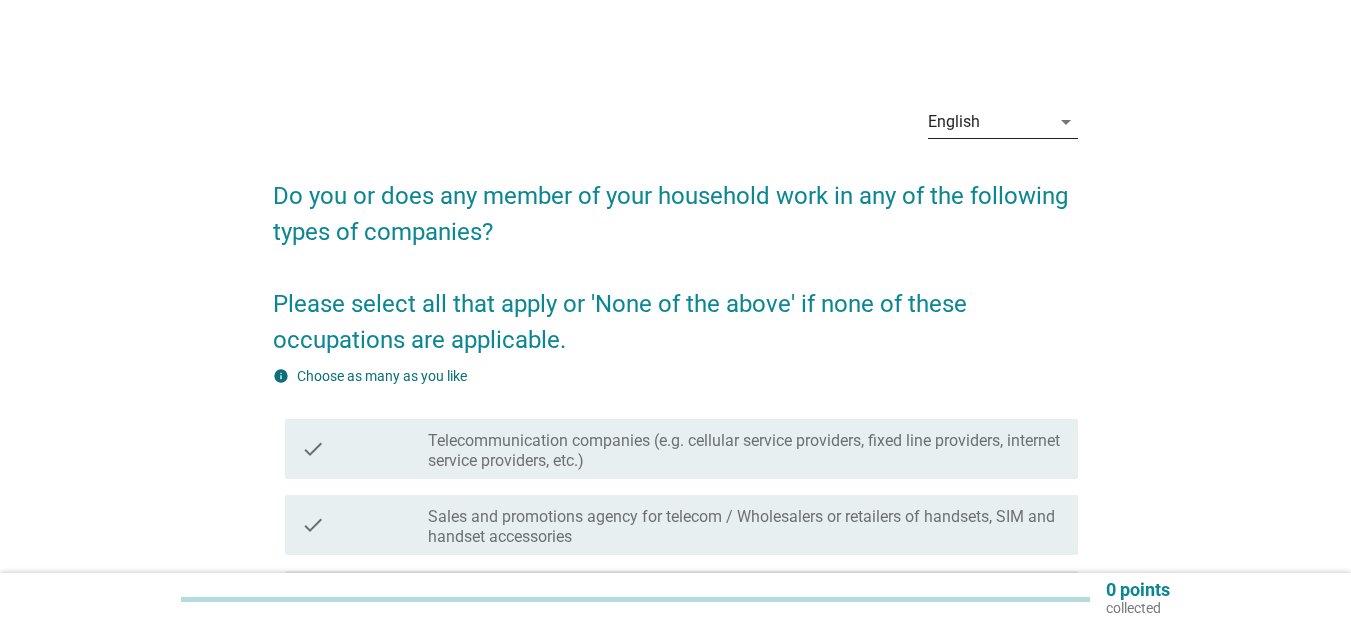 click on "English" at bounding box center [989, 122] 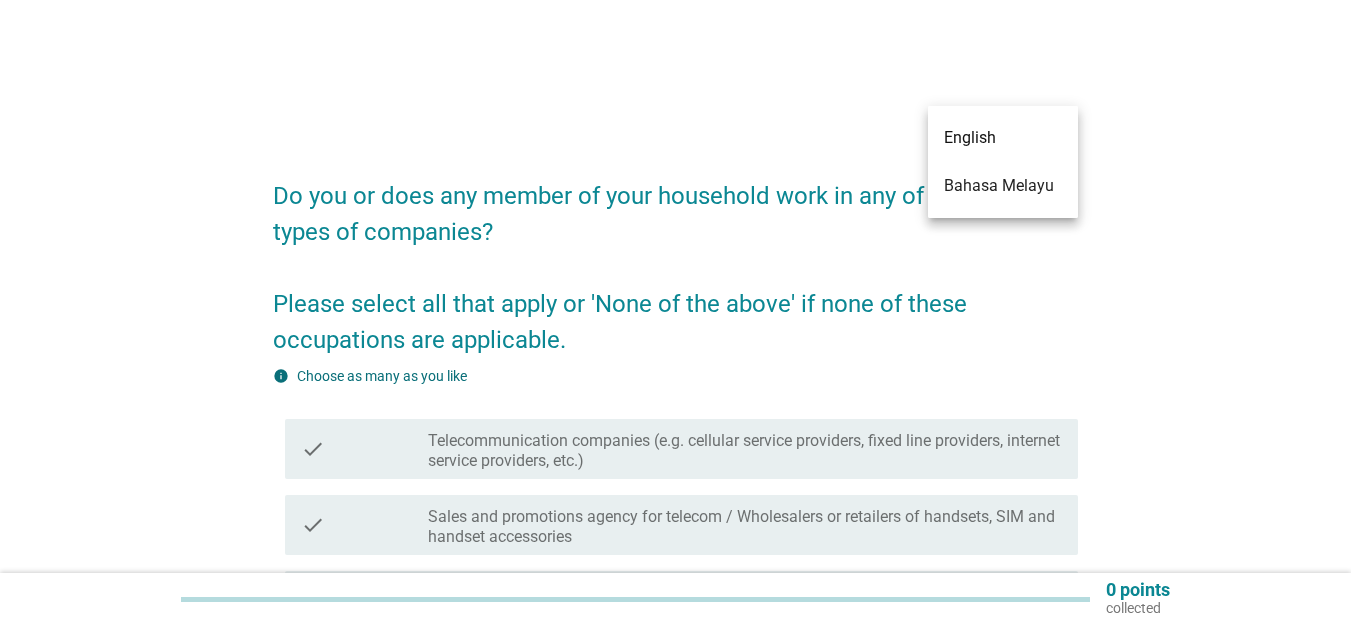 click on "Do you or does any member of your household work in any of the following types of companies?
Please select all that apply or 'None of the above' if none of these occupations are applicable." at bounding box center (675, 258) 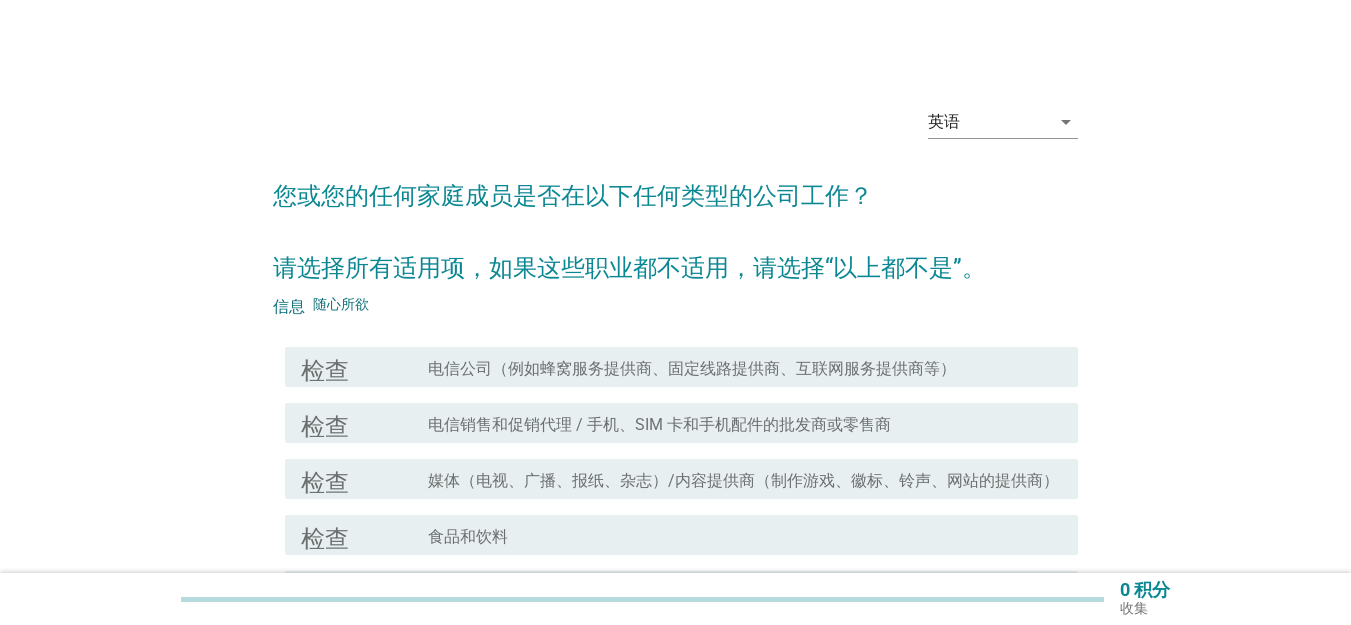 scroll, scrollTop: 392, scrollLeft: 0, axis: vertical 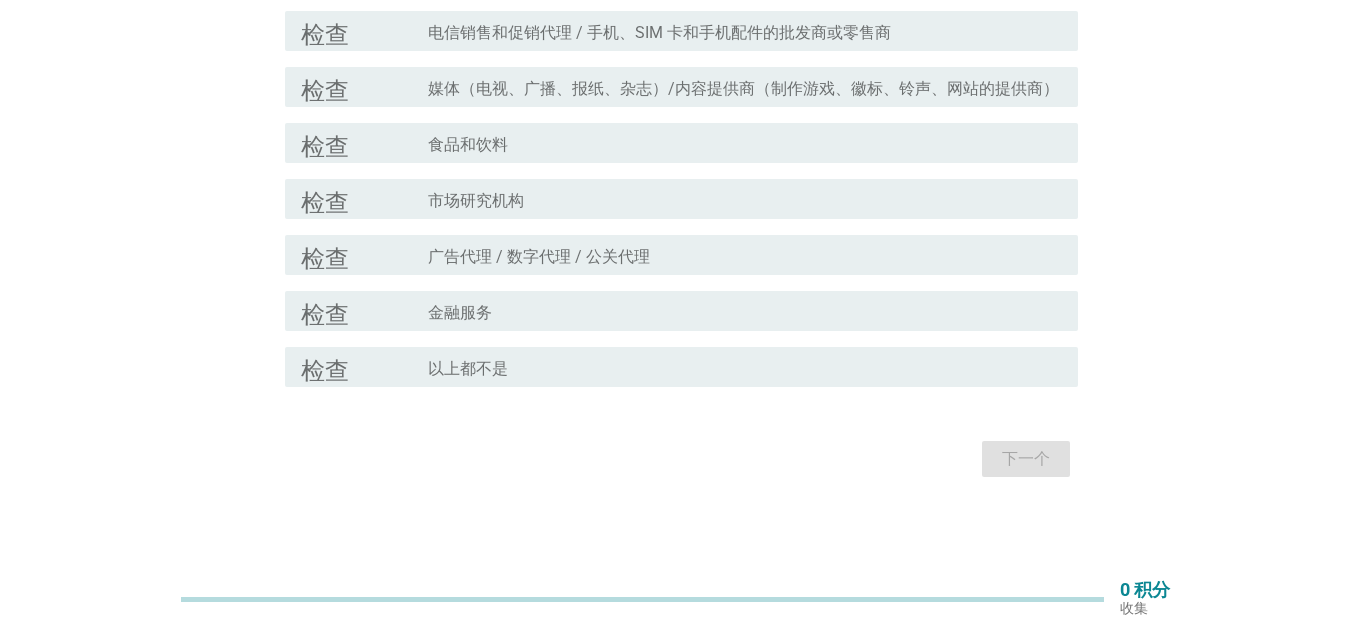 click on "检查     check_box_outline_blank 以上都不是" at bounding box center (675, 367) 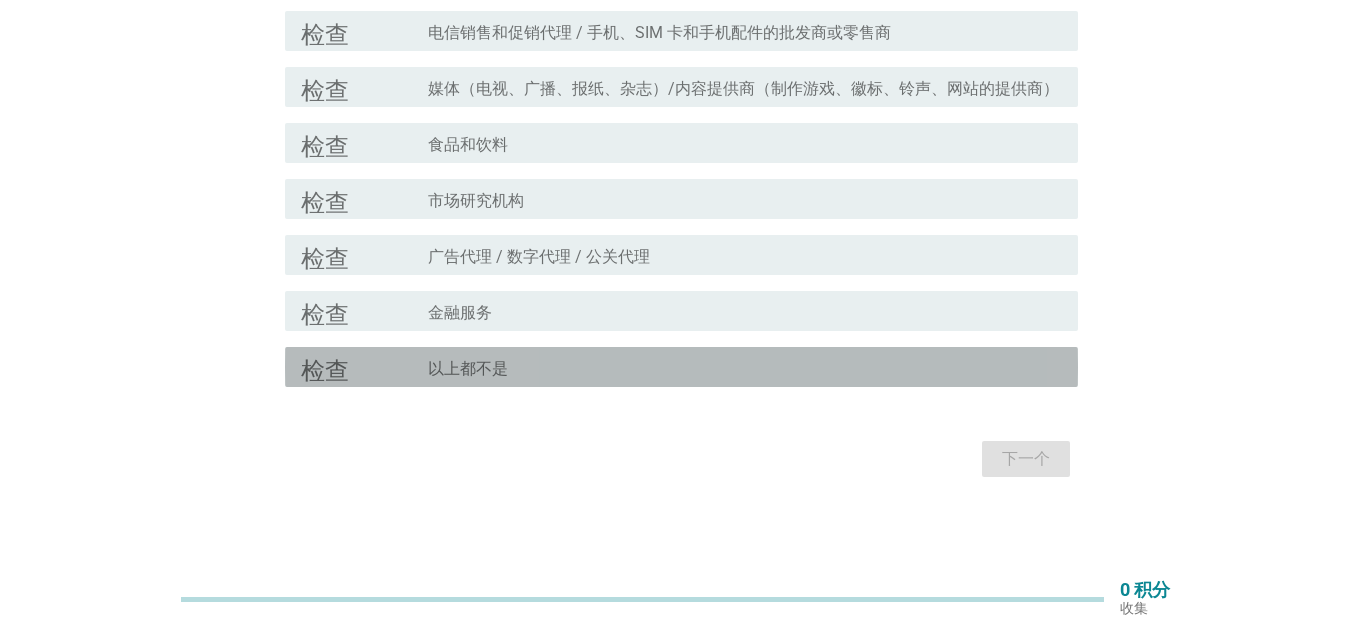 click on "check_box_outline_blank 以上都不是" at bounding box center [745, 367] 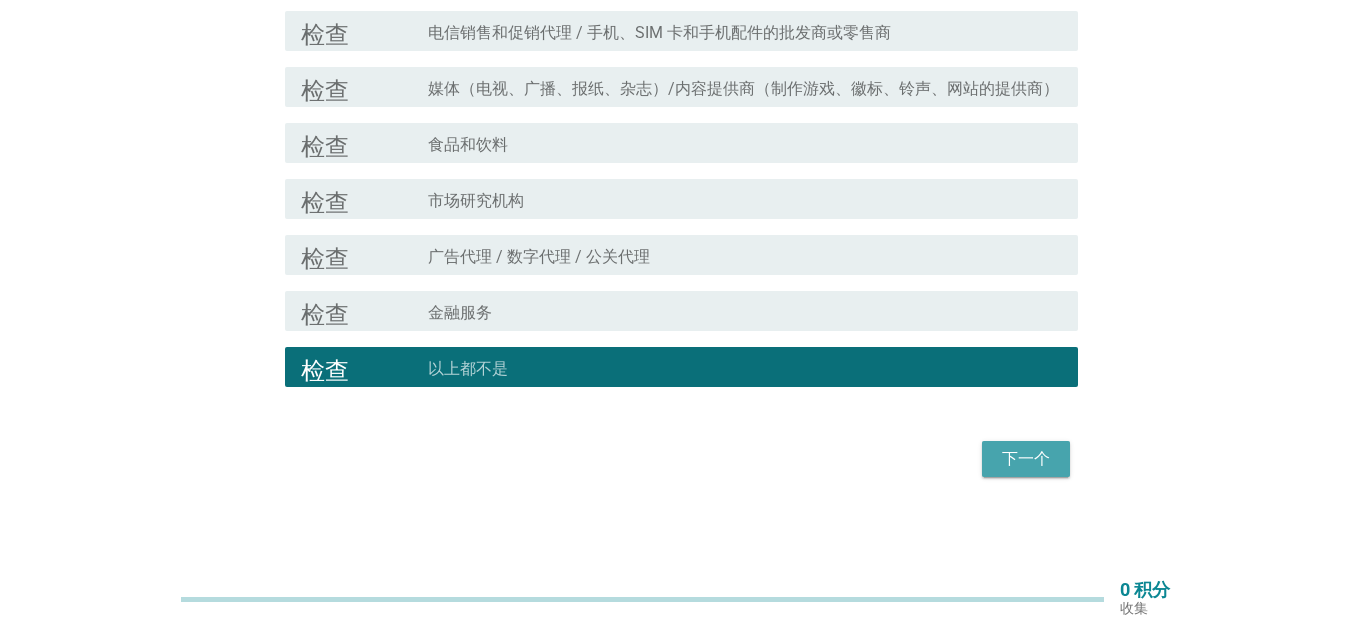 click on "下一个" at bounding box center (1026, 459) 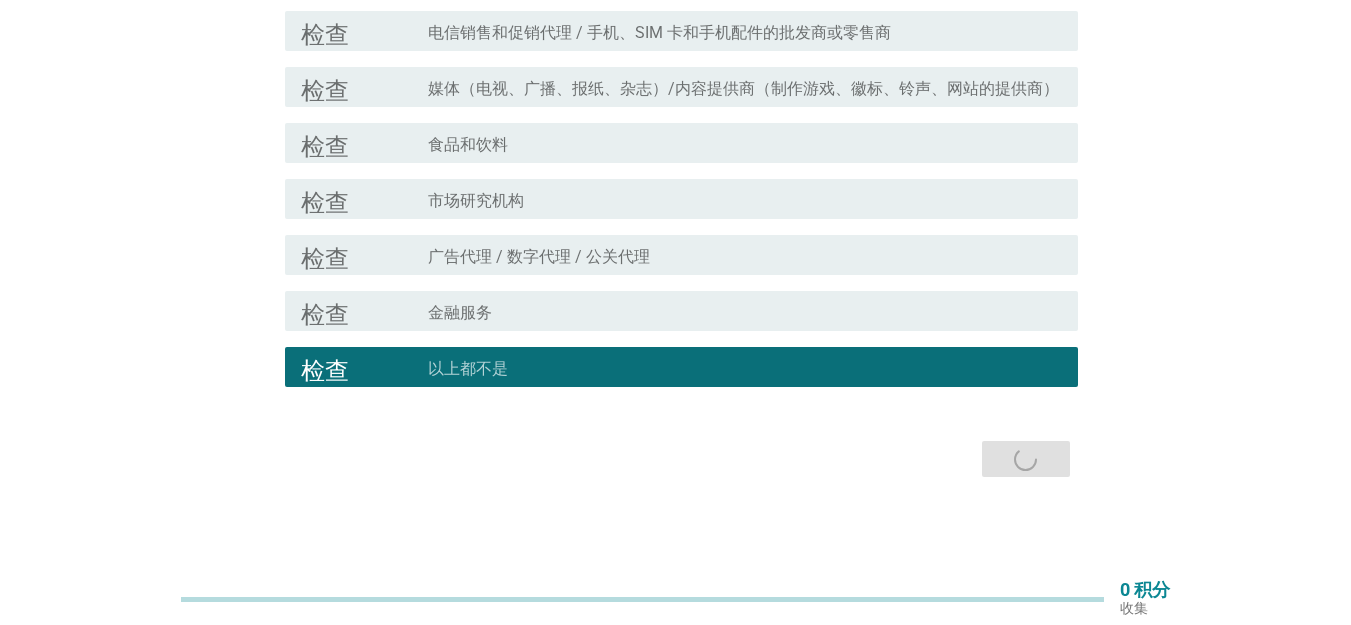 click on "下一个" at bounding box center (675, 459) 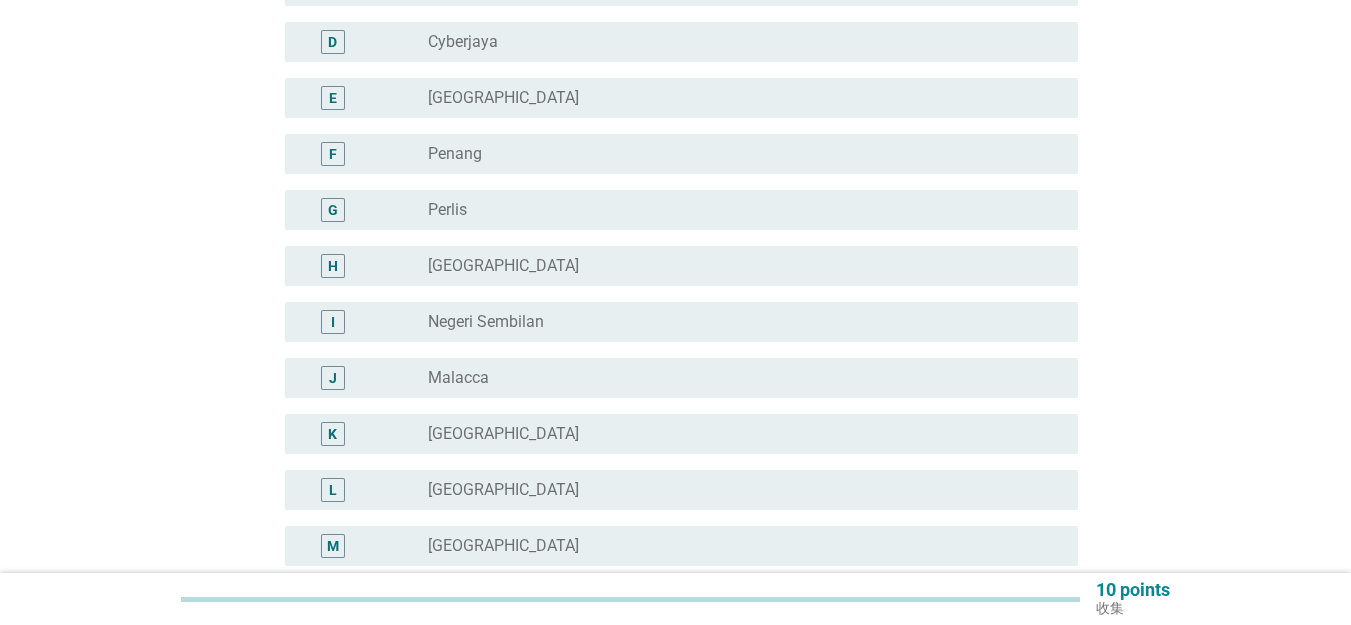 scroll, scrollTop: 0, scrollLeft: 0, axis: both 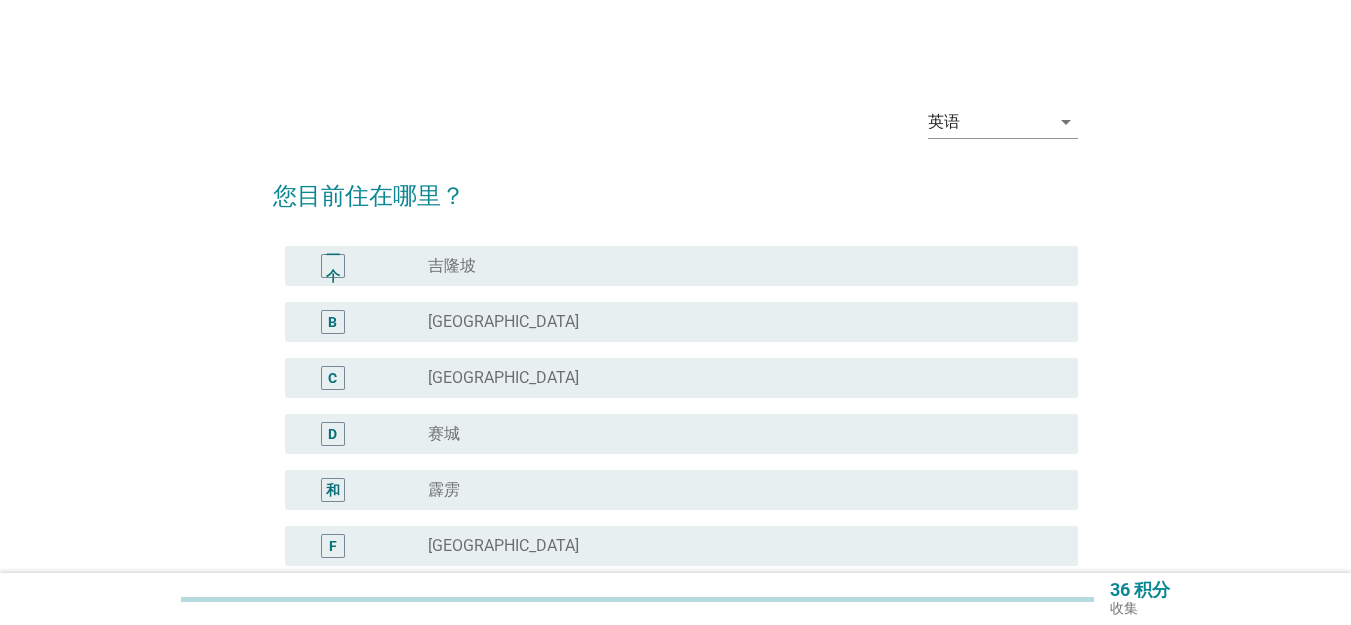 click on "radio_button_unchecked 霹雳" at bounding box center (737, 490) 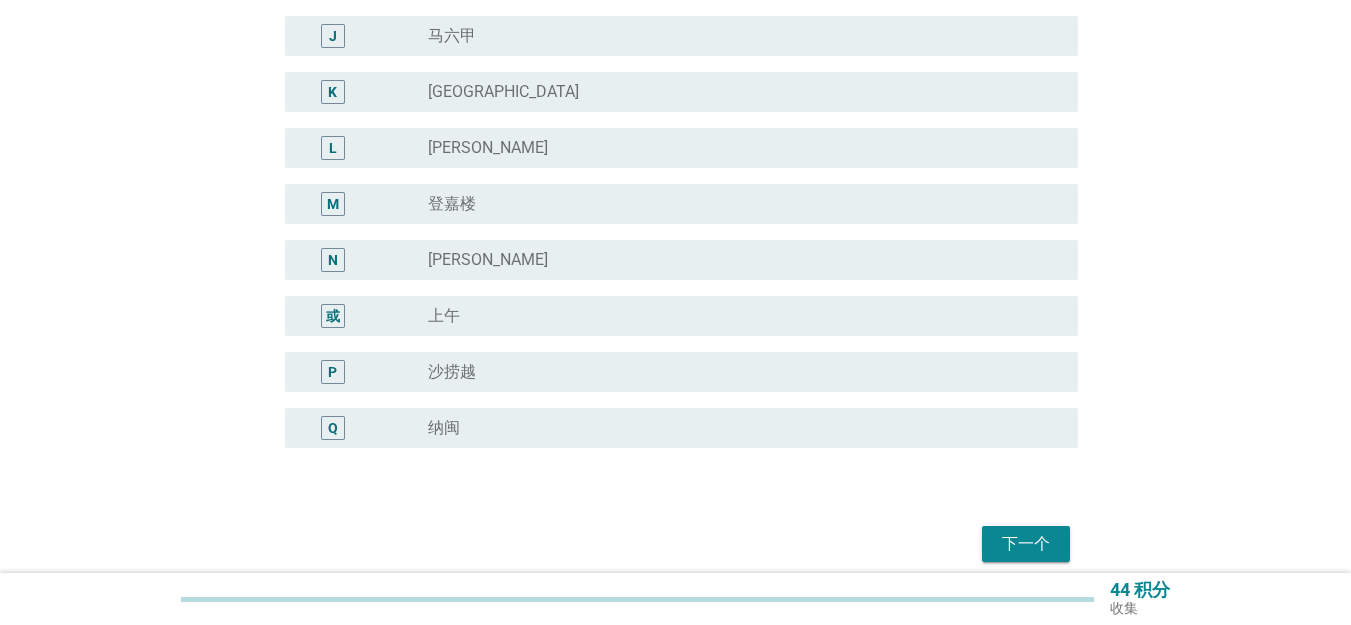 scroll, scrollTop: 819, scrollLeft: 0, axis: vertical 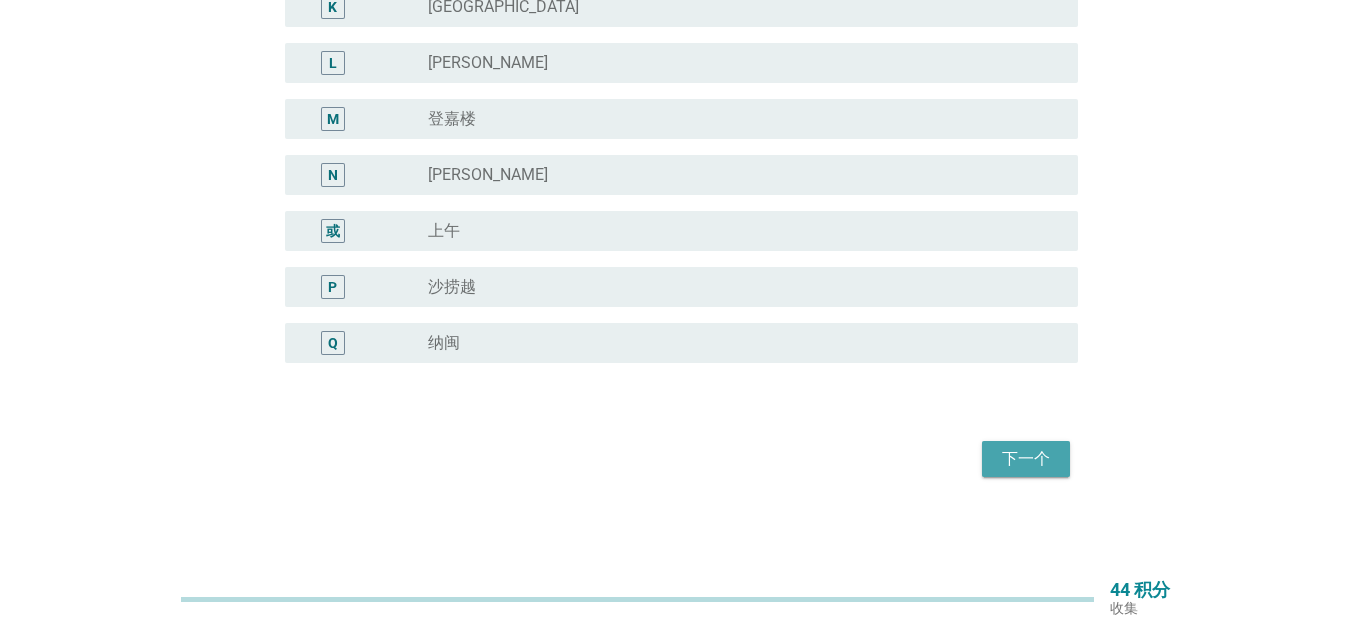 click on "下一个" at bounding box center [1026, 459] 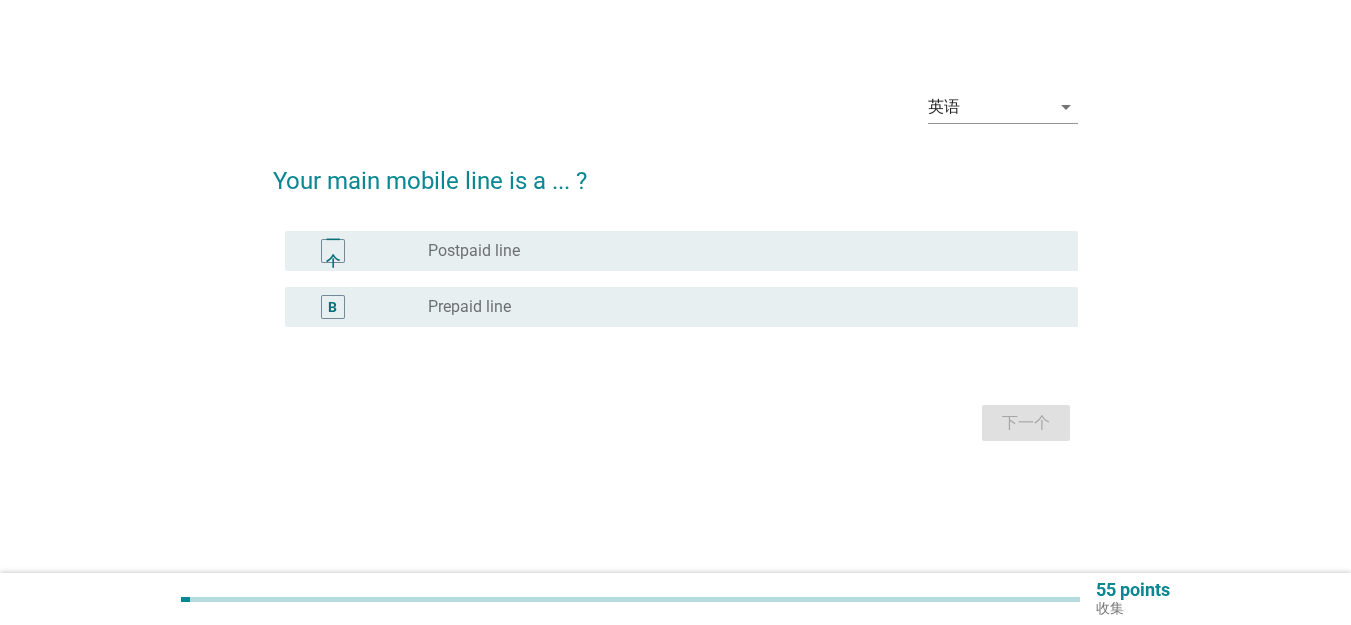 scroll, scrollTop: 0, scrollLeft: 0, axis: both 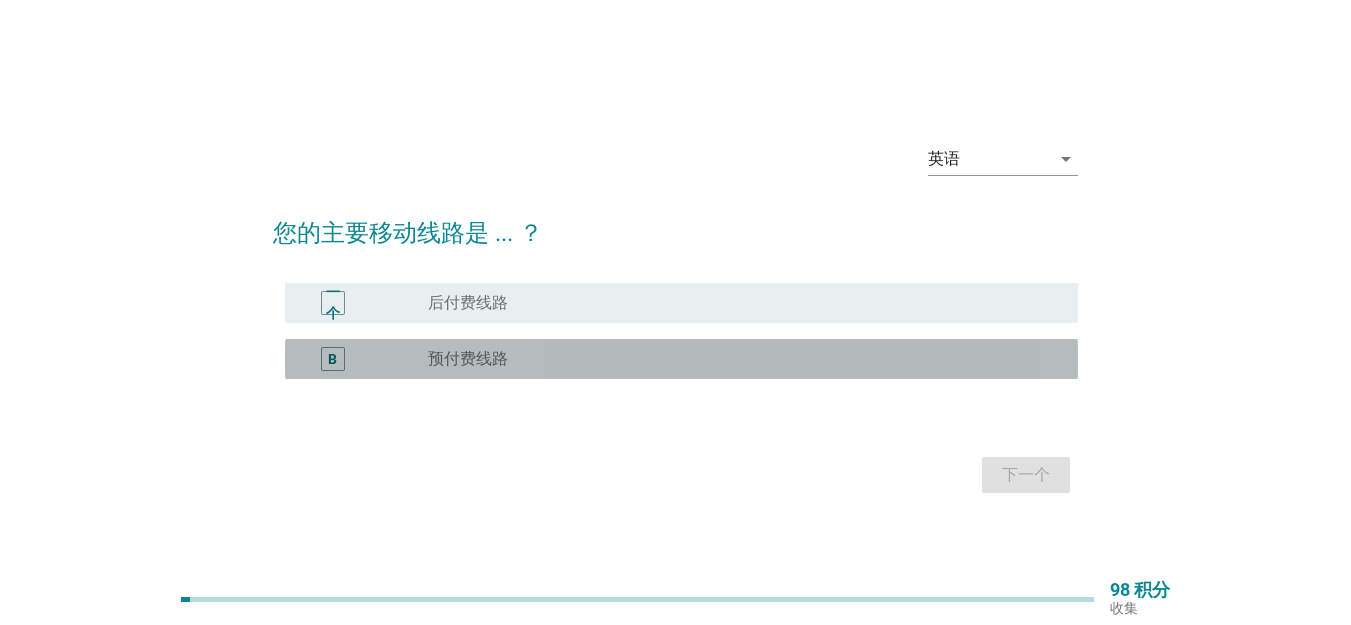 click on "radio_button_unchecked 预付费线路" at bounding box center (737, 359) 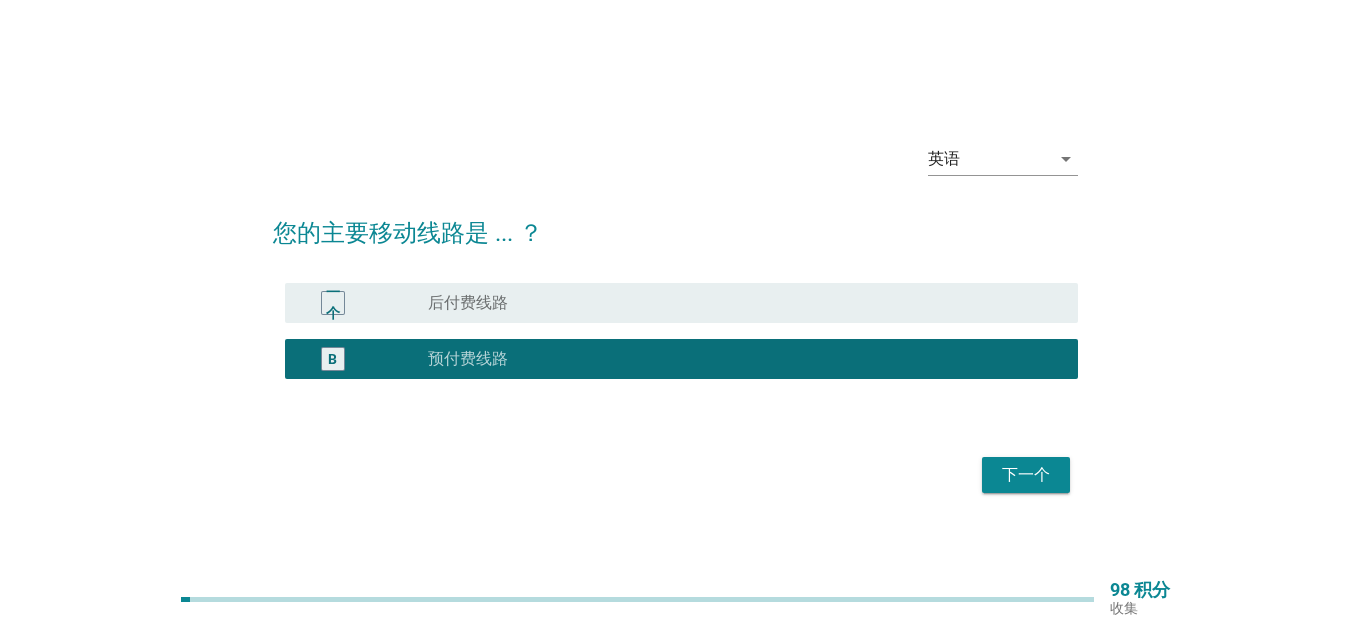 click on "下一个" at bounding box center (1026, 475) 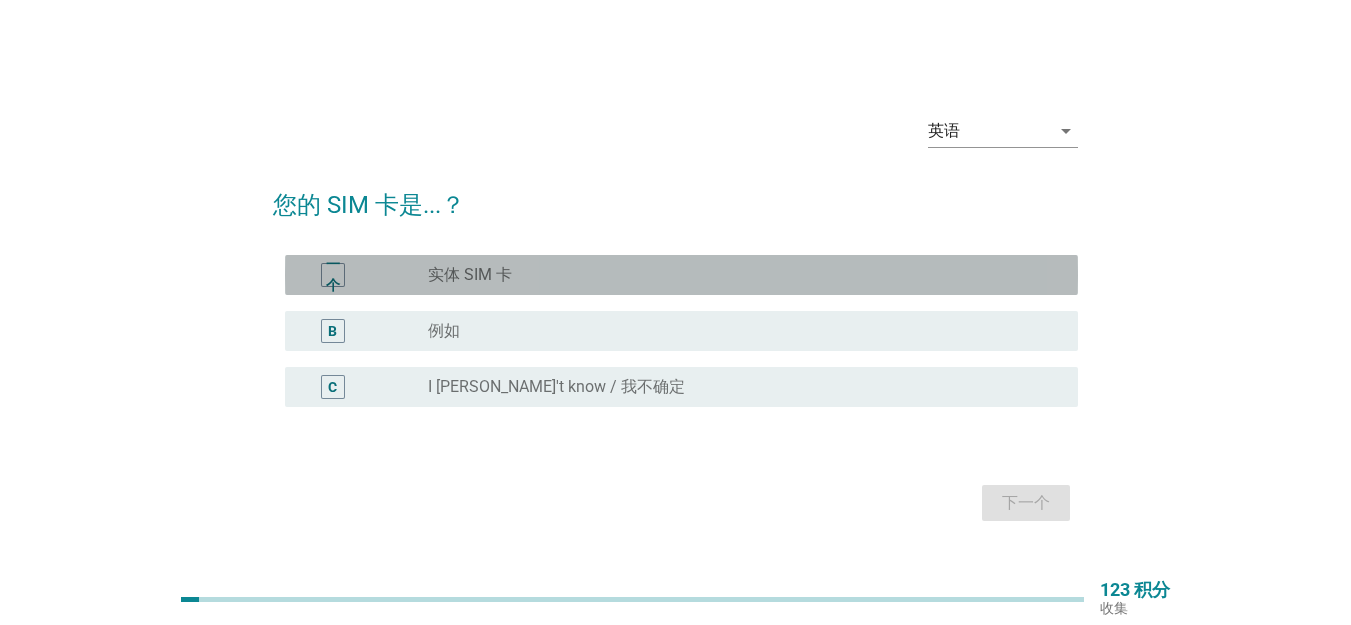 click on "radio_button_unchecked 实体 SIM 卡" at bounding box center (737, 275) 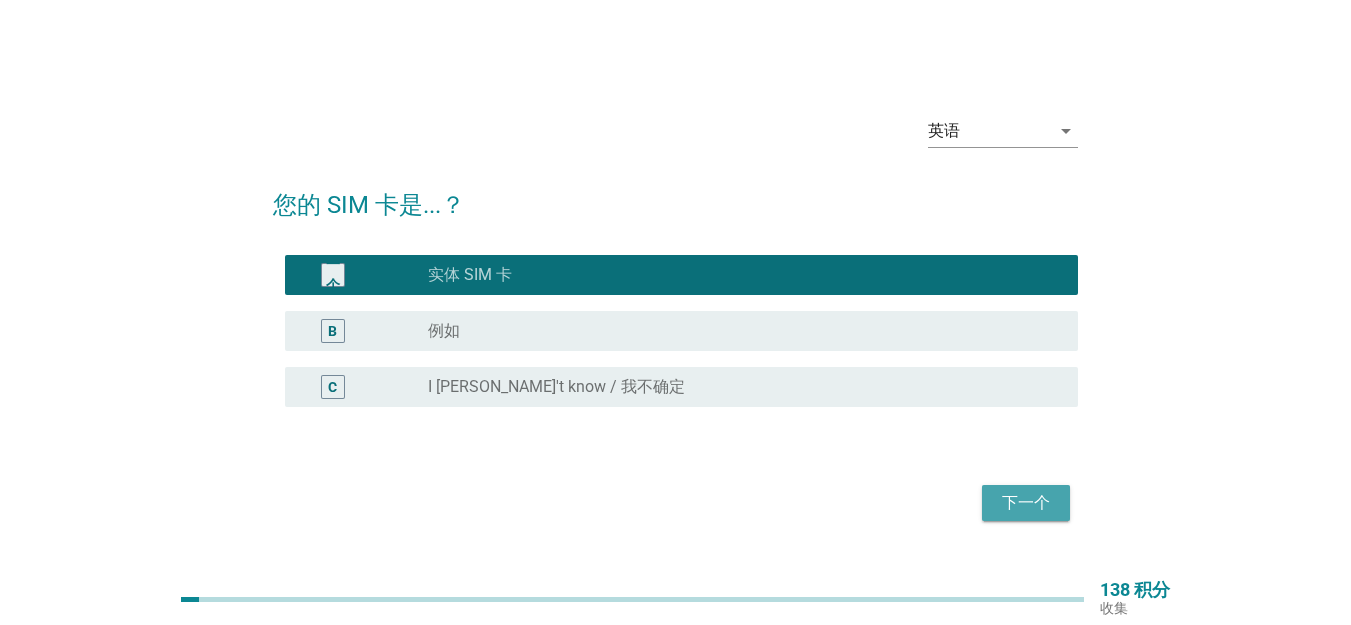 click on "下一个" at bounding box center (1026, 503) 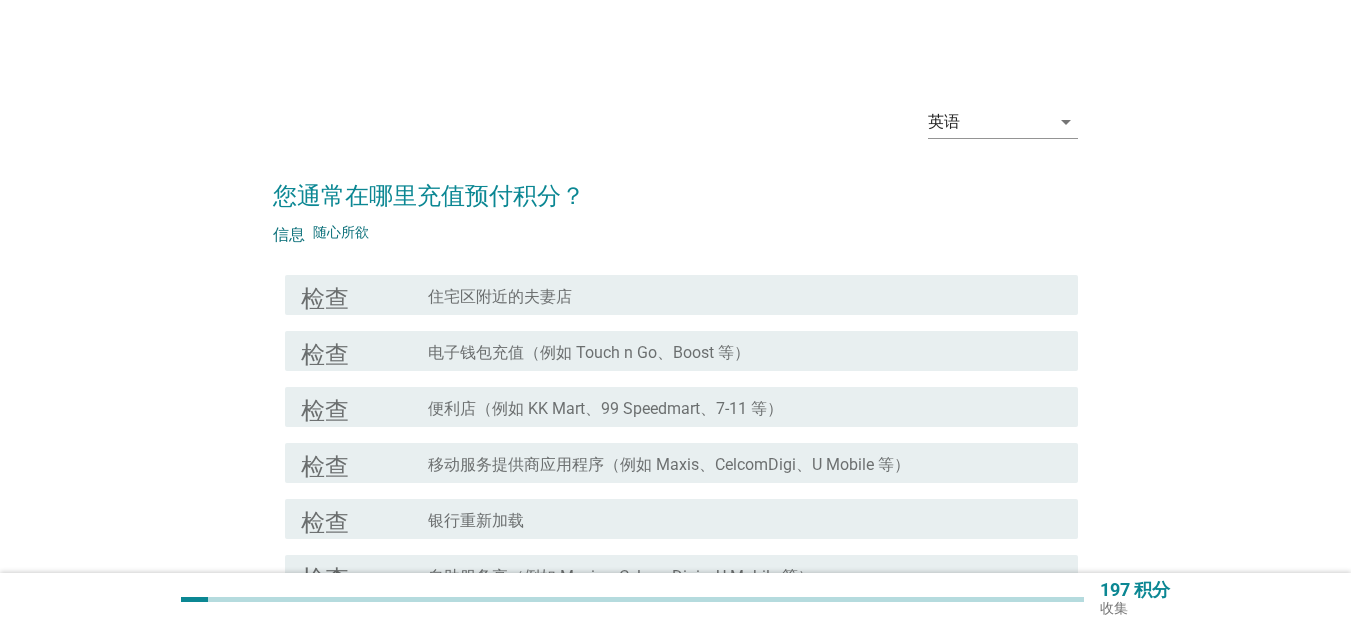 click on "移动服务提供商应用程序（例如 Maxis、CelcomDigi、U Mobile 等）" at bounding box center (669, 465) 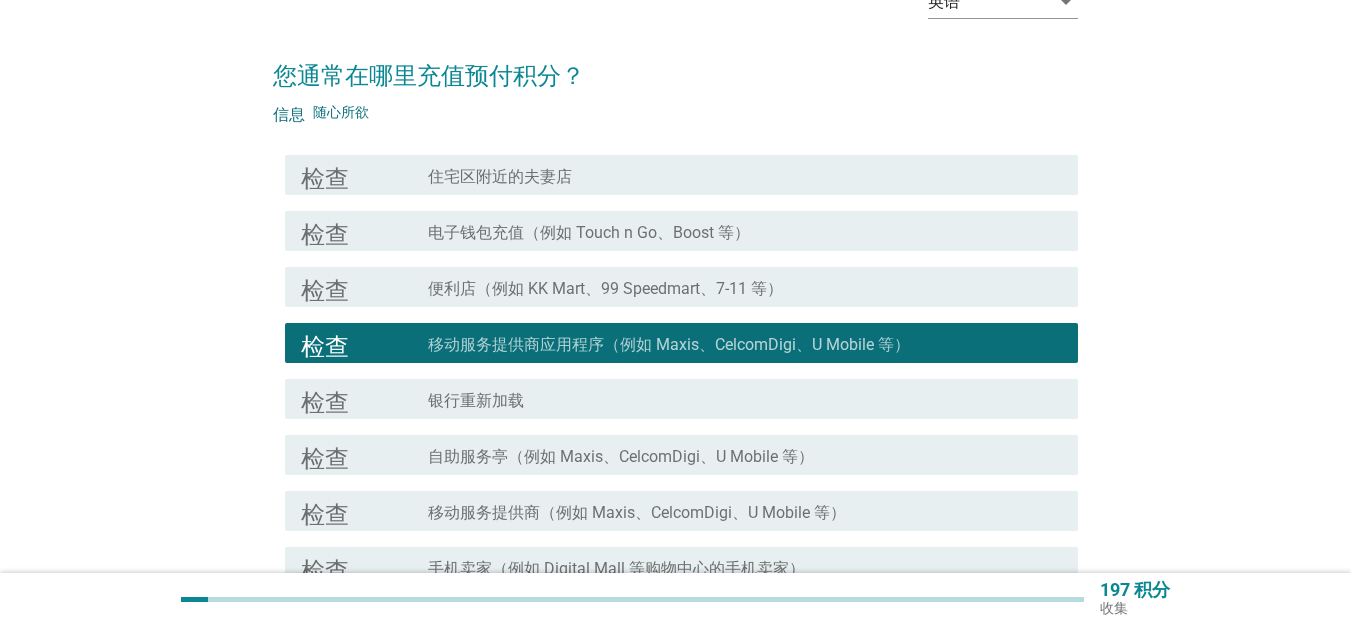 scroll, scrollTop: 167, scrollLeft: 0, axis: vertical 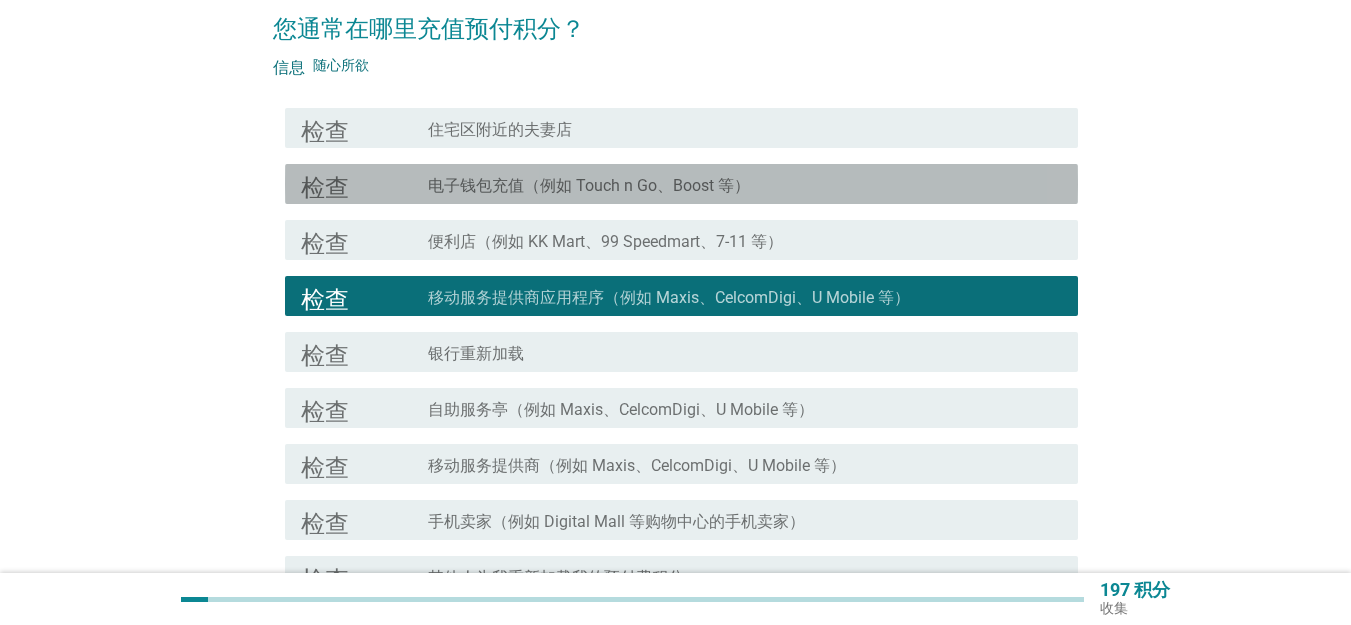 click on "check_box_outline_blank 电子钱包充值（例如 Touch n Go、Boost 等）" at bounding box center (745, 184) 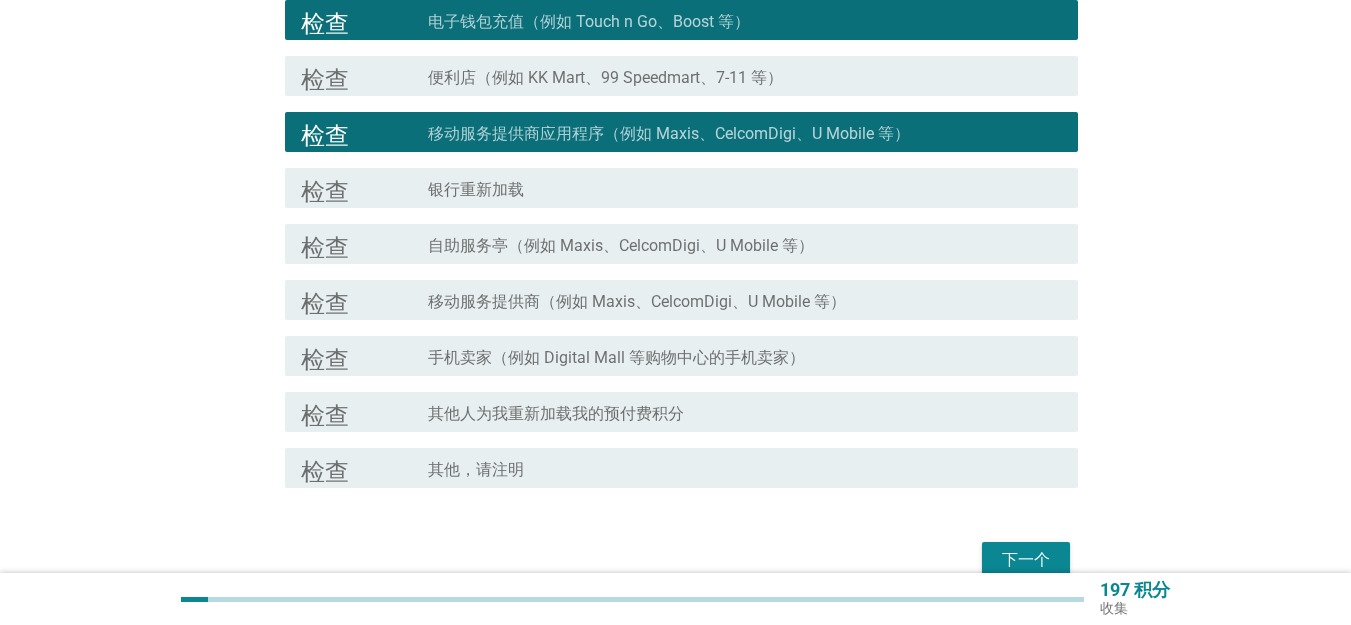 scroll, scrollTop: 432, scrollLeft: 0, axis: vertical 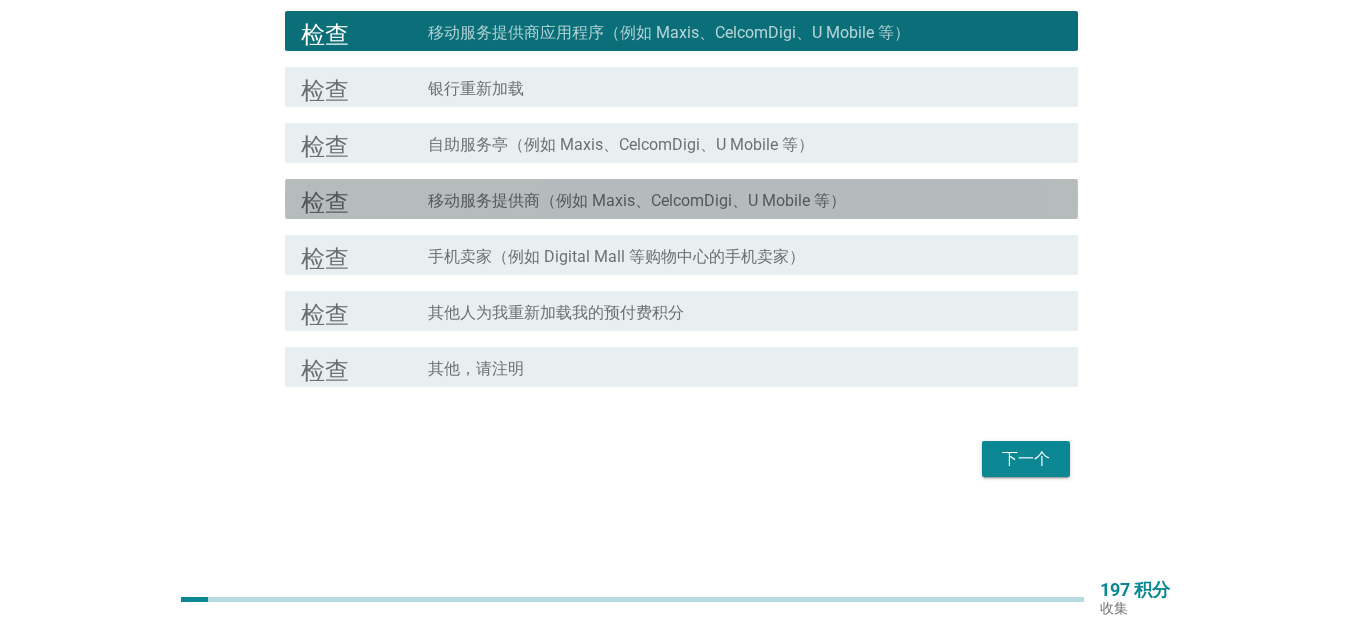 click on "移动服务提供商（例如 Maxis、CelcomDigi、U Mobile 等）" at bounding box center [637, 201] 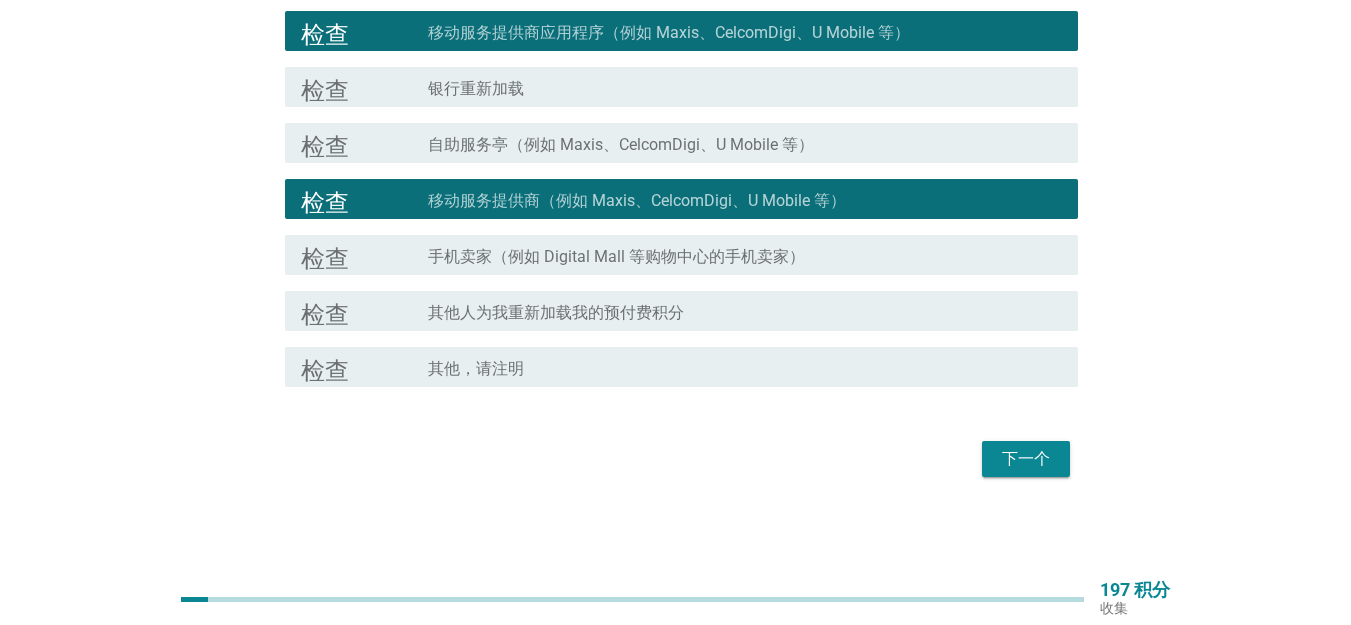 click on "移动服务提供商（例如 Maxis、CelcomDigi、U Mobile 等）" at bounding box center [637, 201] 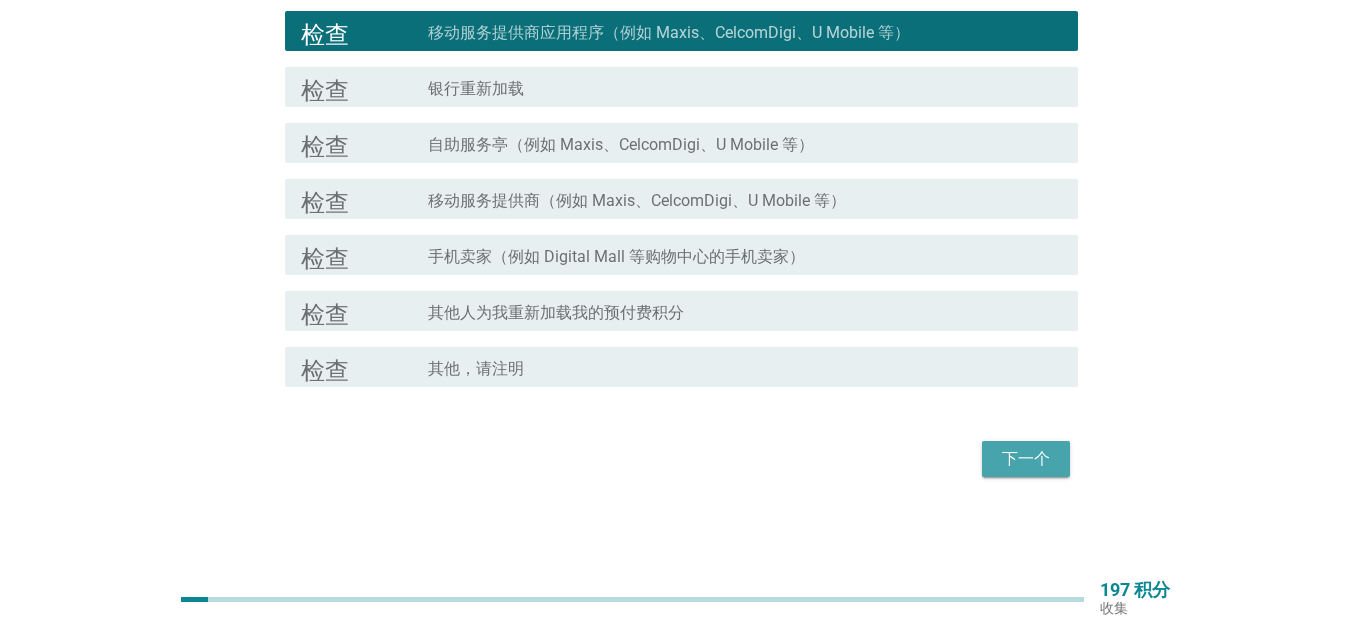 click on "下一个" at bounding box center (1026, 459) 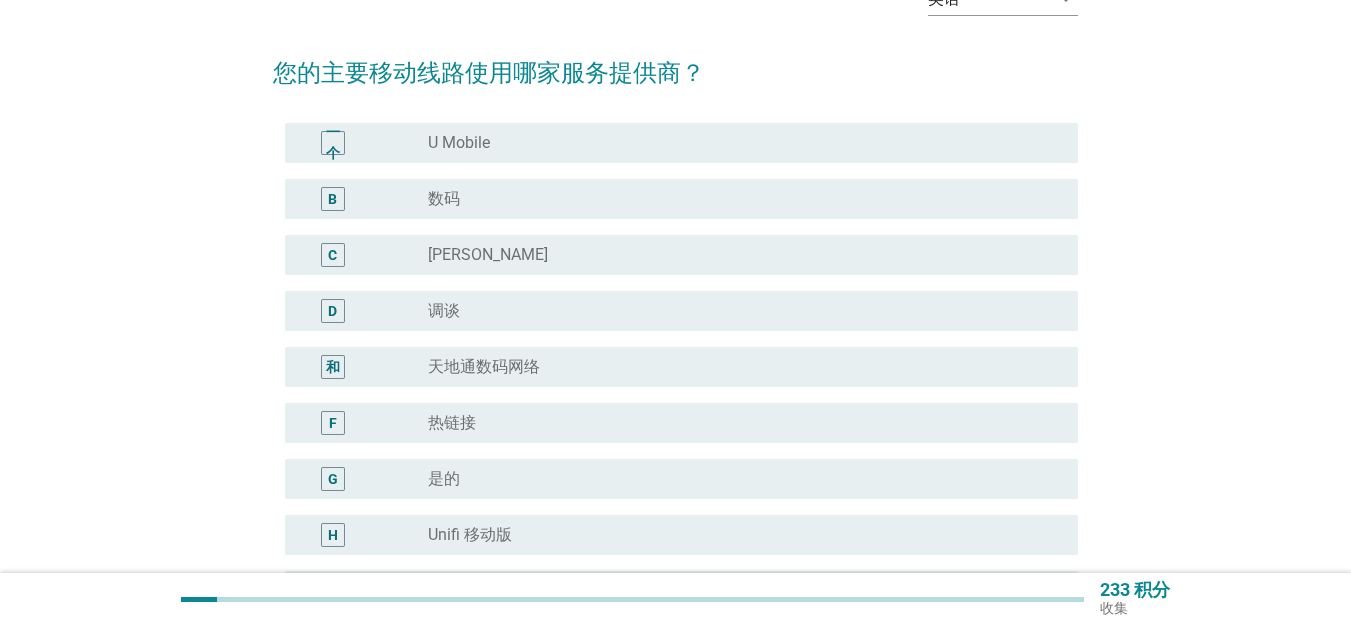 scroll, scrollTop: 167, scrollLeft: 0, axis: vertical 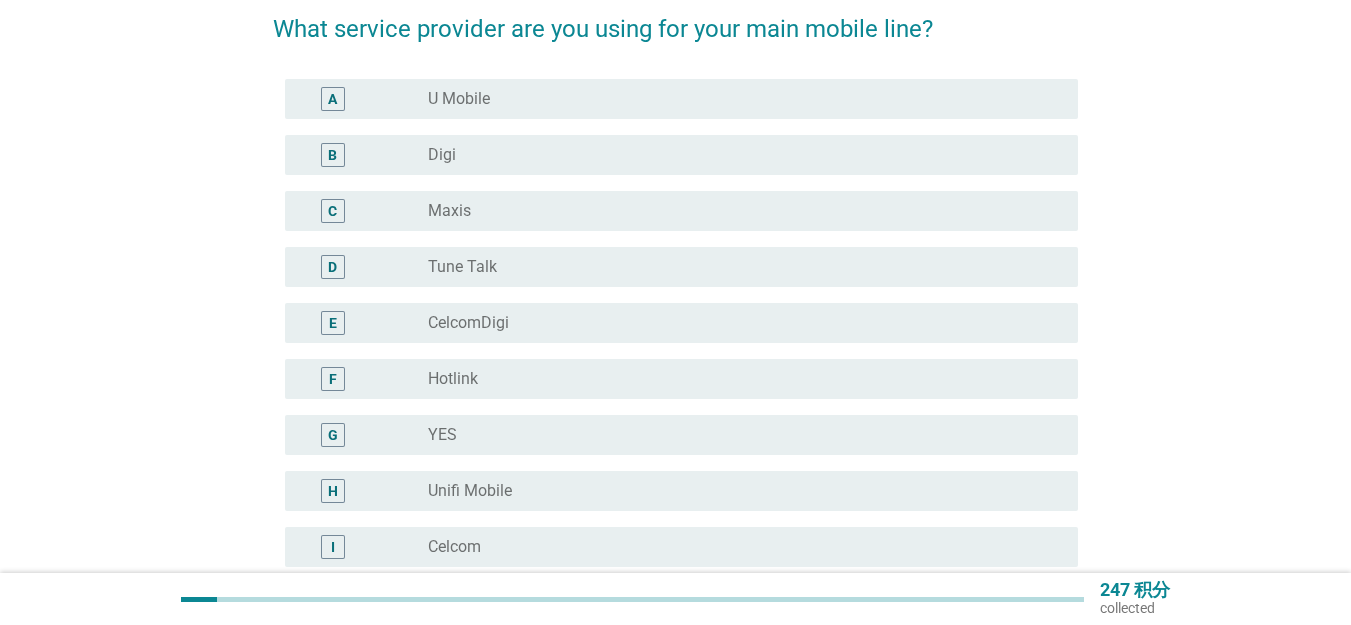 click on "B     radio_button_unchecked Digi" at bounding box center [681, 155] 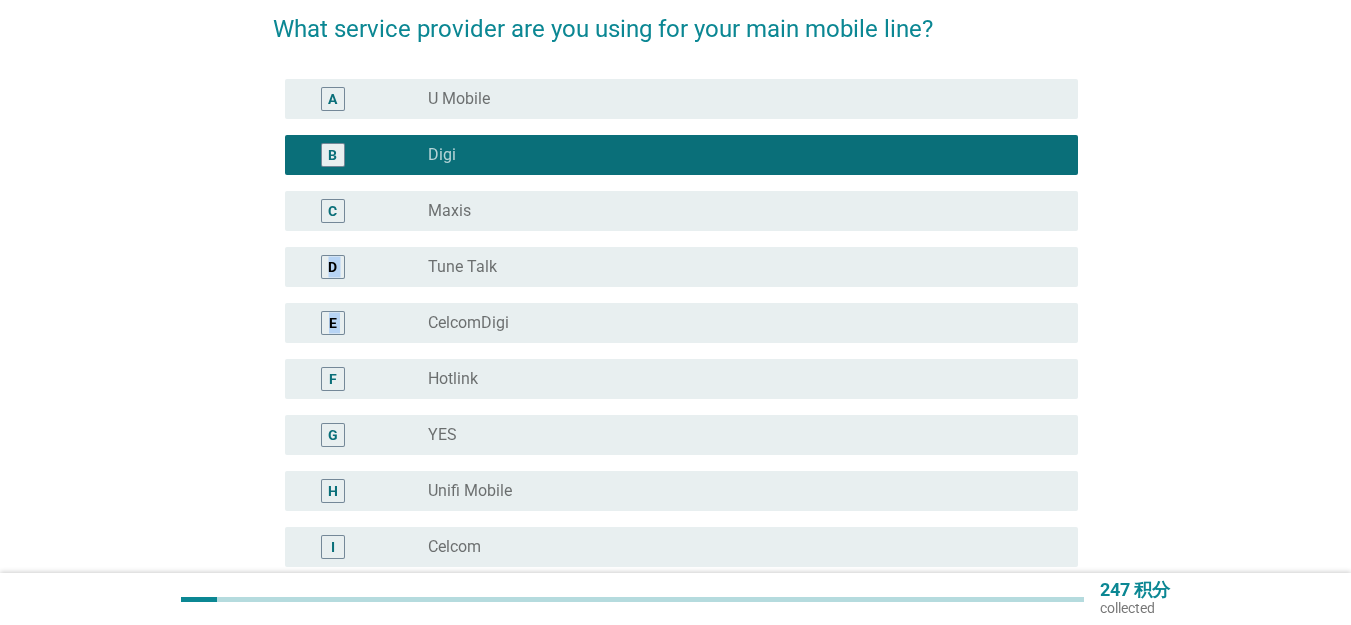 drag, startPoint x: 559, startPoint y: 223, endPoint x: 526, endPoint y: 353, distance: 134.12308 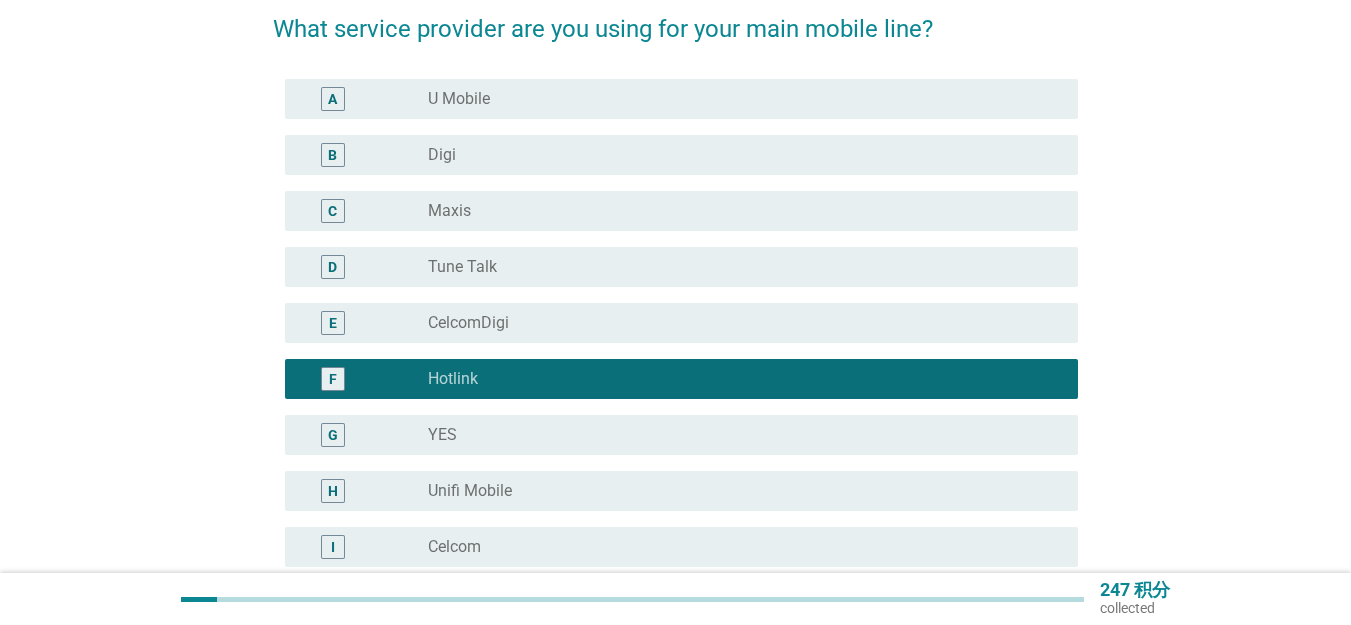 click on "B     radio_button_unchecked Digi" at bounding box center [681, 155] 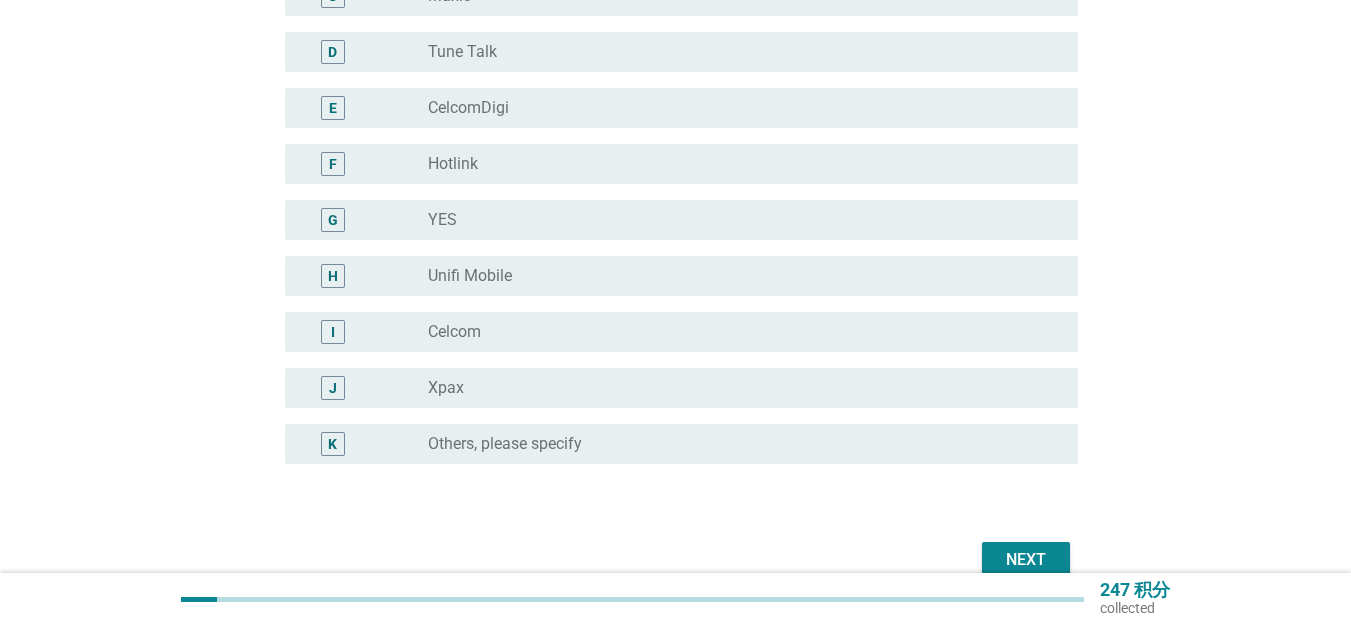 scroll, scrollTop: 483, scrollLeft: 0, axis: vertical 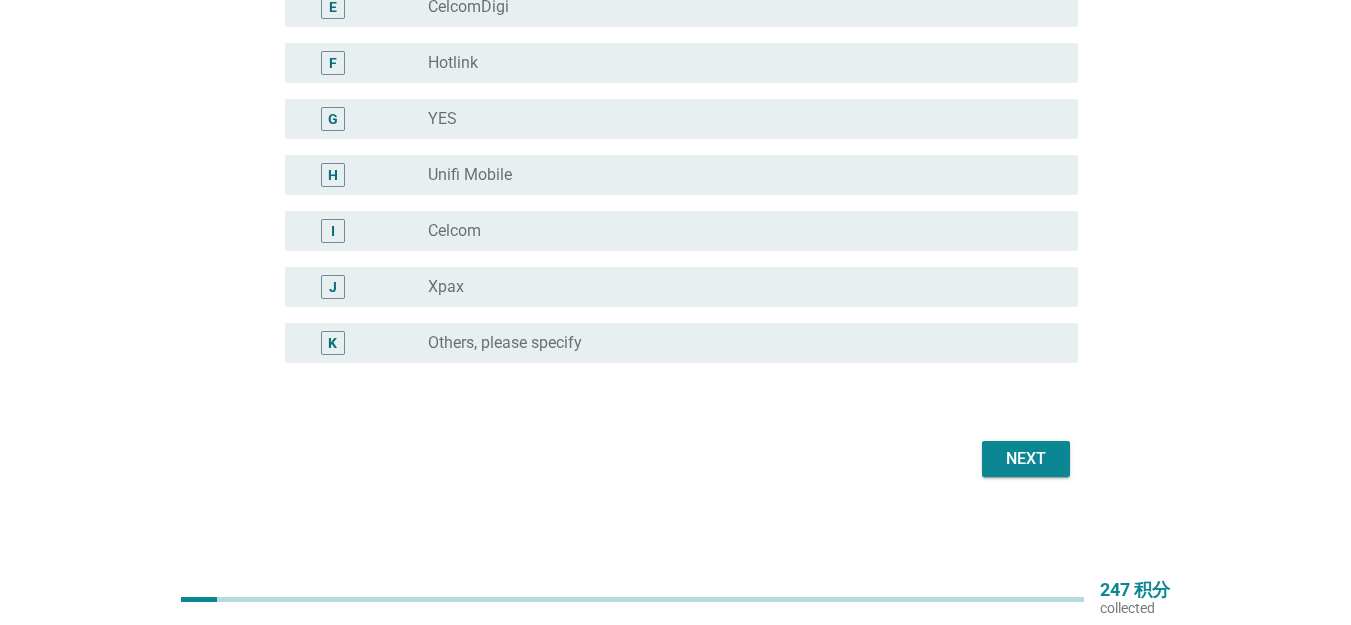 click on "Next" at bounding box center [1026, 459] 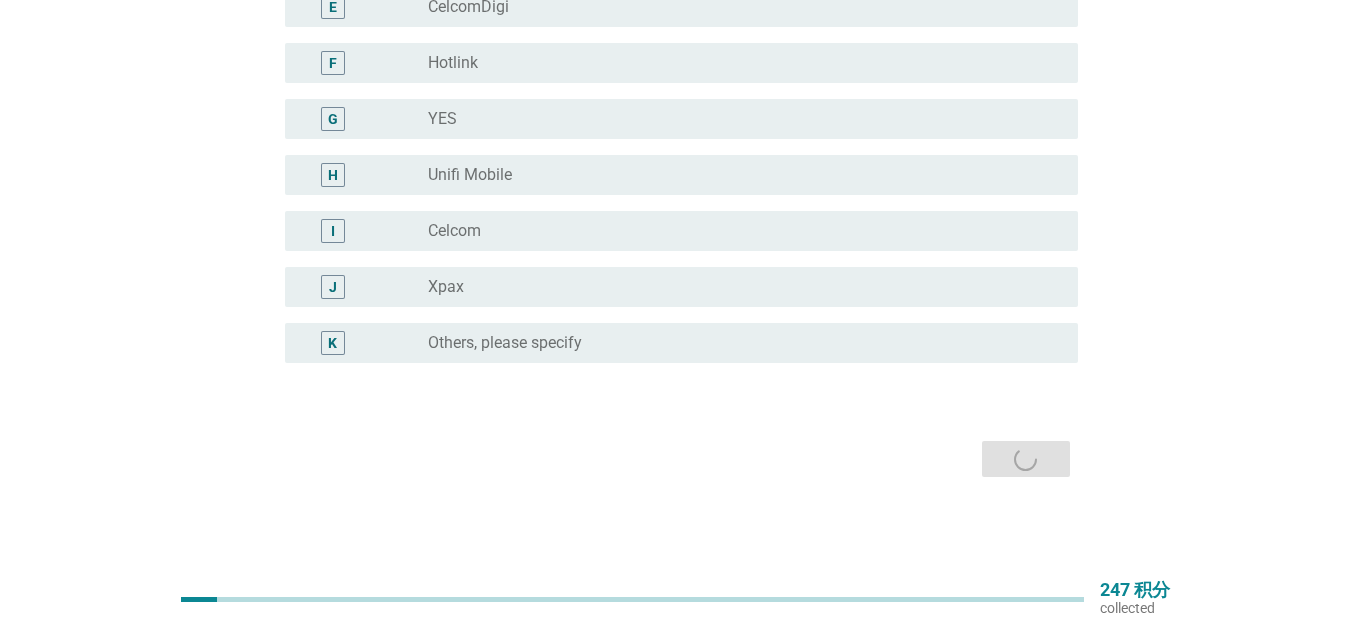 scroll, scrollTop: 0, scrollLeft: 0, axis: both 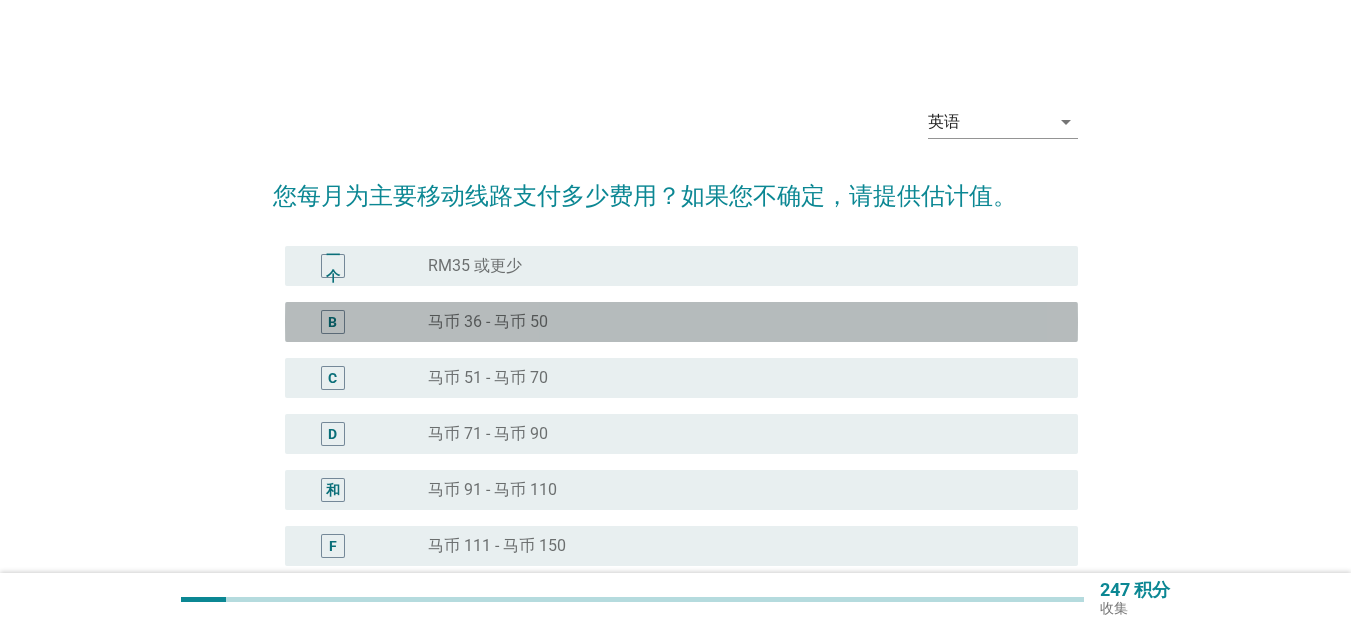 click on "radio_button_unchecked 马币 36 - 马币 50" at bounding box center (737, 322) 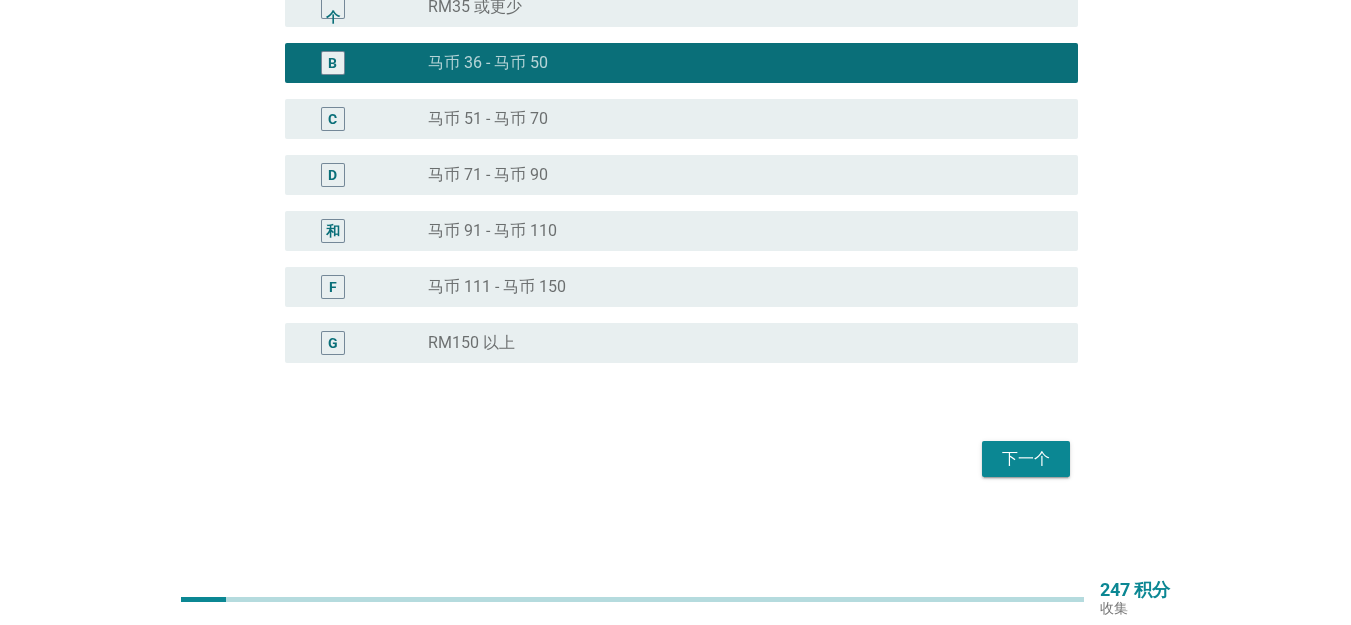 click on "下一个" at bounding box center (1026, 459) 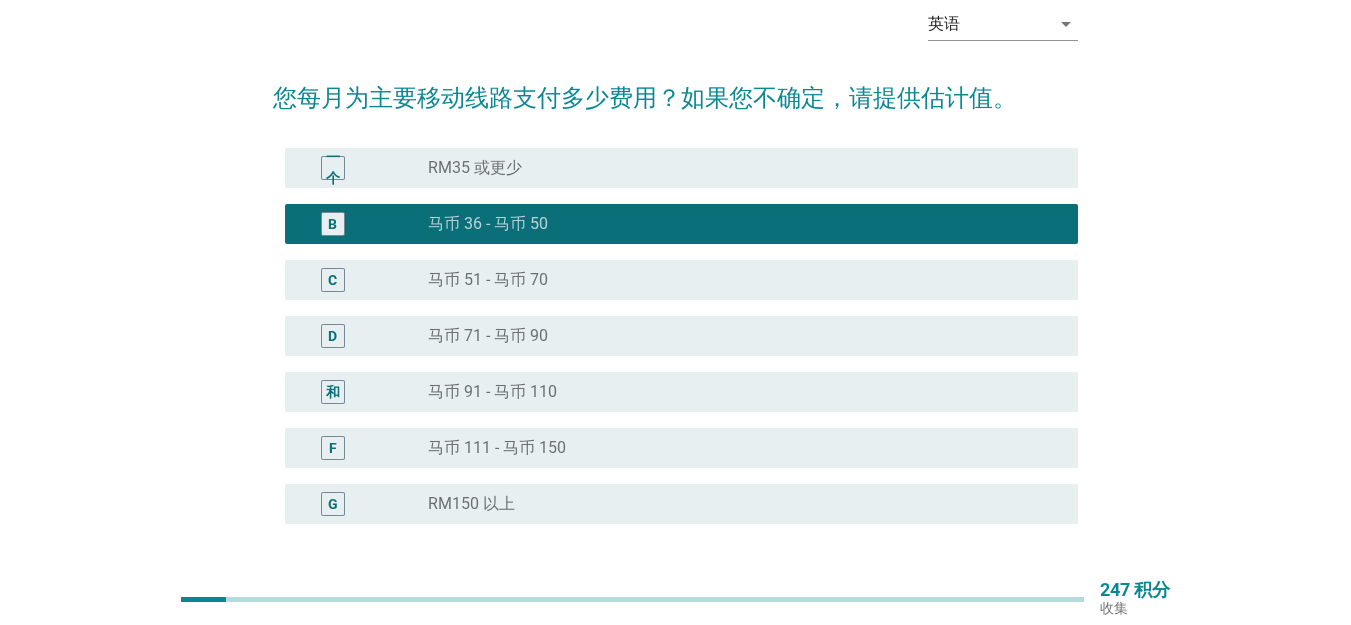 scroll, scrollTop: 0, scrollLeft: 0, axis: both 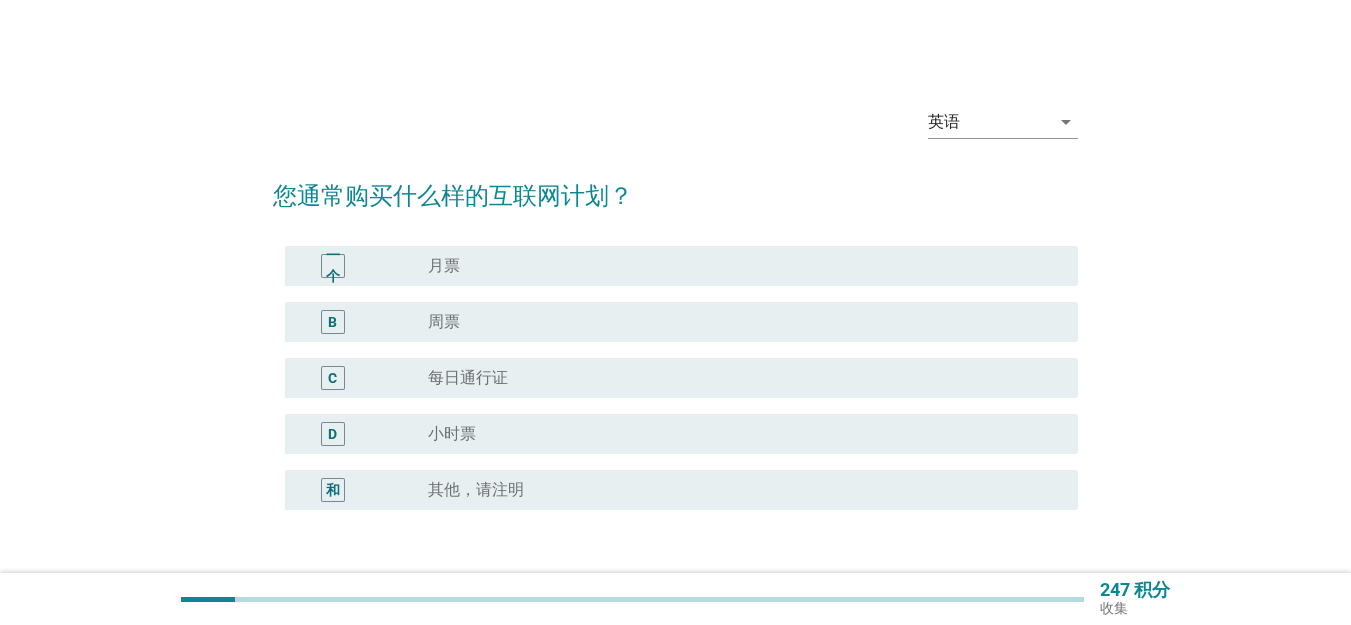 drag, startPoint x: 1234, startPoint y: 179, endPoint x: 1226, endPoint y: 186, distance: 10.630146 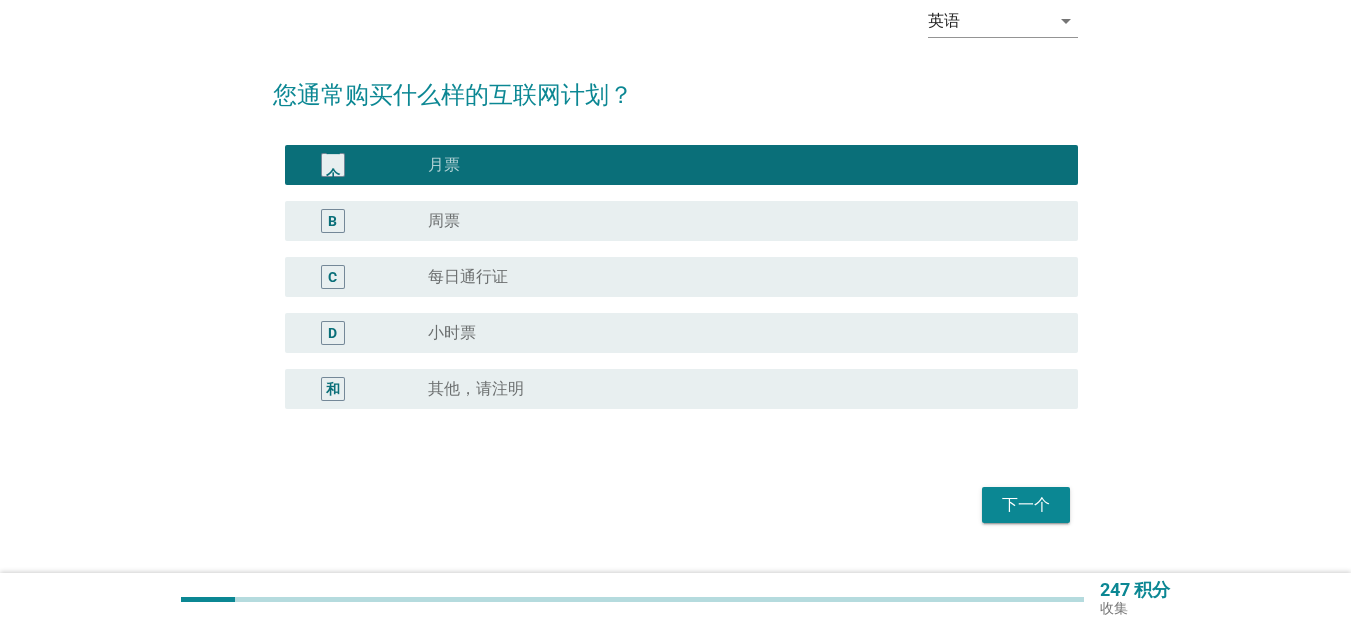 scroll, scrollTop: 147, scrollLeft: 0, axis: vertical 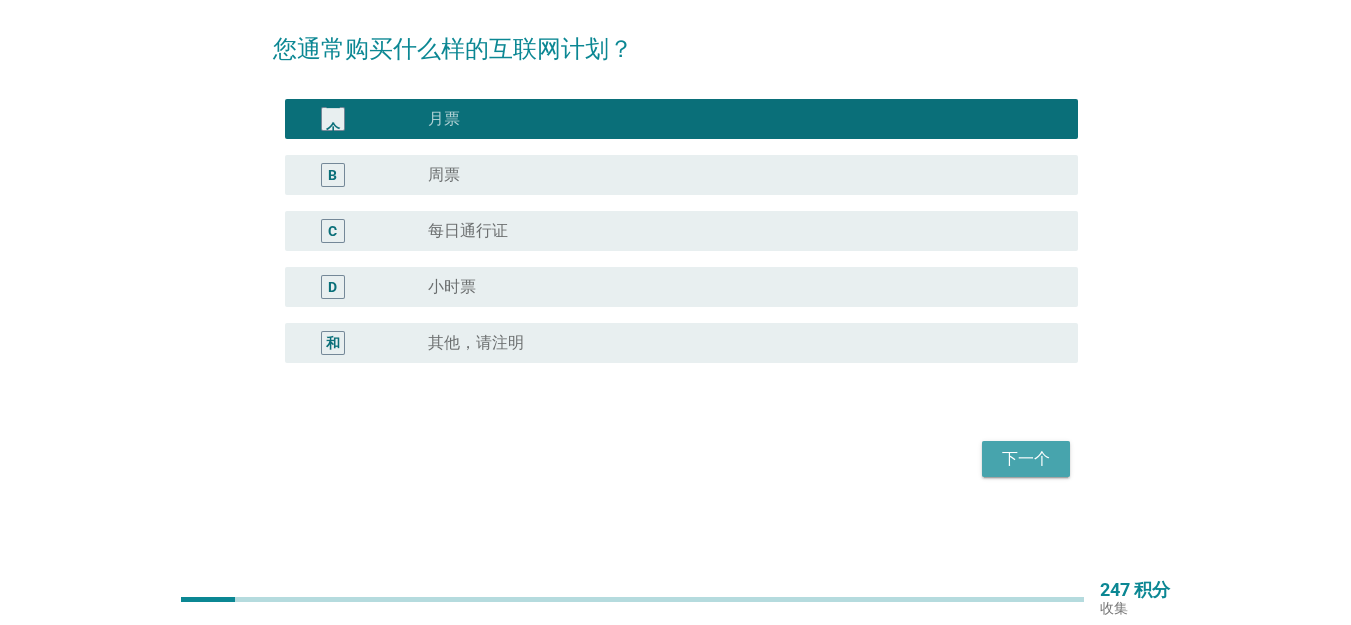click on "下一个" at bounding box center (1026, 459) 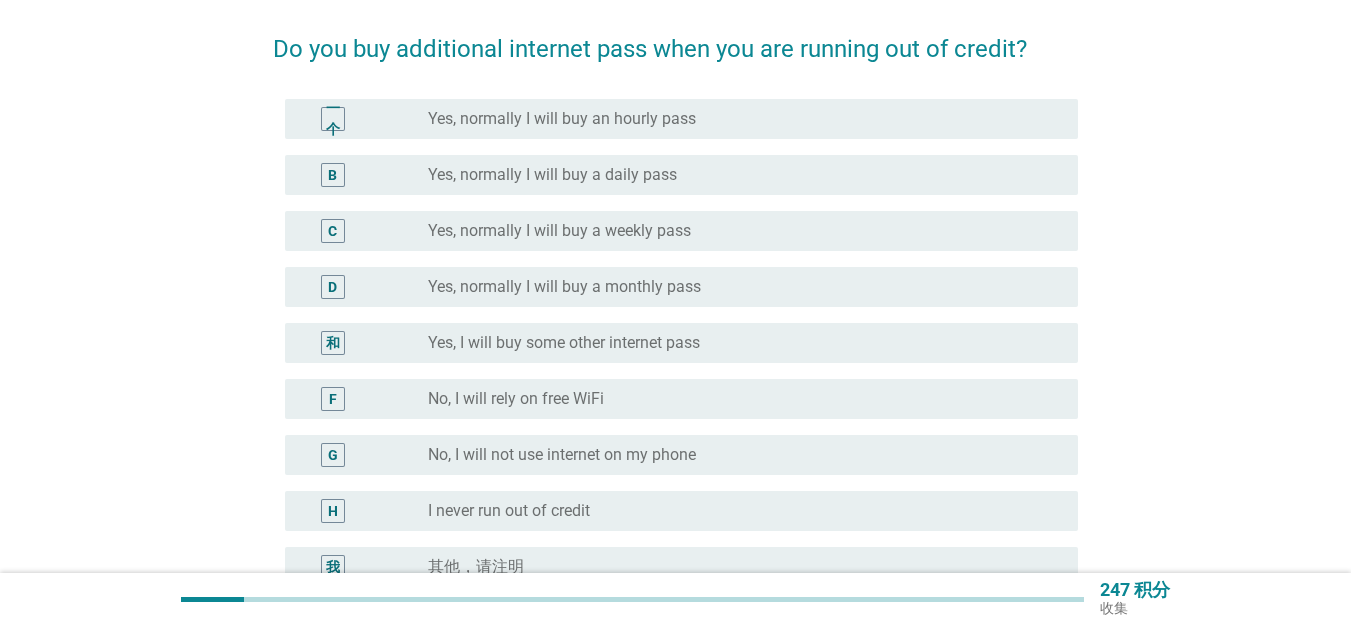 scroll, scrollTop: 0, scrollLeft: 0, axis: both 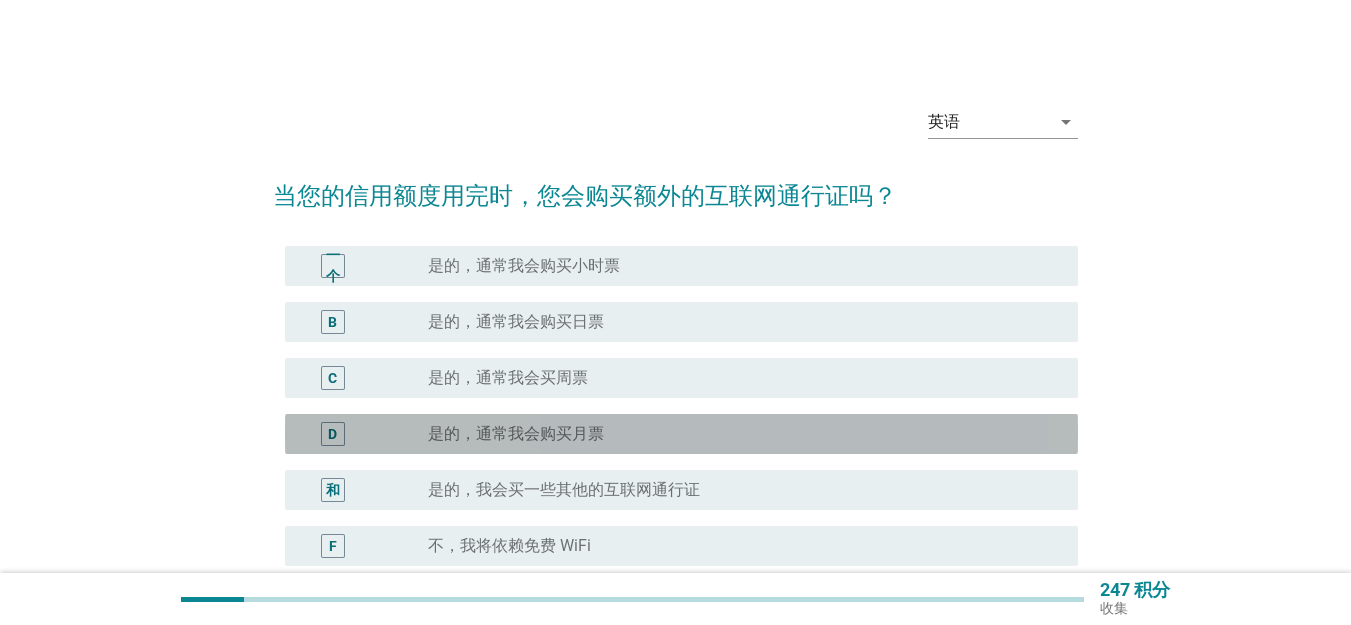 click on "是的，通常我会购买月票" at bounding box center [516, 434] 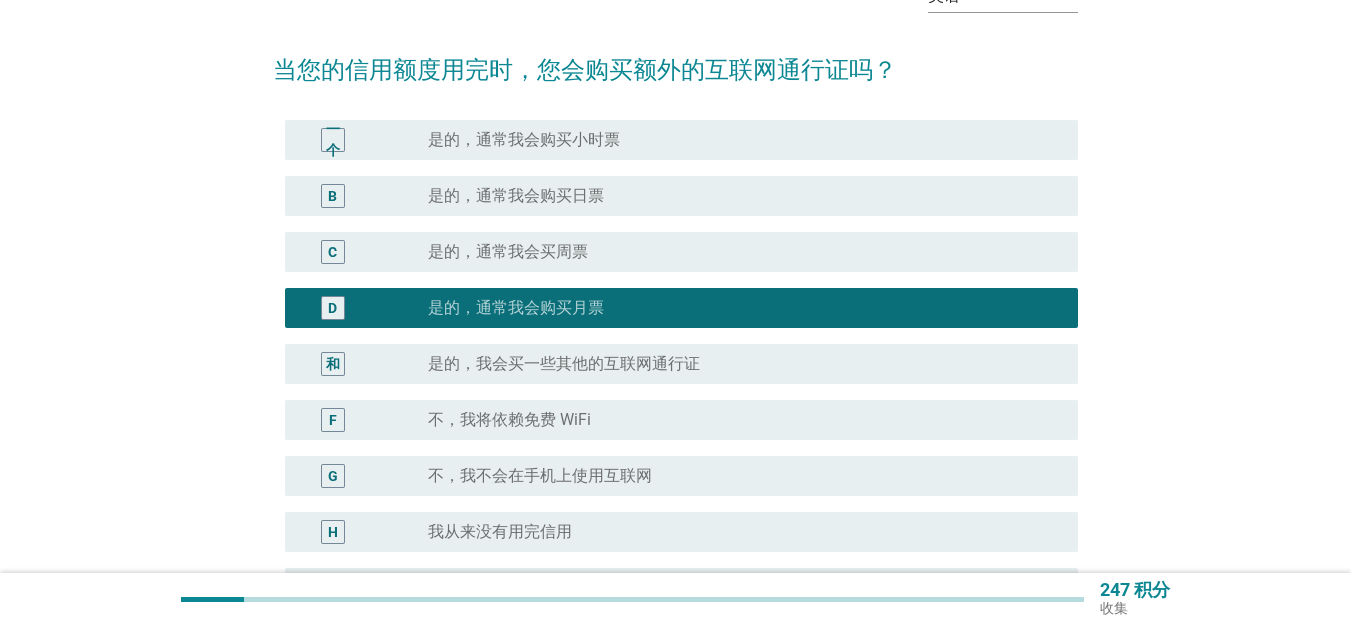 scroll, scrollTop: 167, scrollLeft: 0, axis: vertical 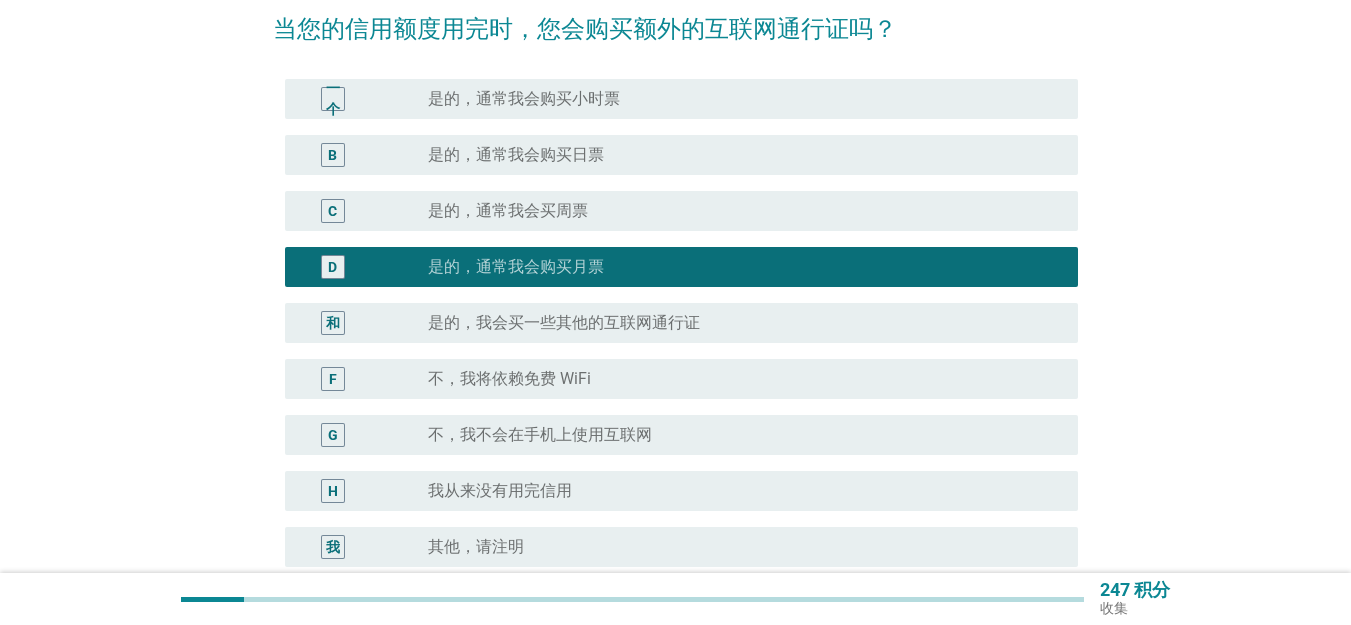 click on "B     radio_button_unchecked 是的，通常我会购买日票" at bounding box center (675, 155) 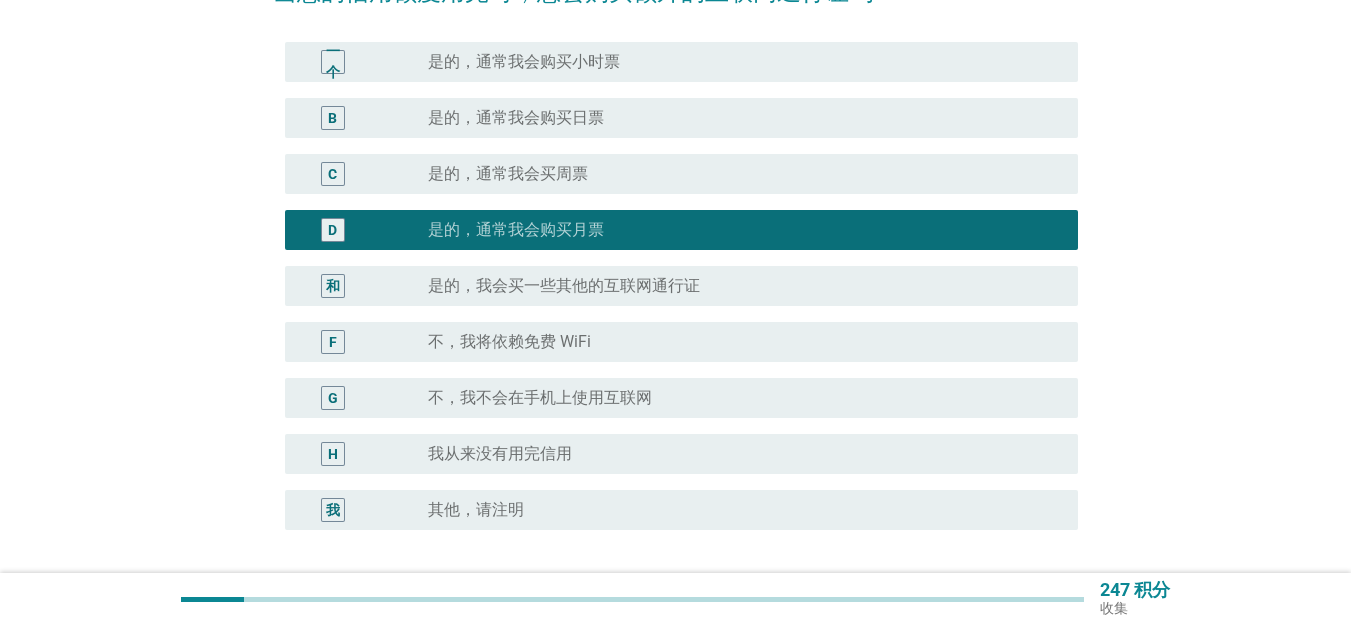 click on "radio_button_unchecked 是的，通常我会买周票" at bounding box center [737, 174] 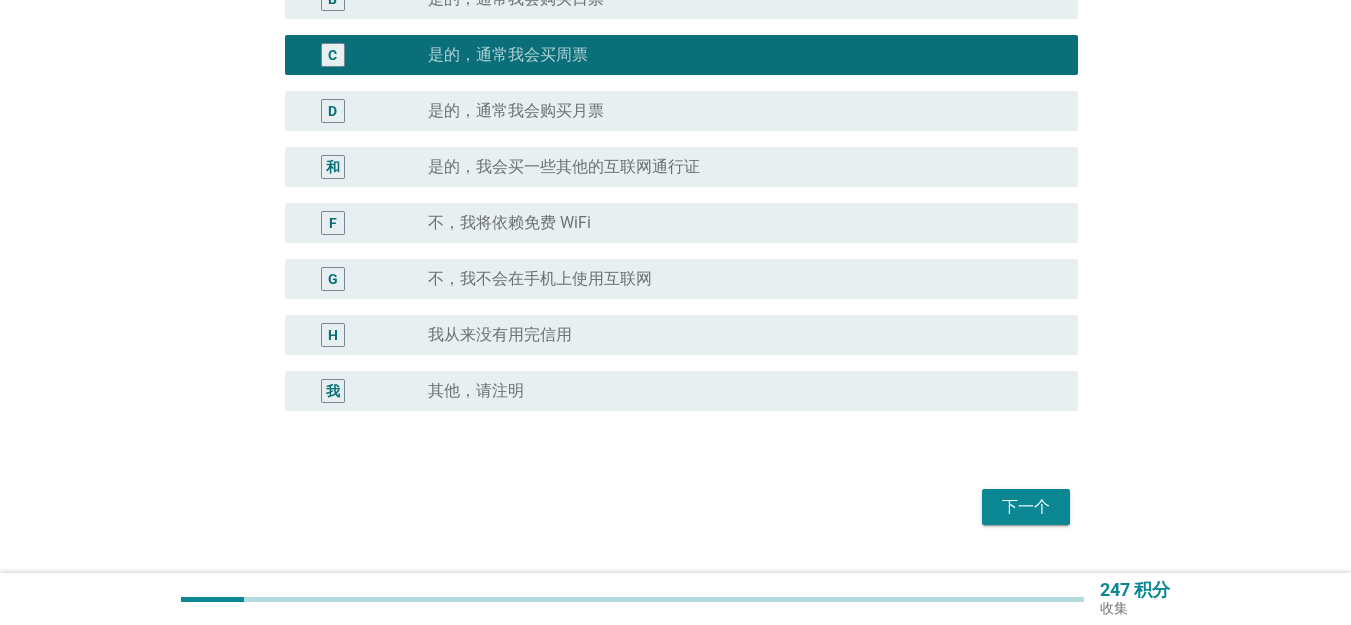 scroll, scrollTop: 371, scrollLeft: 0, axis: vertical 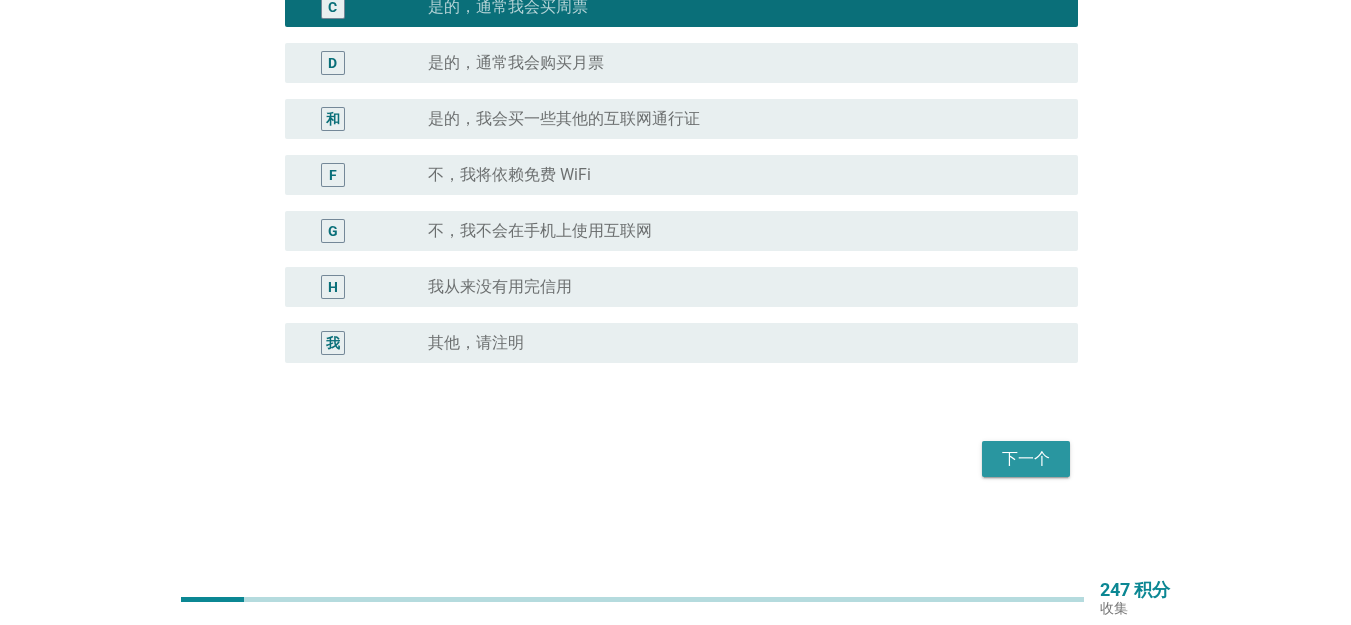 click on "下一个" at bounding box center [1026, 459] 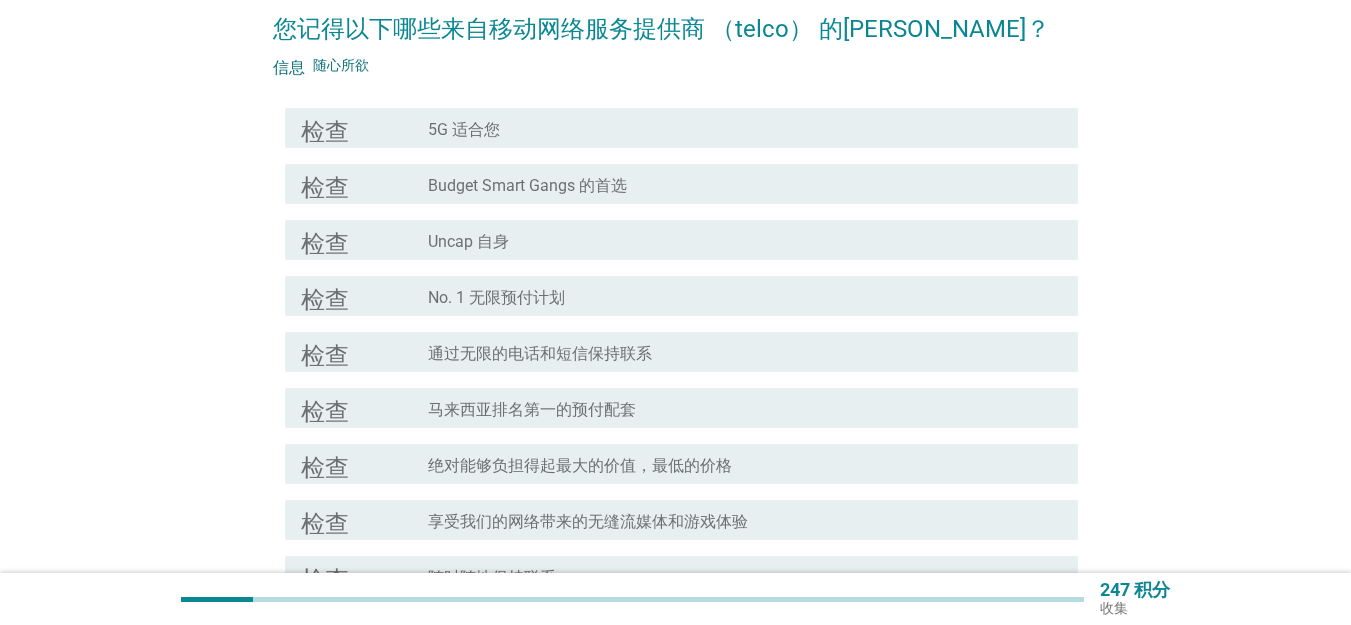 scroll, scrollTop: 333, scrollLeft: 0, axis: vertical 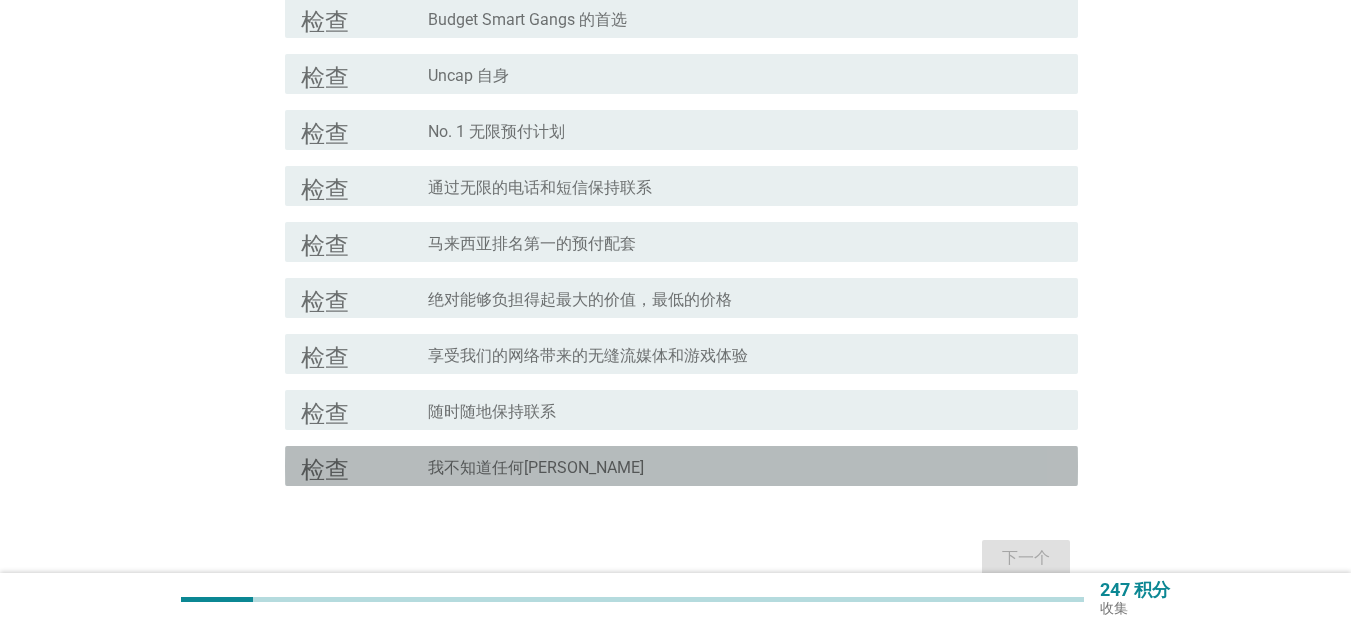 click on "check_box_outline_blank 我不知道任何[PERSON_NAME]" at bounding box center (745, 466) 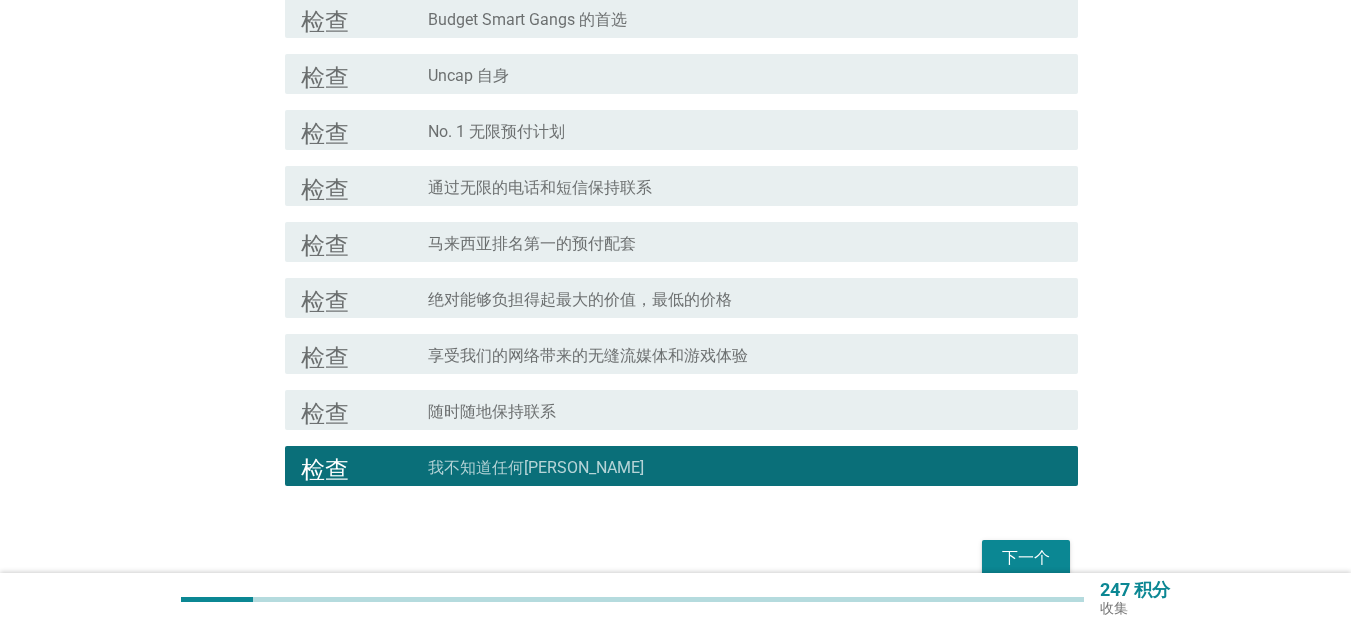 click on "下一个" at bounding box center [1026, 558] 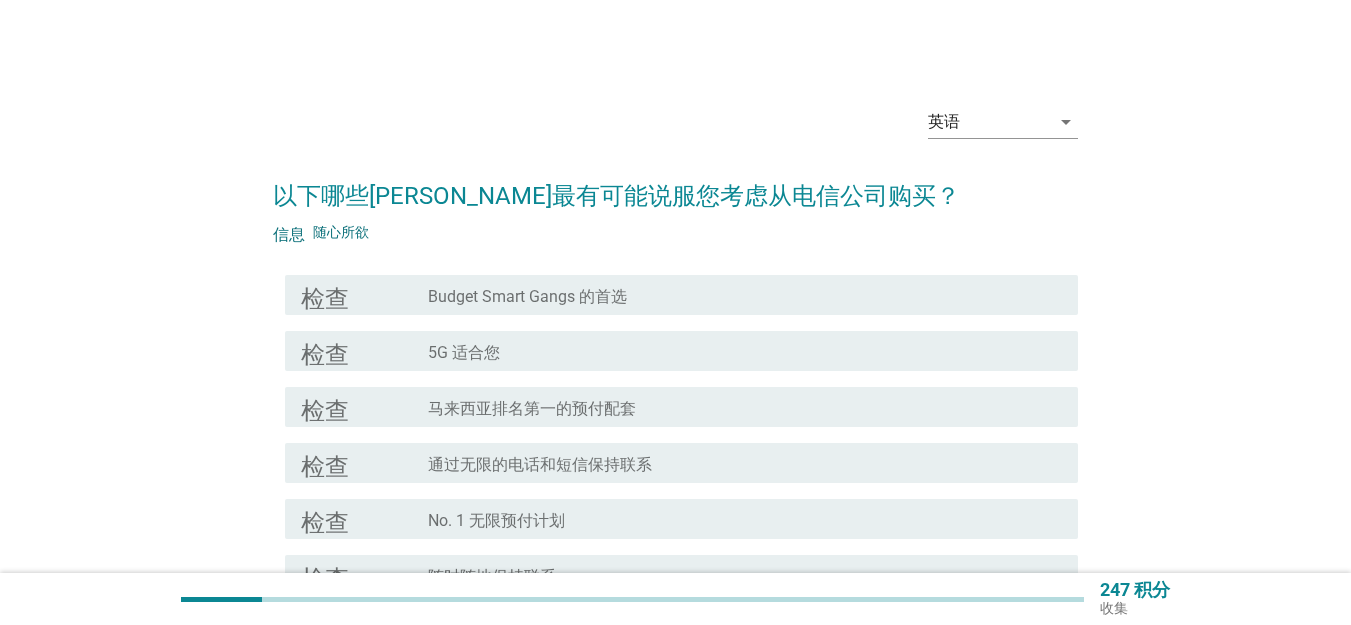 scroll, scrollTop: 167, scrollLeft: 0, axis: vertical 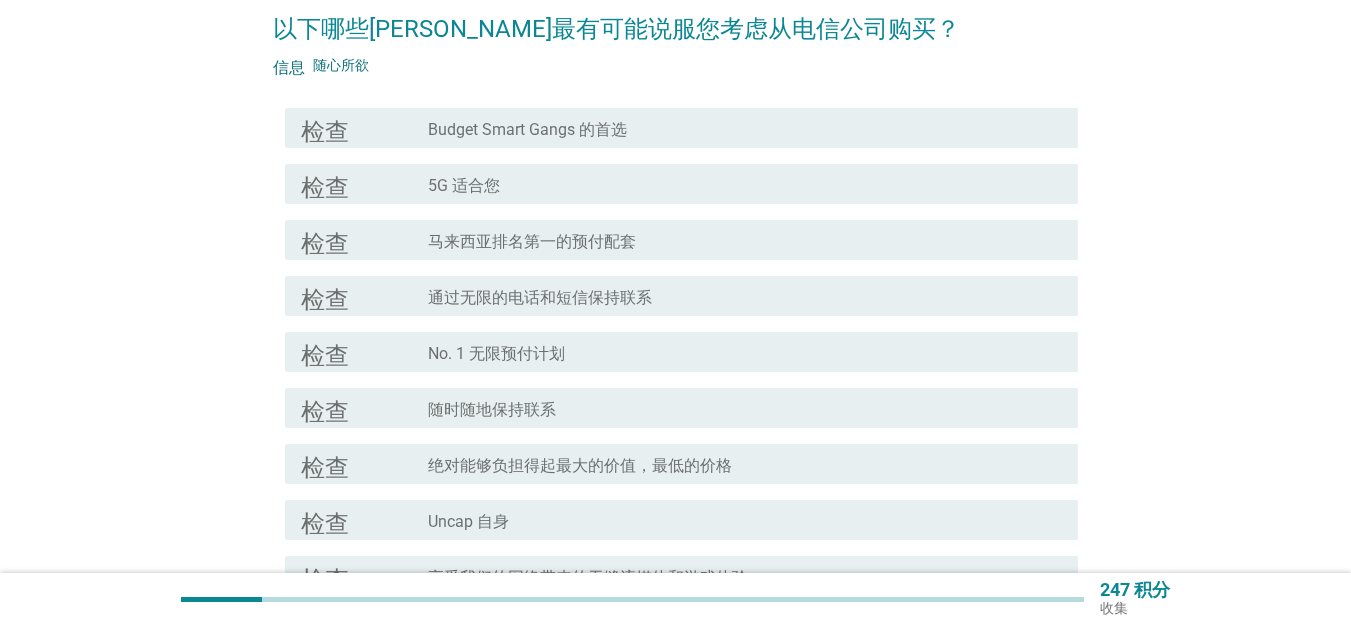 click on "check_box_outline_blank No. 1 无限预付计划" at bounding box center [745, 352] 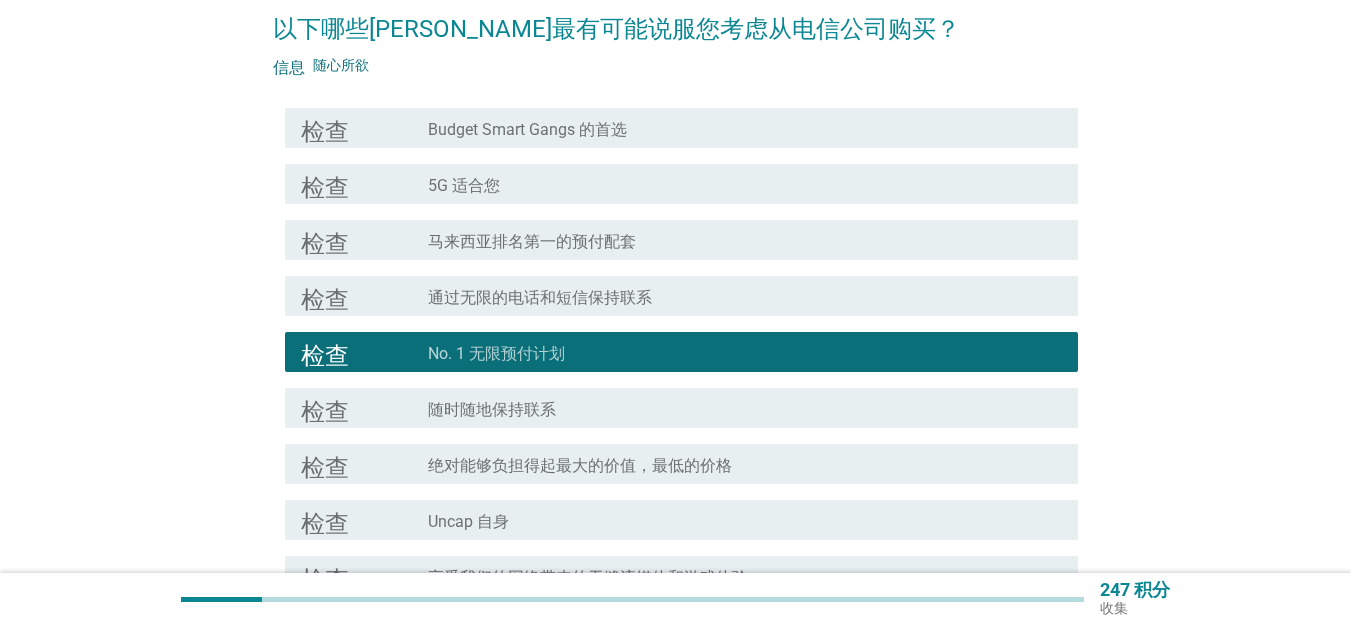 click on "check_box_outline_blank 马来西亚排名第一的预付配套" at bounding box center [745, 240] 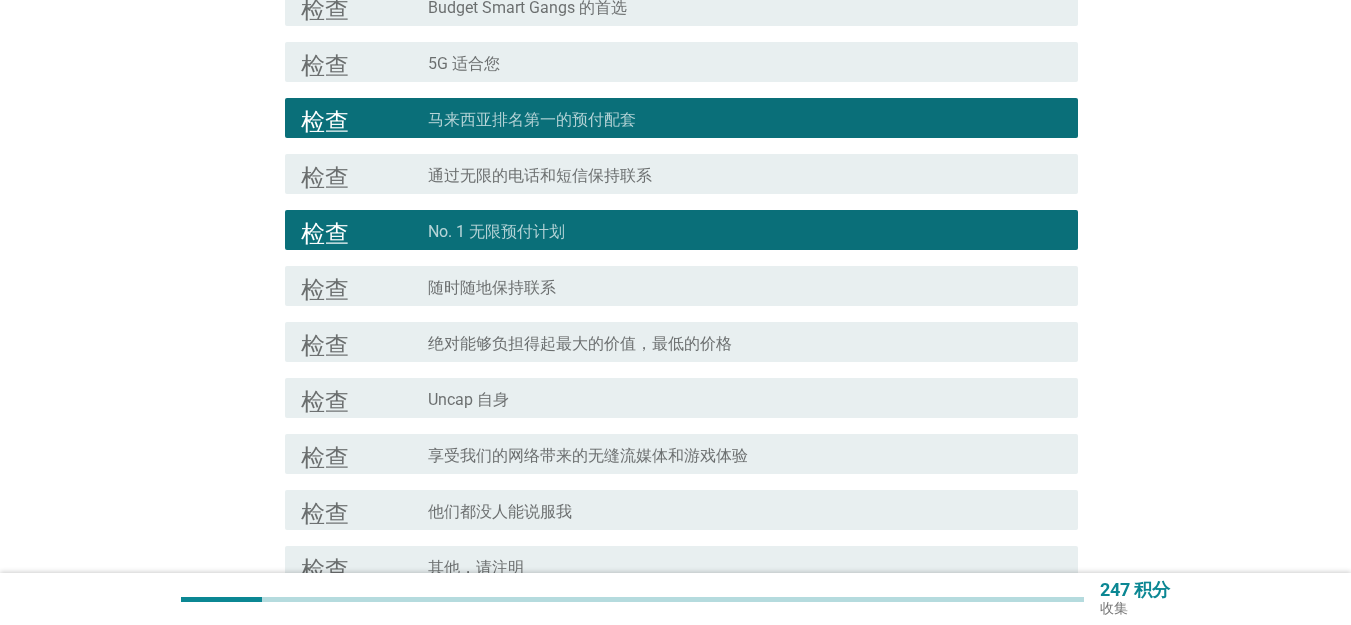 scroll, scrollTop: 488, scrollLeft: 0, axis: vertical 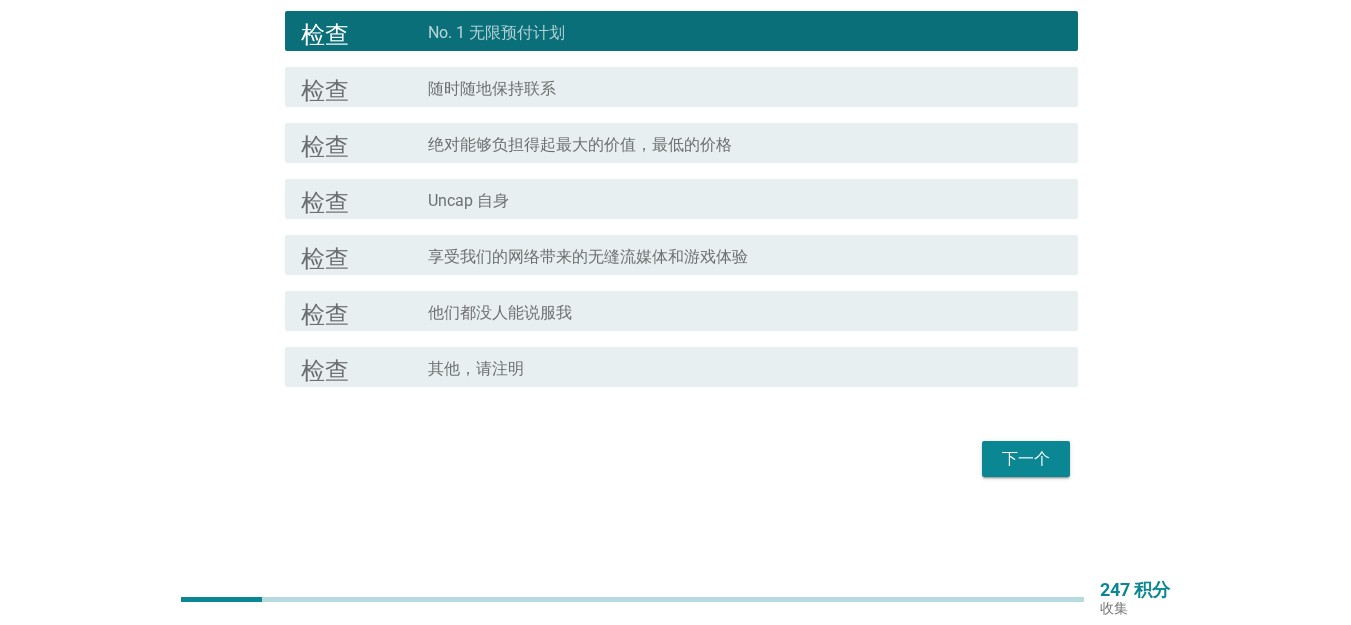 click on "下一个" at bounding box center (1026, 459) 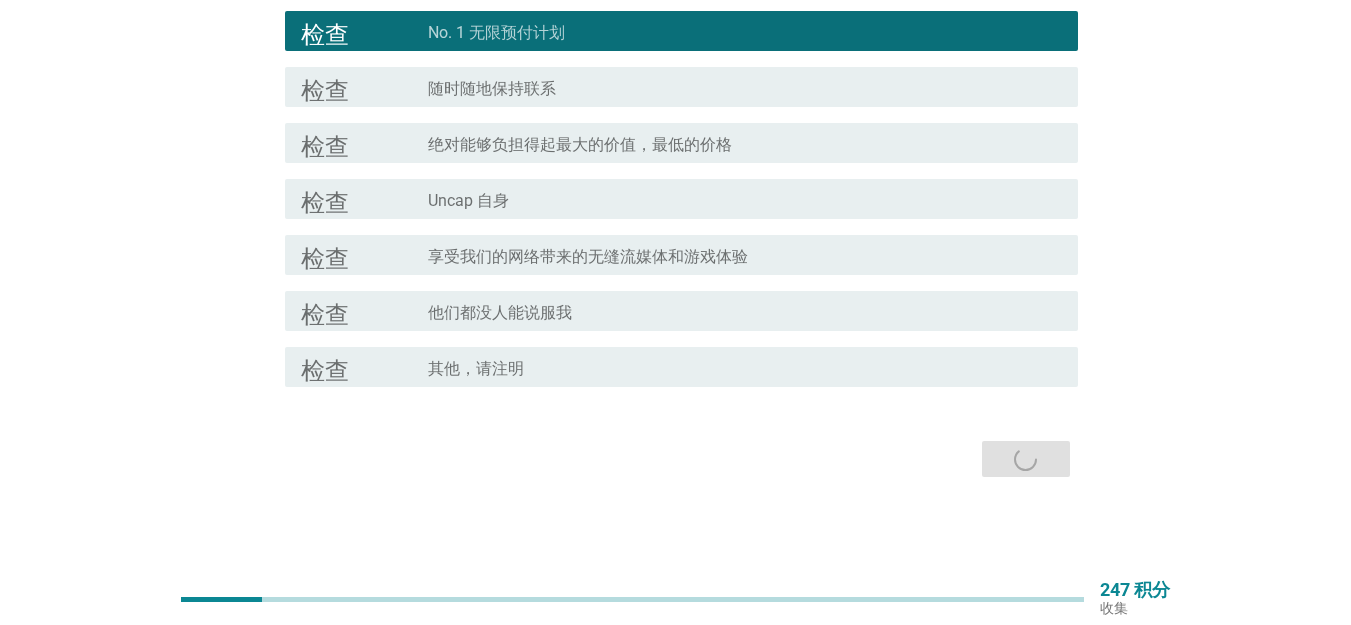 scroll, scrollTop: 0, scrollLeft: 0, axis: both 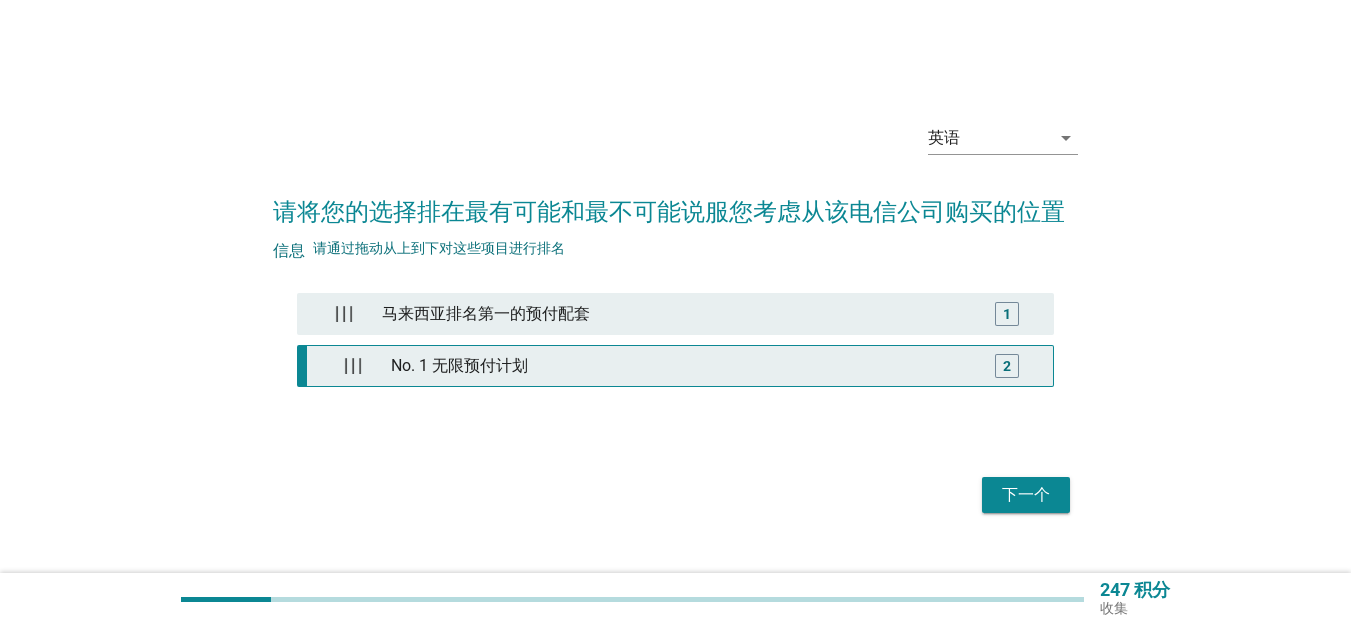 type 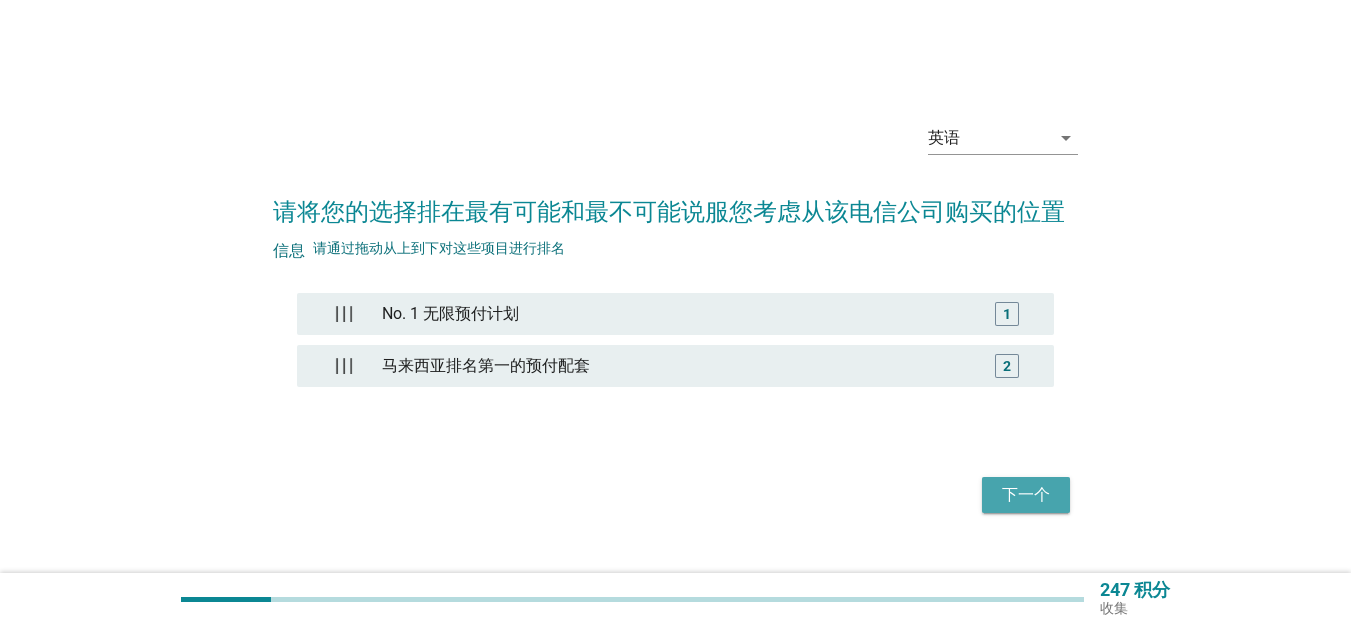 click on "下一个" at bounding box center (1026, 495) 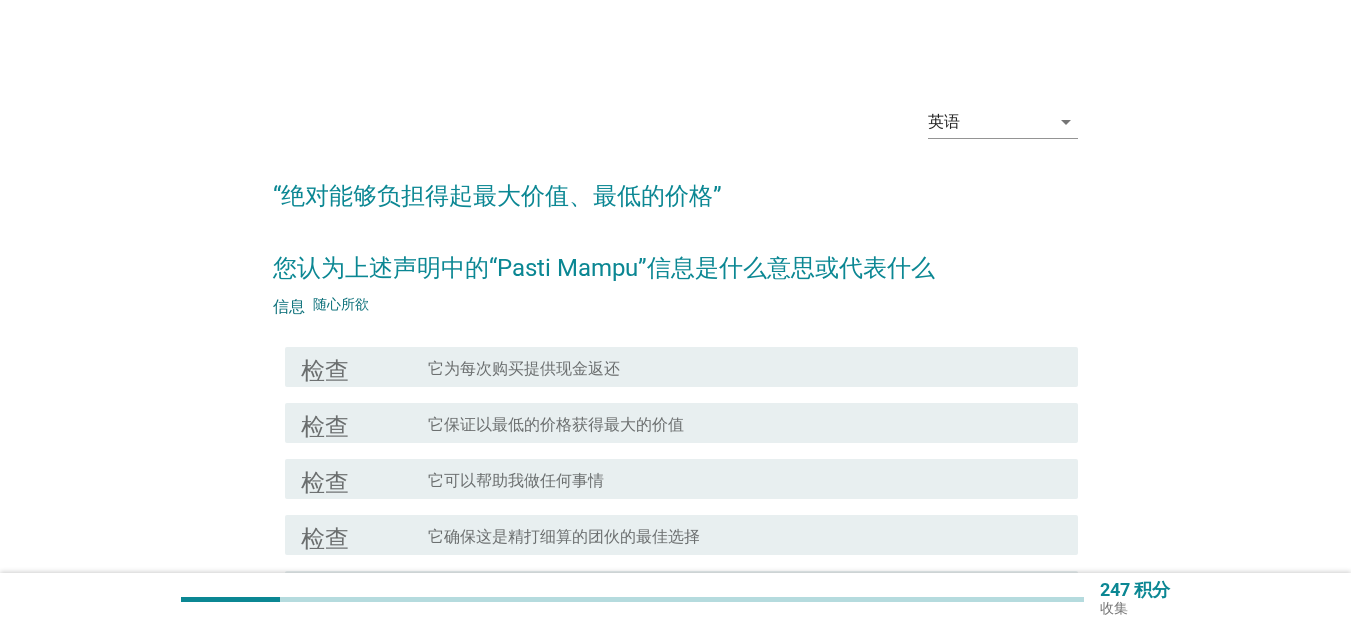click on "check_box_outline_blank 它保证以最低的价格获得最大的价值" at bounding box center (745, 423) 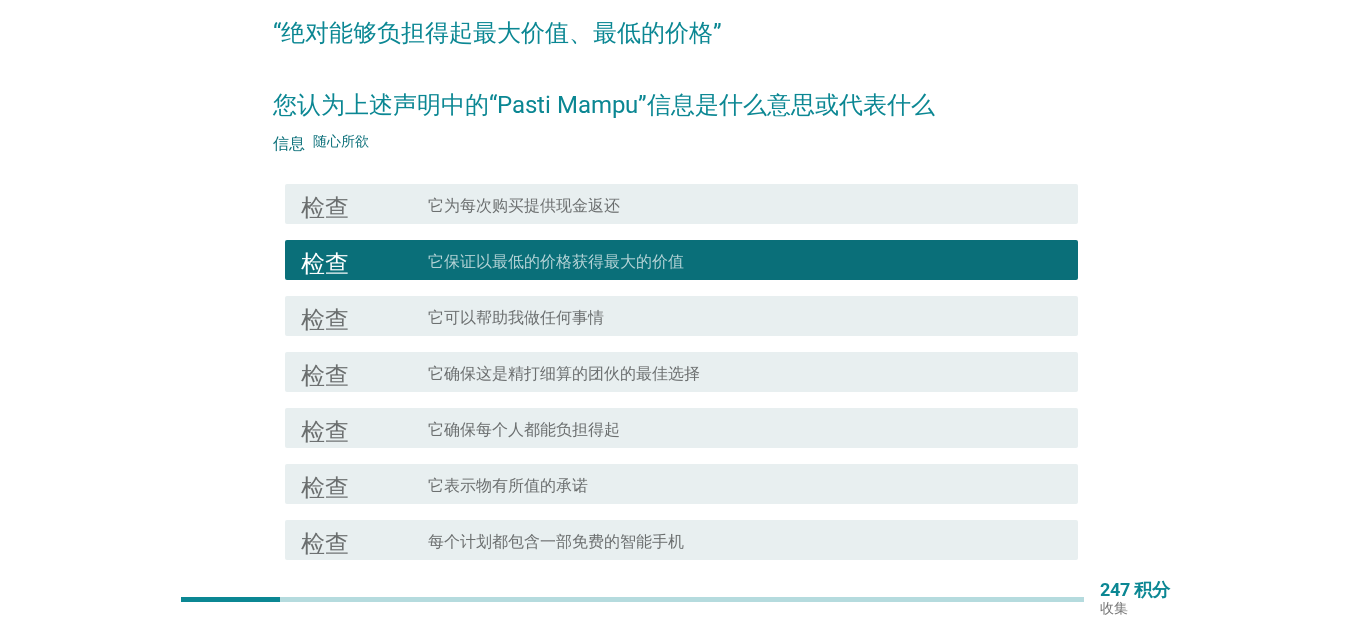scroll, scrollTop: 115, scrollLeft: 0, axis: vertical 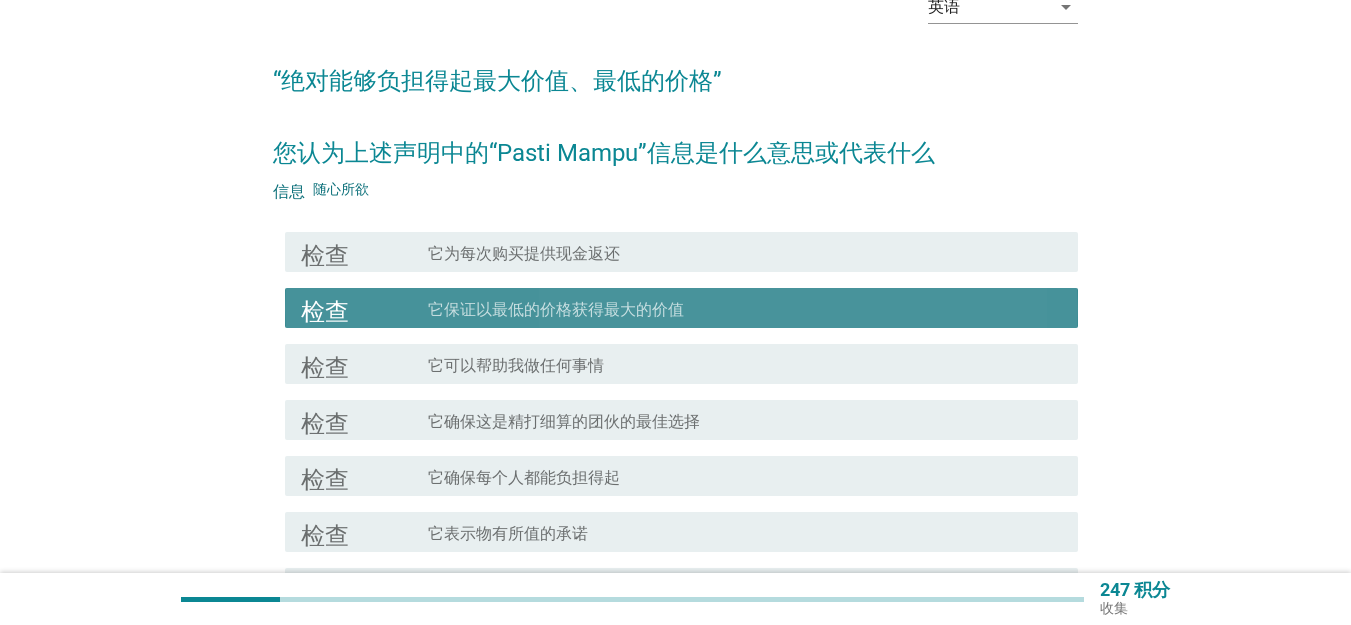 click on "check_box_outline_blank 它保证以最低的价格获得最大的价值" at bounding box center [745, 308] 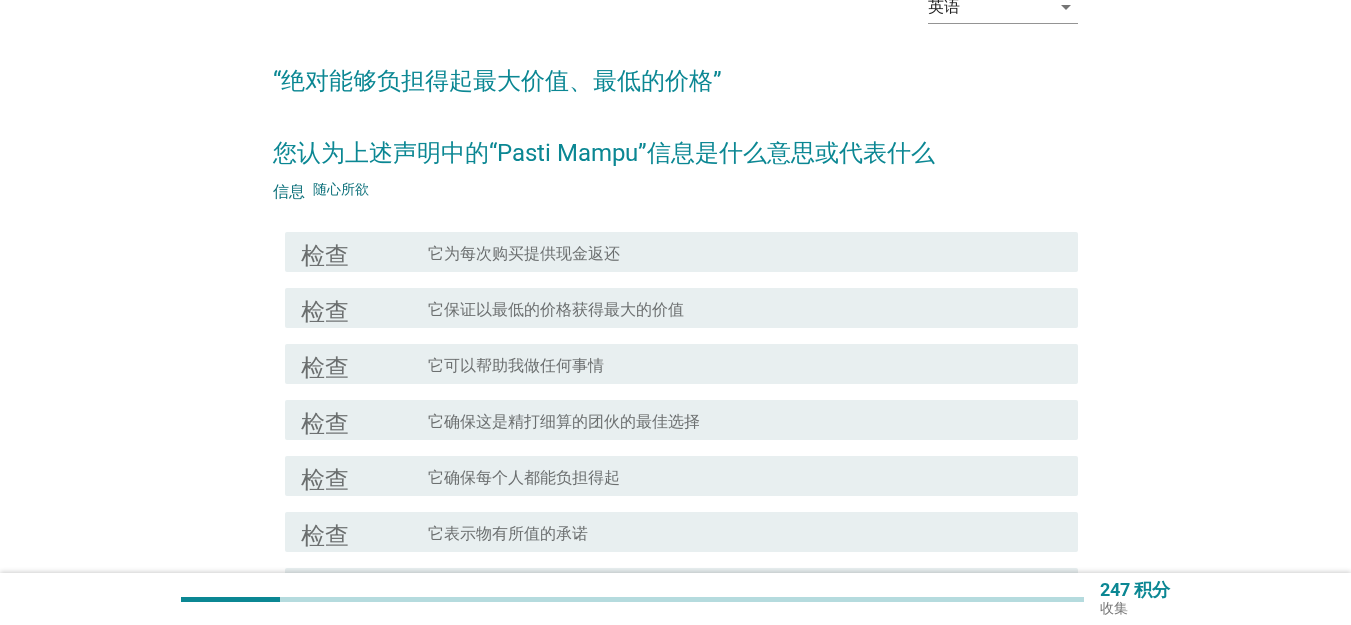scroll, scrollTop: 448, scrollLeft: 0, axis: vertical 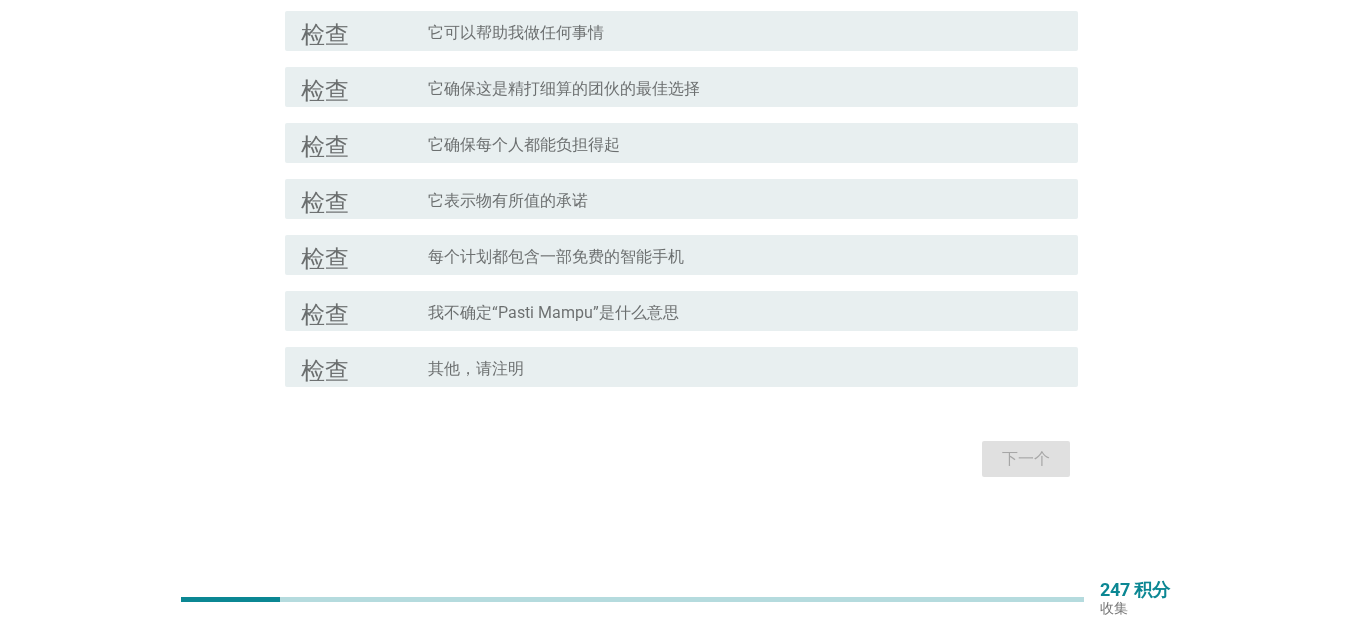 click on "检查     check_box_outline_blank 我不确定“Pasti Mampu”是什么意思" at bounding box center [681, 311] 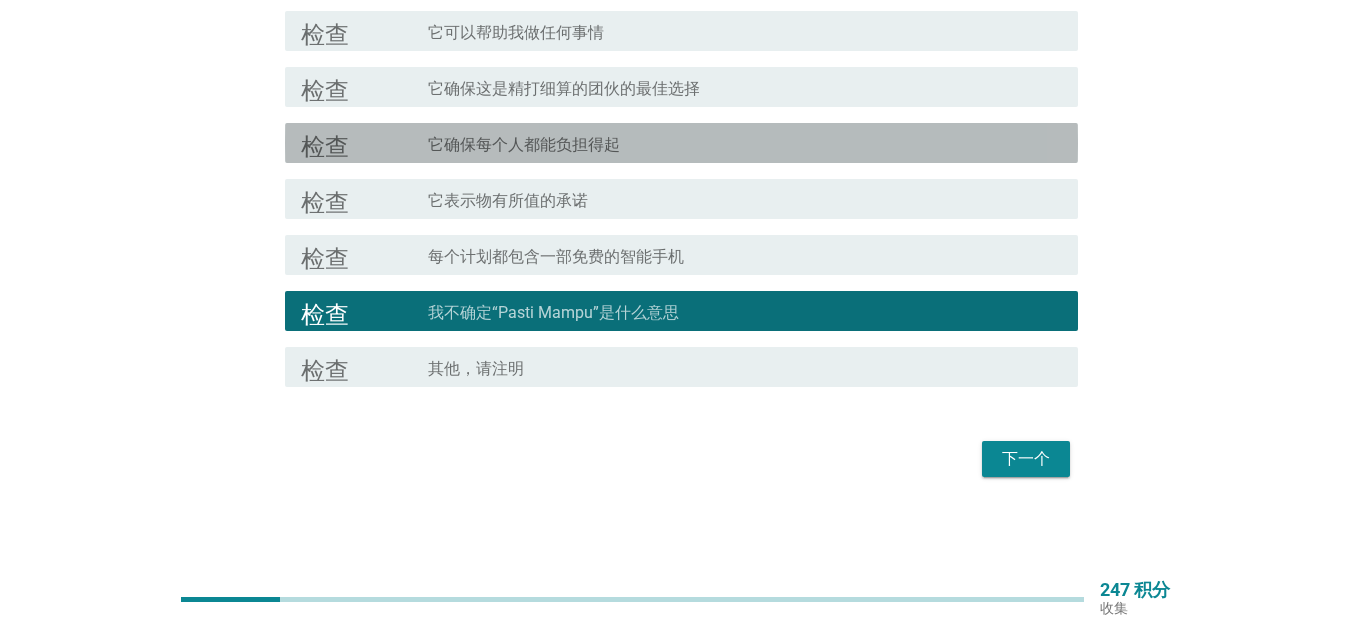click on "check_box_outline_blank 它确保每个人都能负担得起" at bounding box center [745, 143] 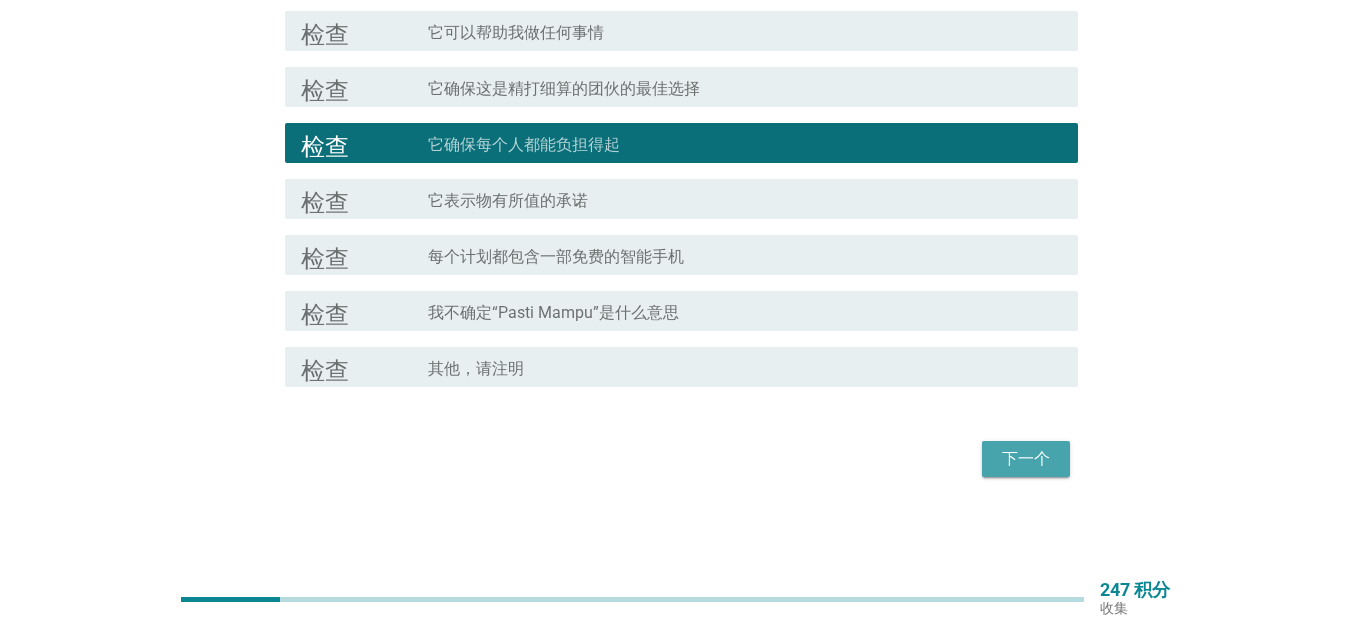click on "下一个" at bounding box center (1026, 459) 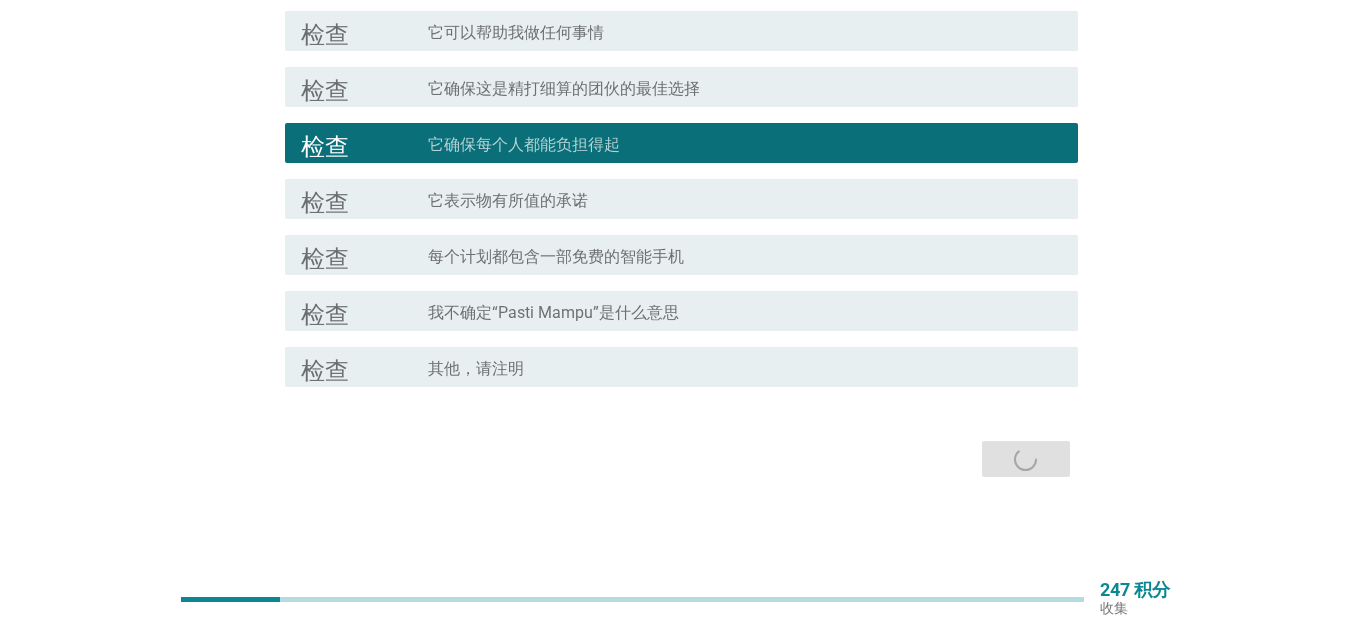 scroll, scrollTop: 0, scrollLeft: 0, axis: both 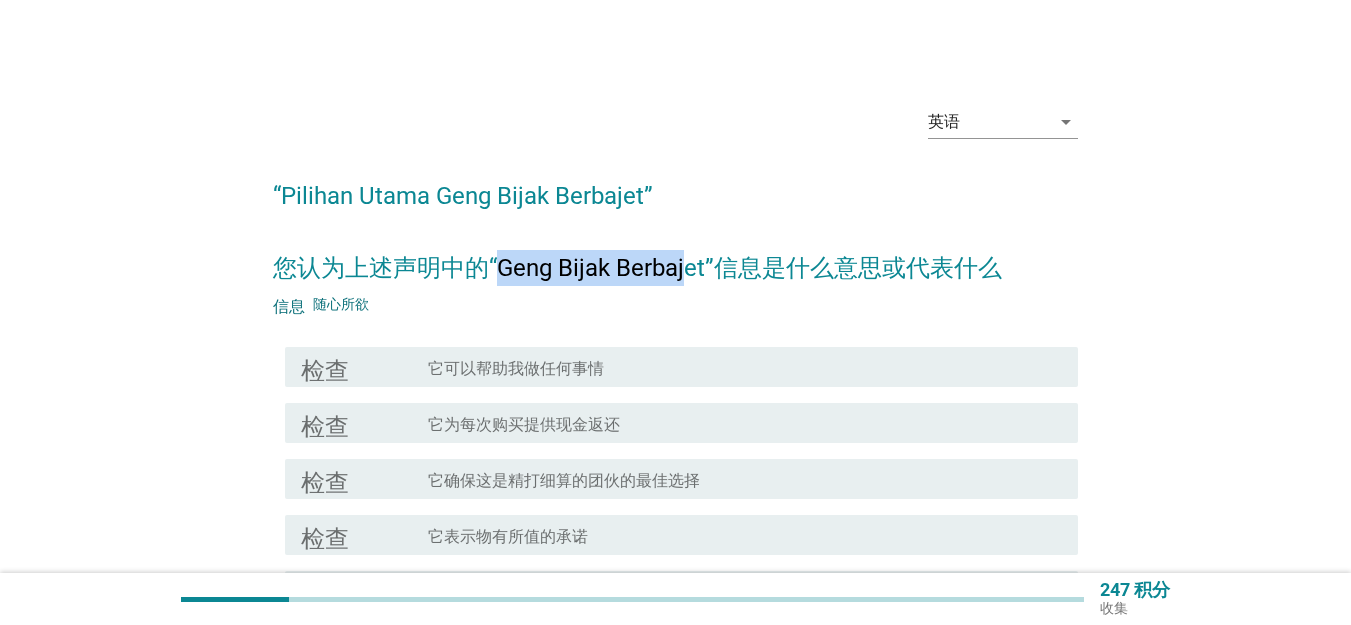 drag, startPoint x: 499, startPoint y: 275, endPoint x: 693, endPoint y: 281, distance: 194.09276 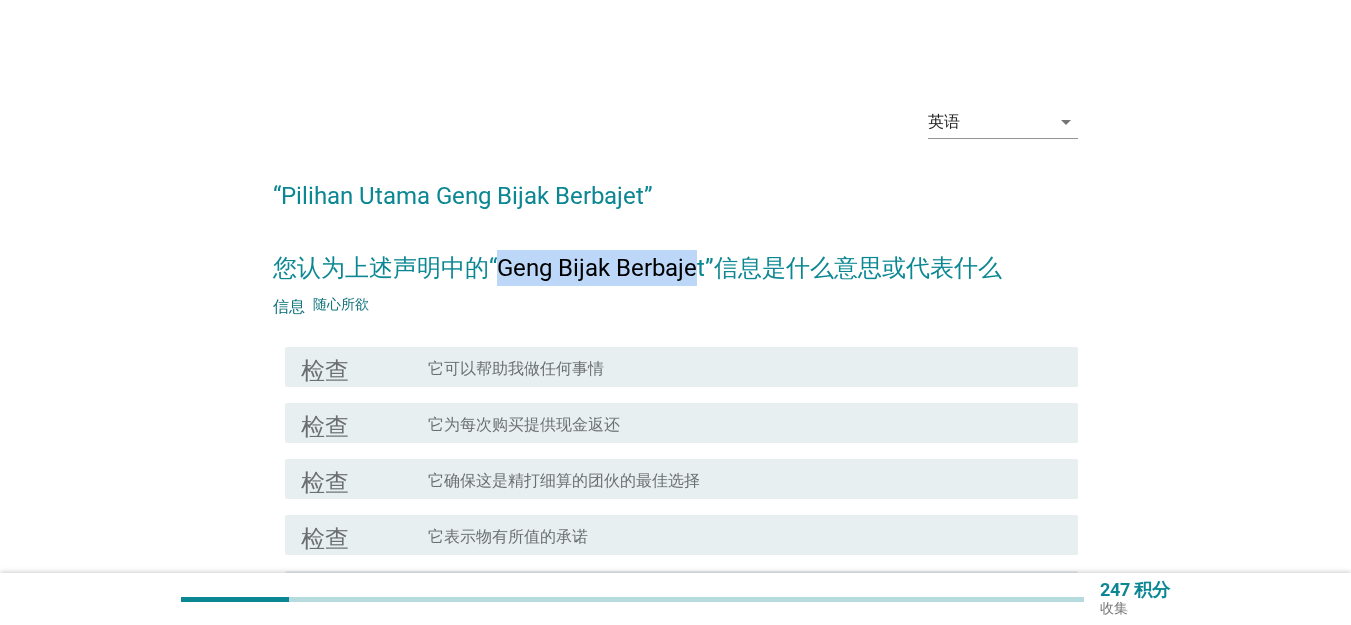 click at bounding box center (680, 283) 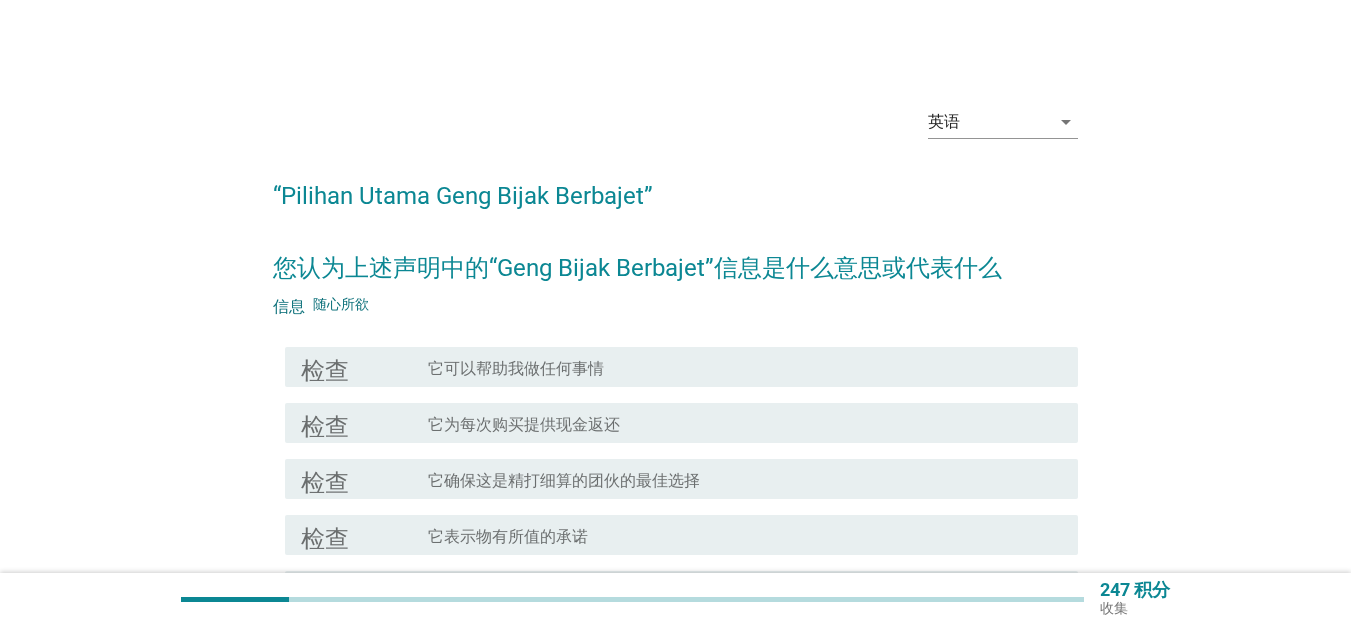 click on "“Pilihan Utama Geng Bijak Berbajet”
您认为上述声明中的“Geng Bijak Berbajet”信息是什么意思或代表什么" at bounding box center [675, 222] 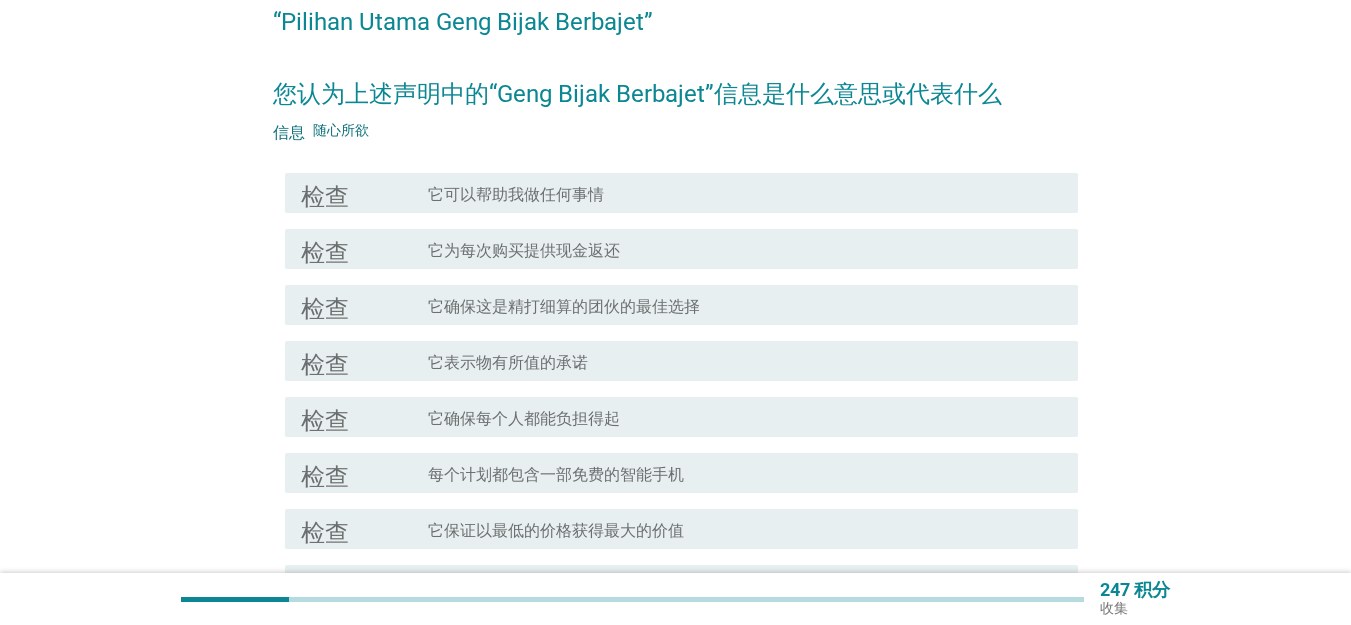 scroll, scrollTop: 333, scrollLeft: 0, axis: vertical 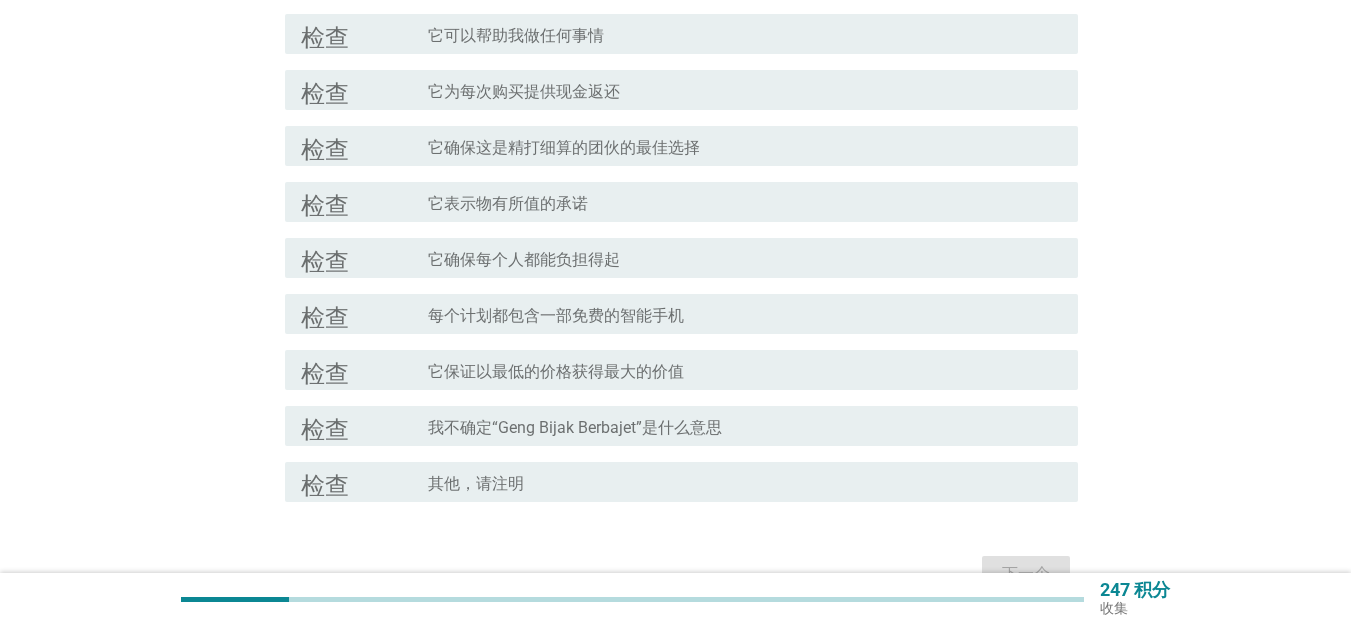 click on "它确保这是精打细算的团伙的最佳选择" at bounding box center [564, 148] 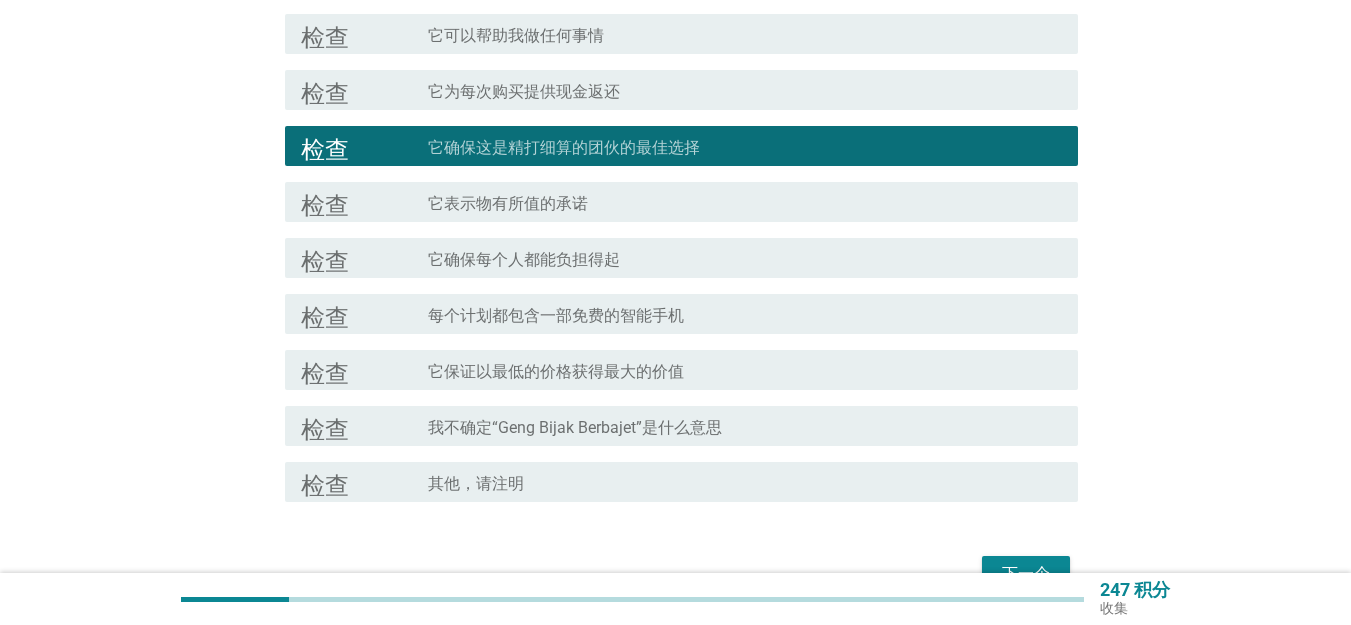 click on "下一个" at bounding box center (1026, 574) 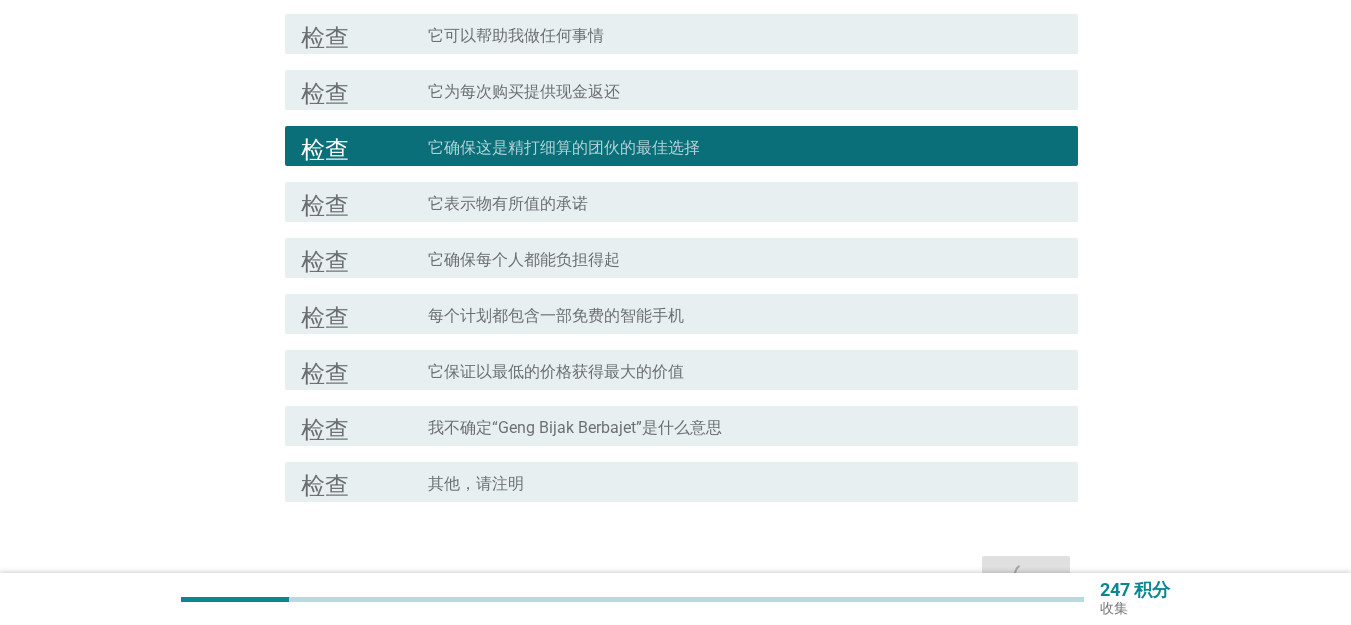 scroll, scrollTop: 0, scrollLeft: 0, axis: both 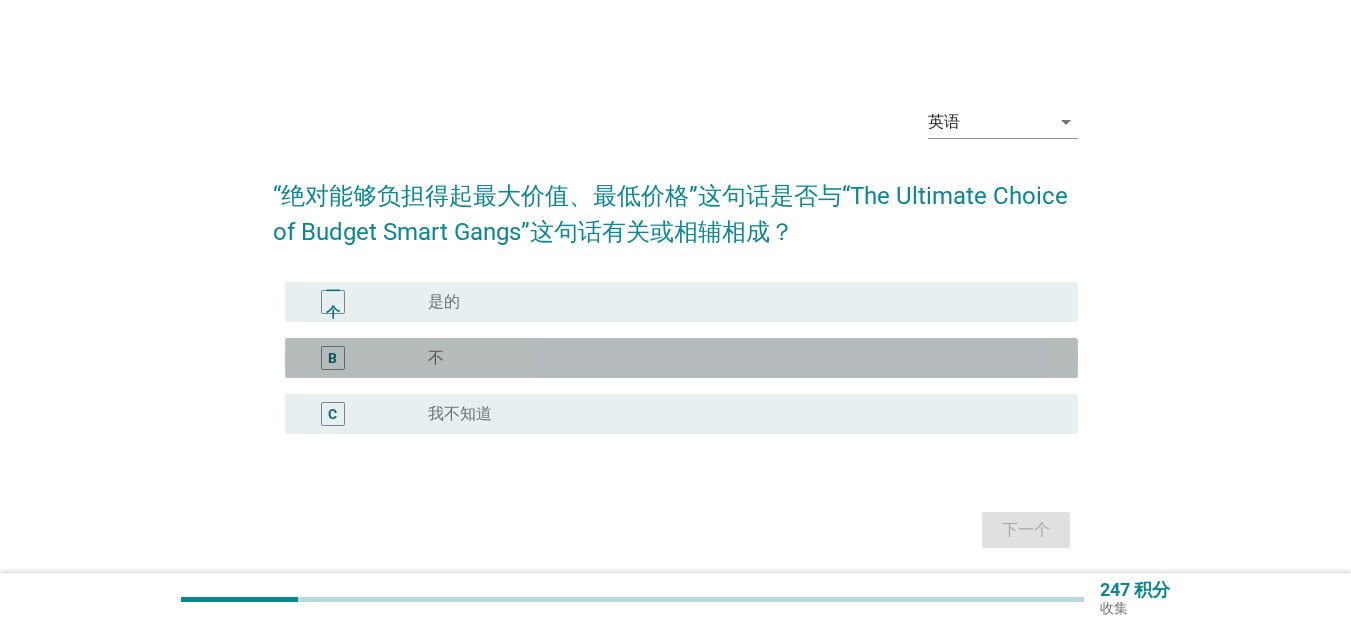 click on "radio_button_unchecked 不" at bounding box center [745, 358] 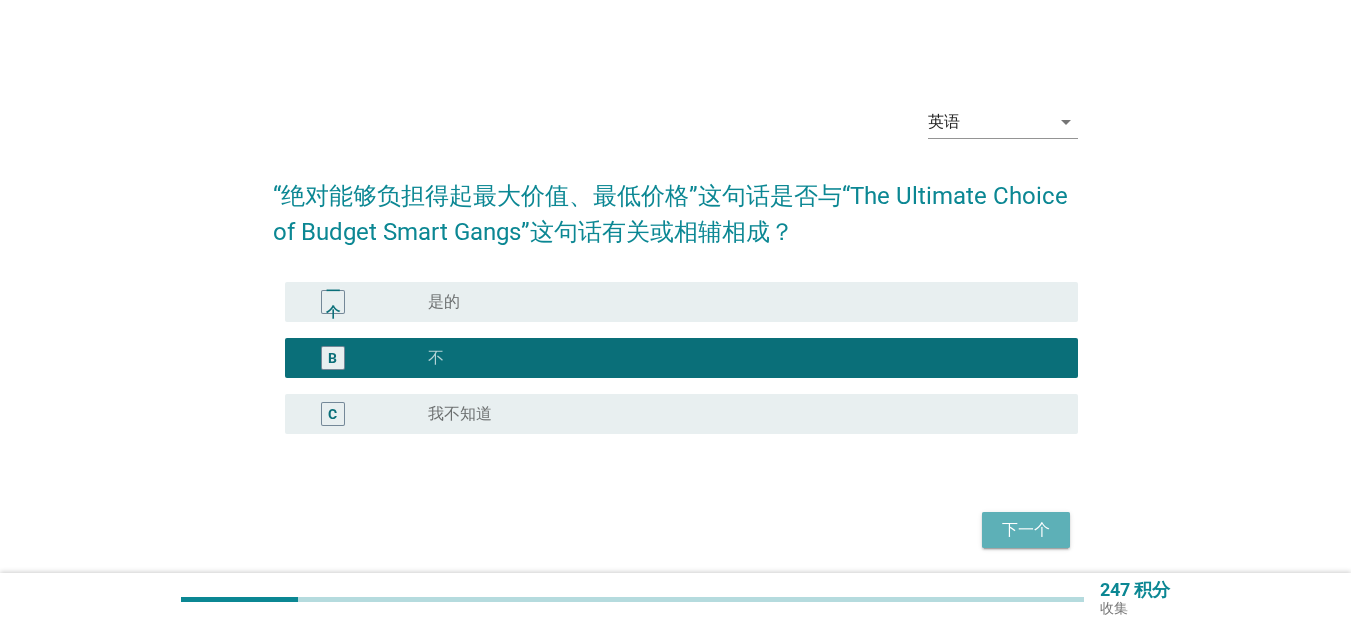 drag, startPoint x: 1017, startPoint y: 539, endPoint x: 766, endPoint y: 338, distance: 321.56183 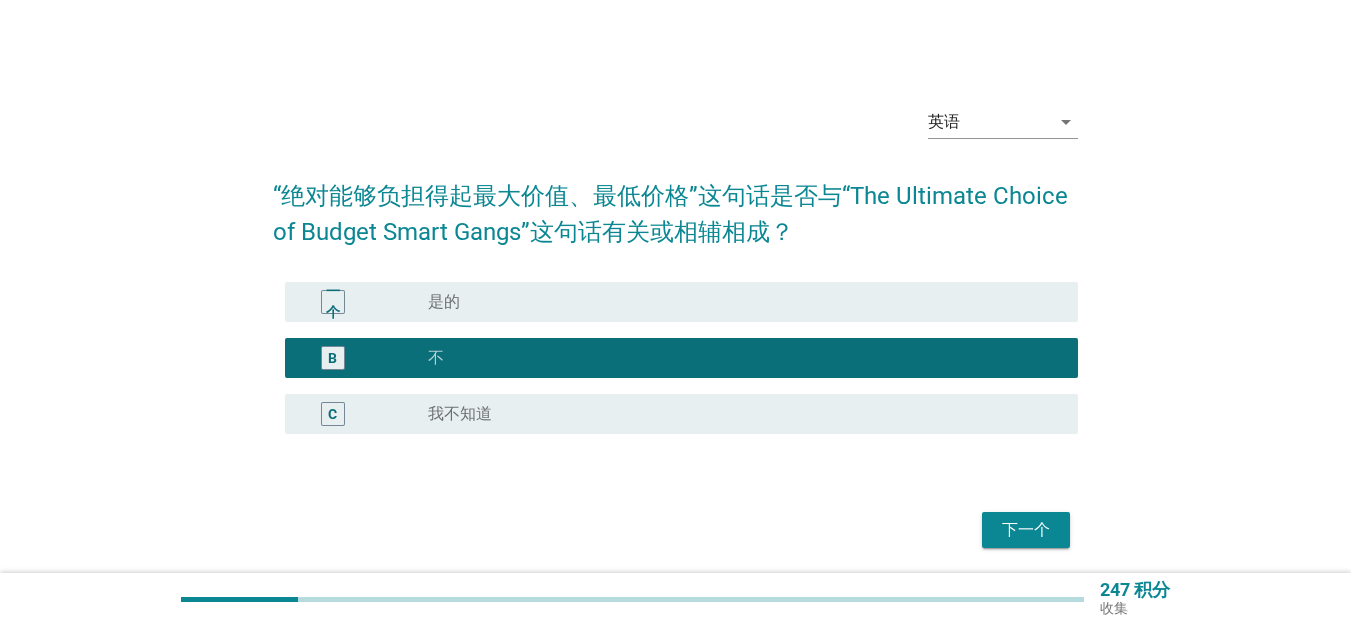 click on "一个     radio_button_unchecked 是的" at bounding box center (681, 302) 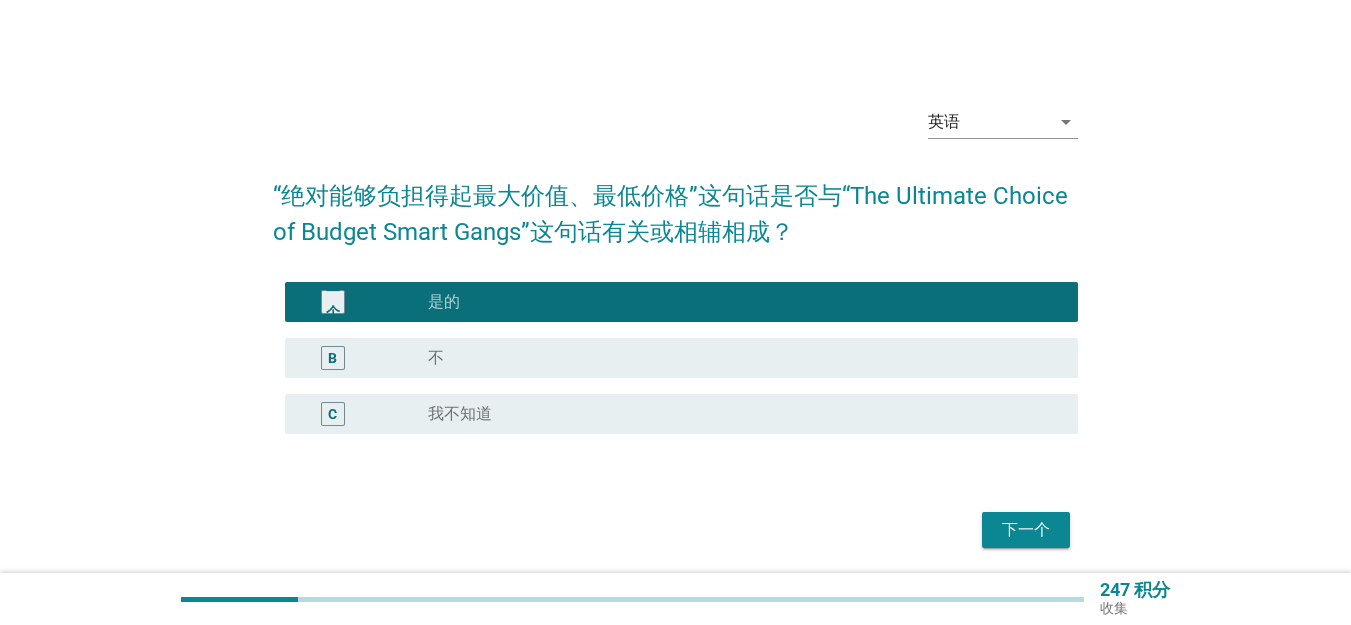 click on "下一个" at bounding box center [675, 530] 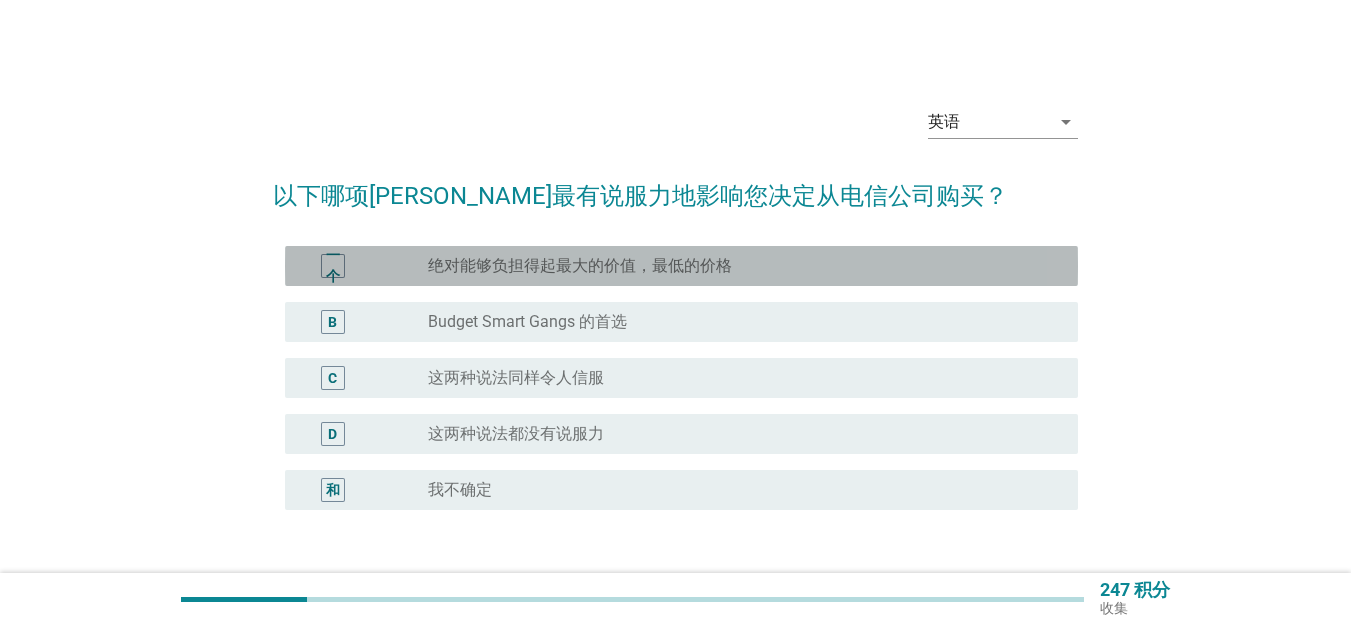 click on "绝对能够负担得起最大的价值，最低的价格" at bounding box center (580, 266) 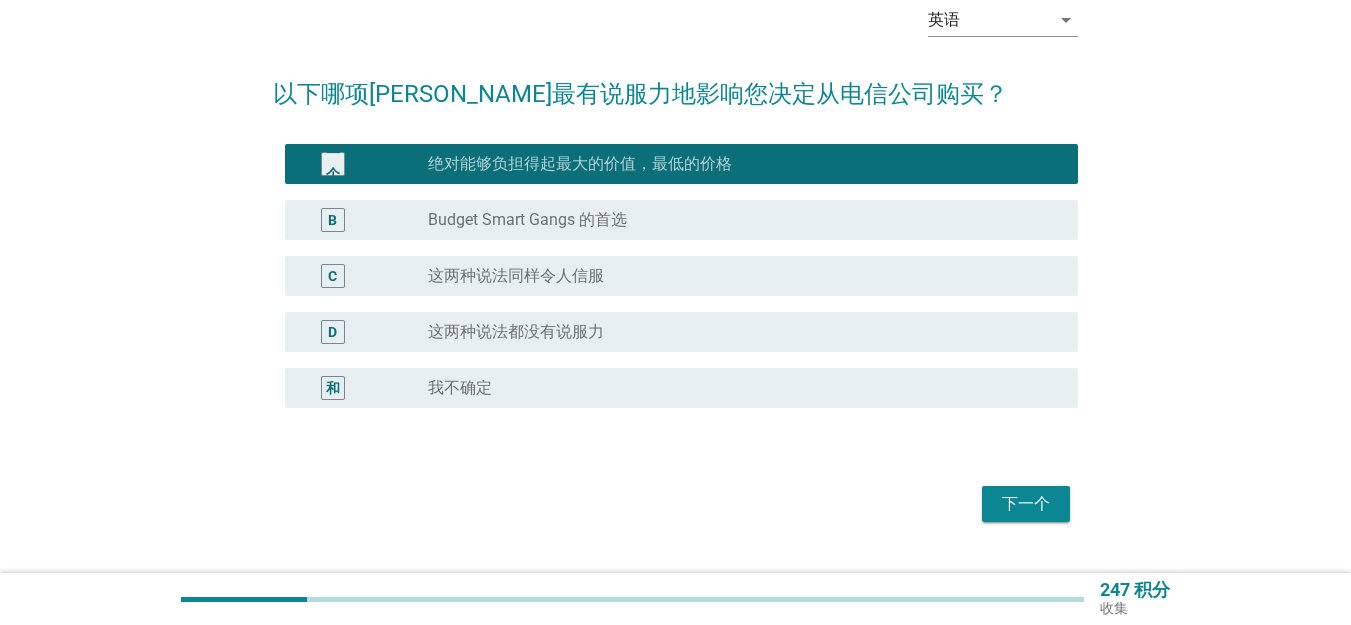 scroll, scrollTop: 147, scrollLeft: 0, axis: vertical 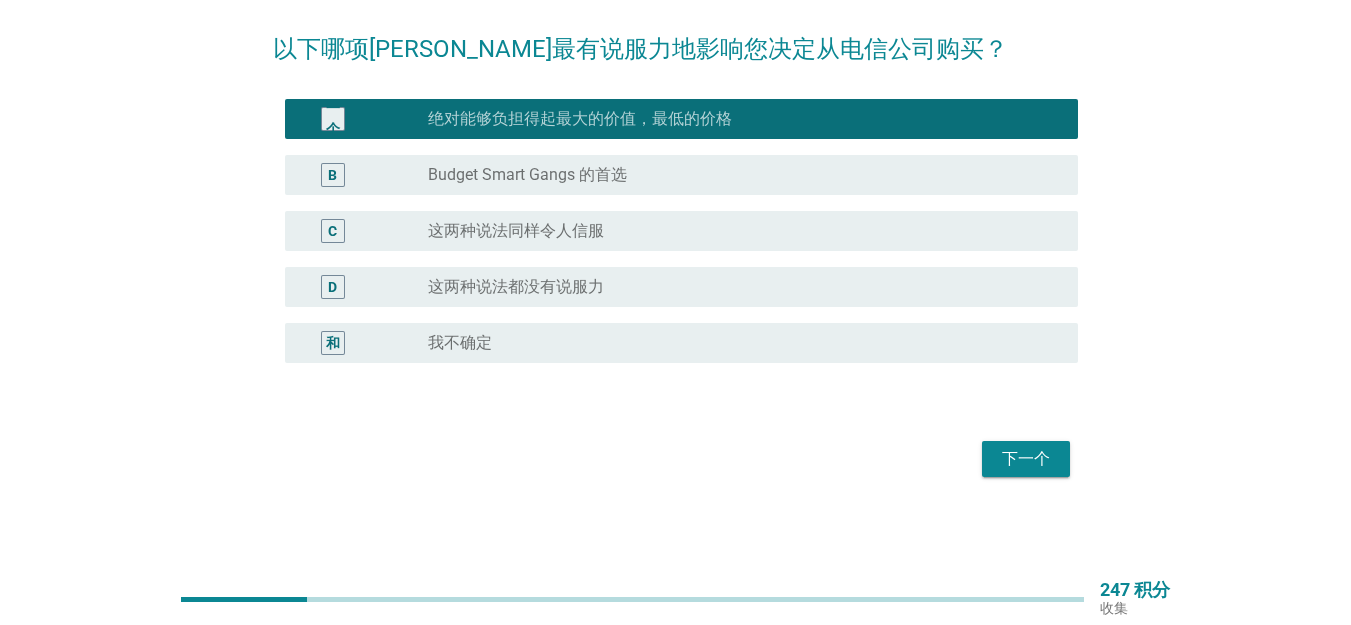 click on "下一个" at bounding box center (675, 459) 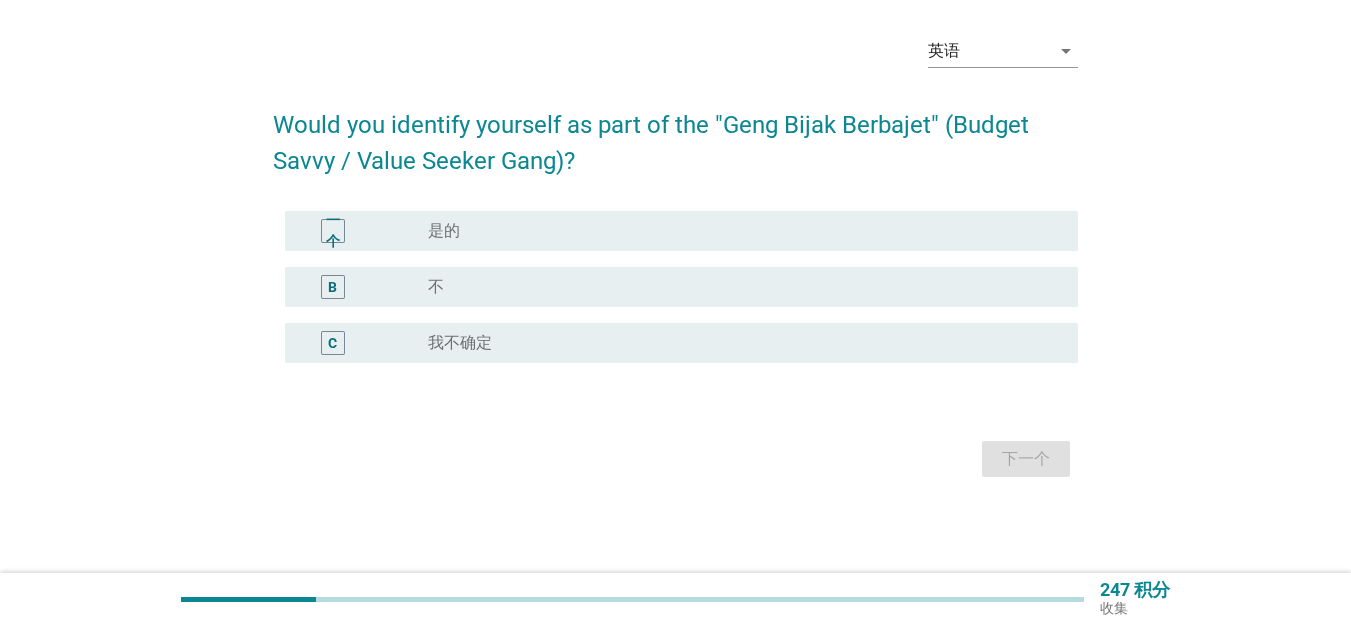 scroll, scrollTop: 0, scrollLeft: 0, axis: both 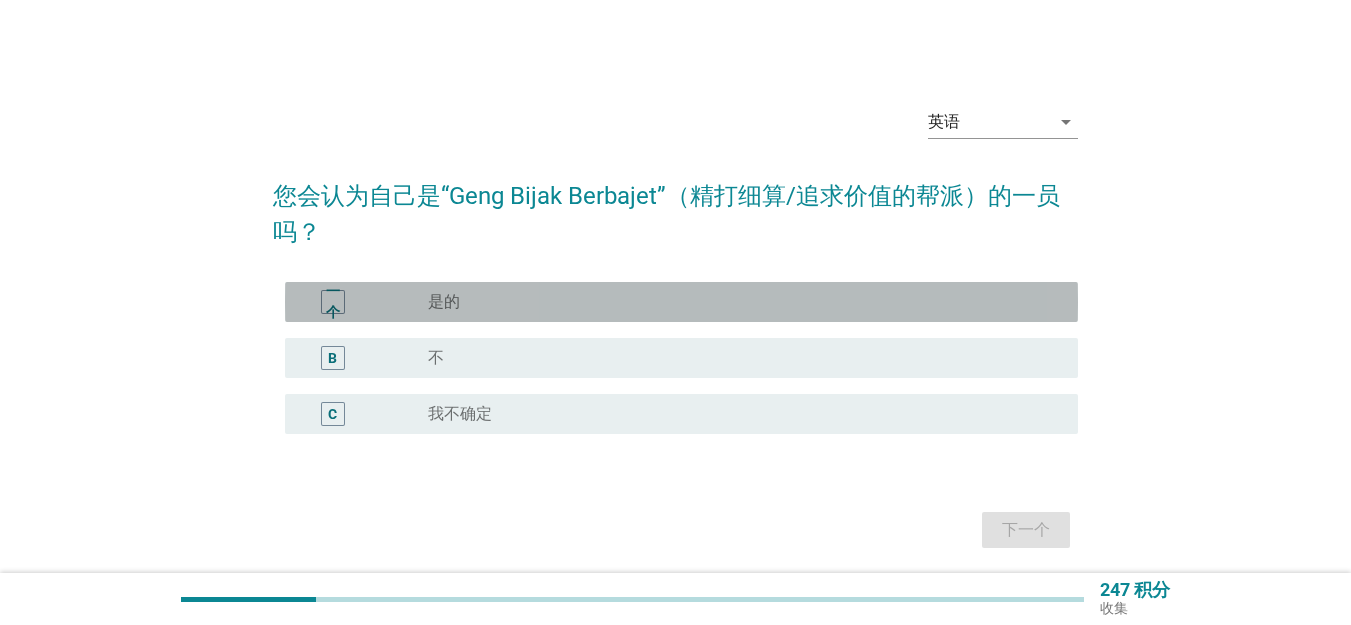 click on "radio_button_unchecked 是的" at bounding box center [737, 302] 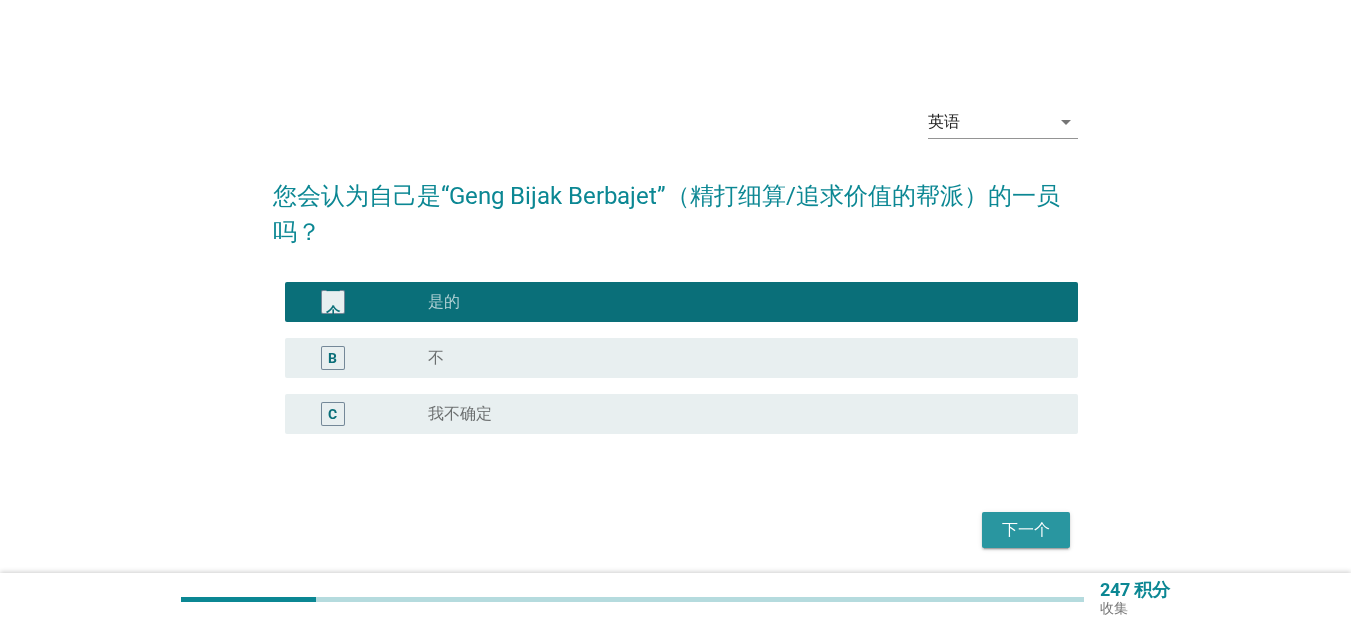 click on "下一个" at bounding box center [1026, 530] 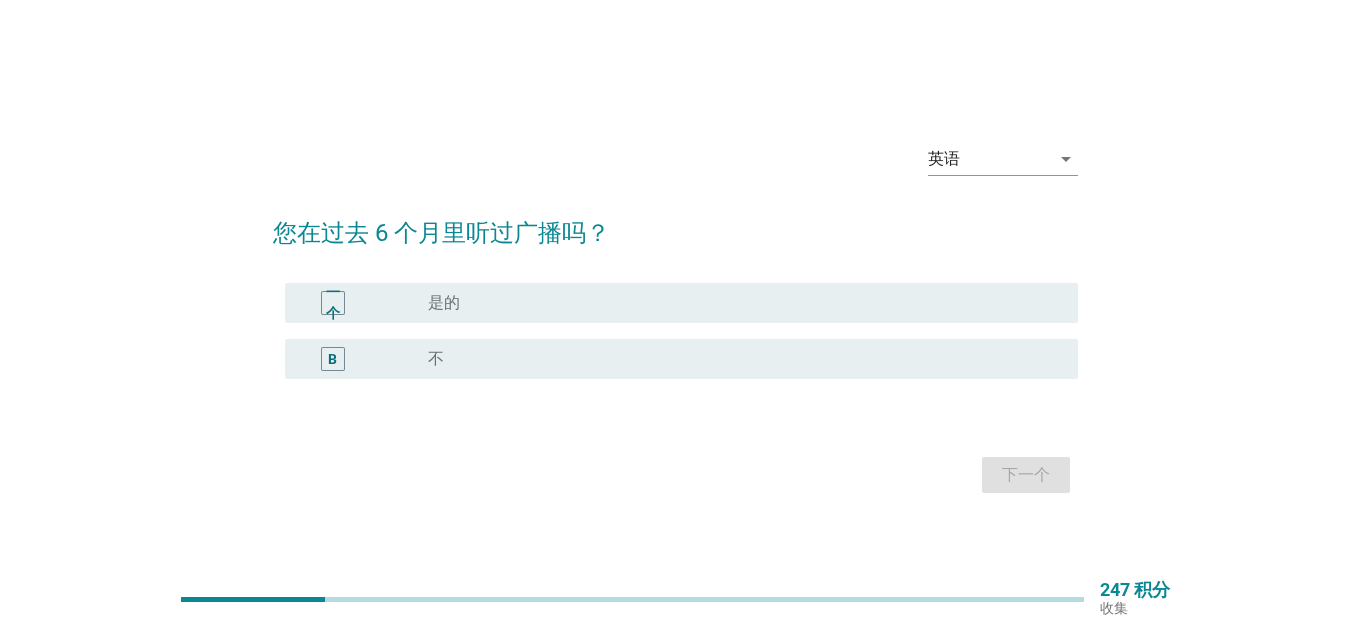 click on "radio_button_unchecked 不" at bounding box center (737, 359) 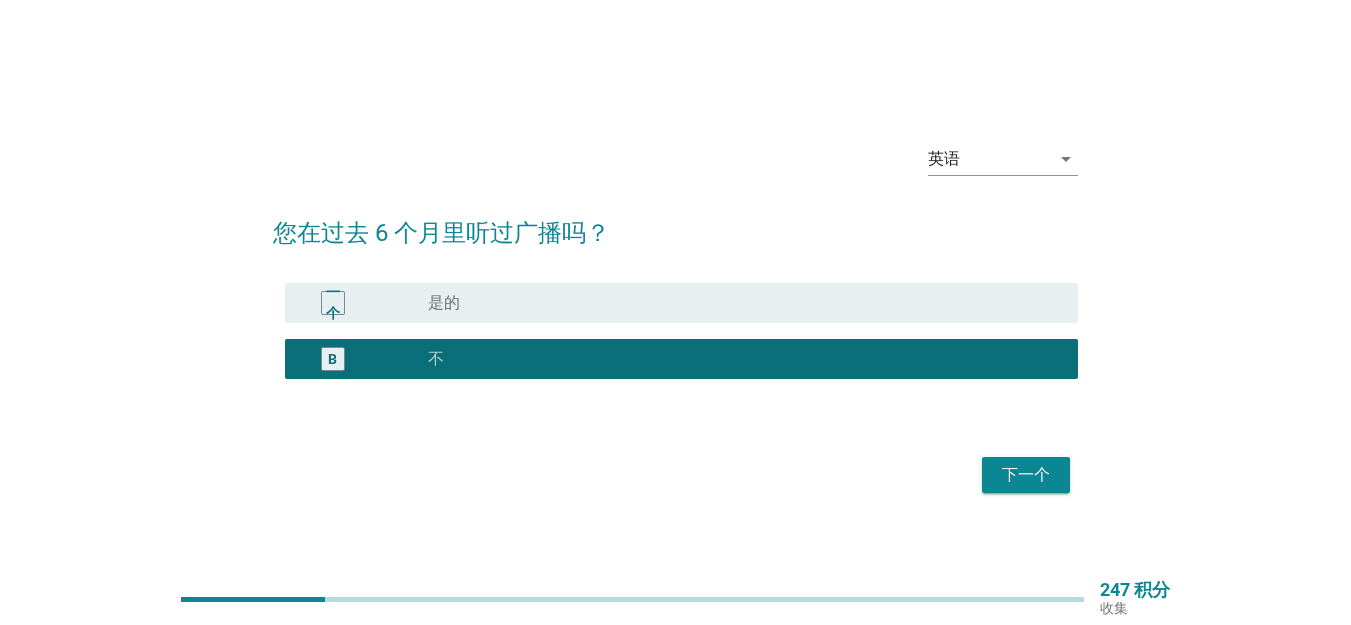 click on "radio_button_unchecked 是的" at bounding box center (745, 303) 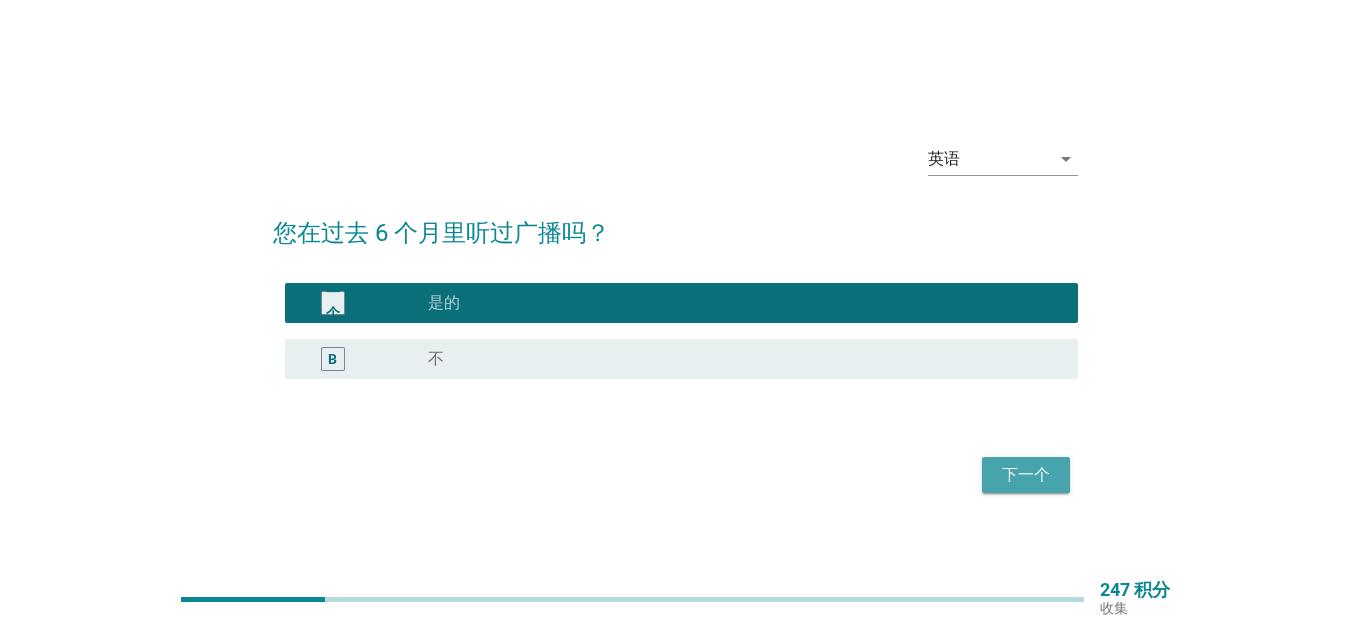 click on "下一个" at bounding box center [1026, 475] 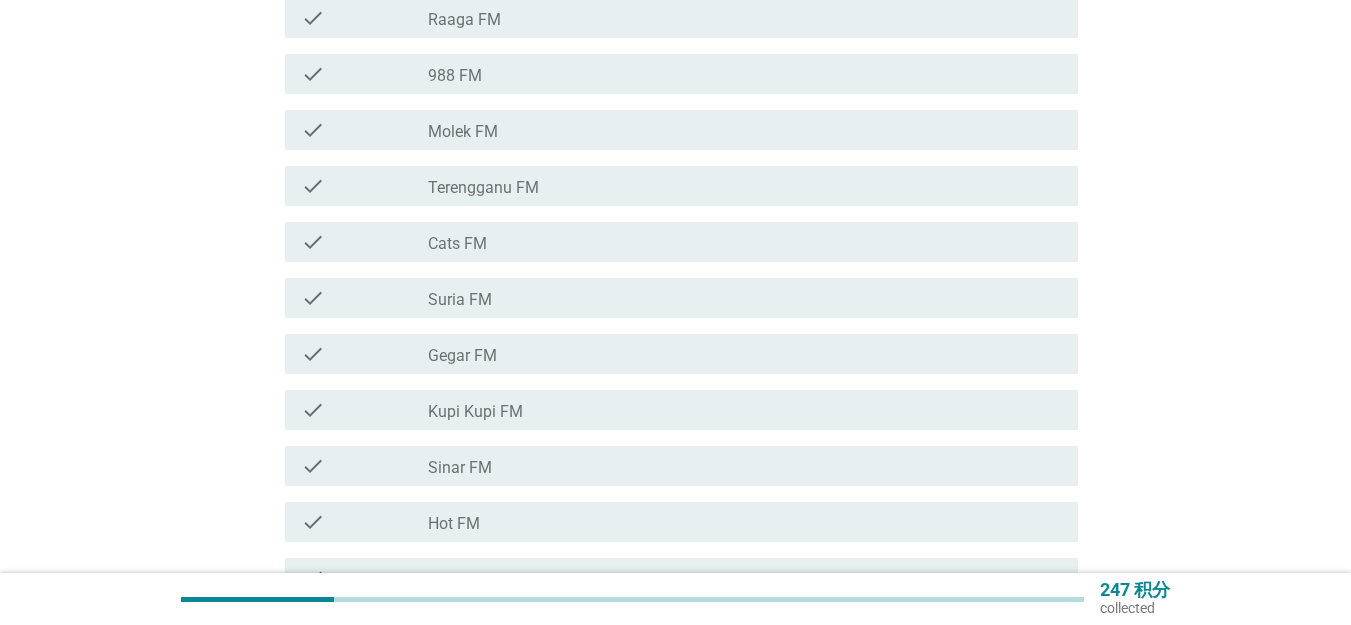 scroll, scrollTop: 667, scrollLeft: 0, axis: vertical 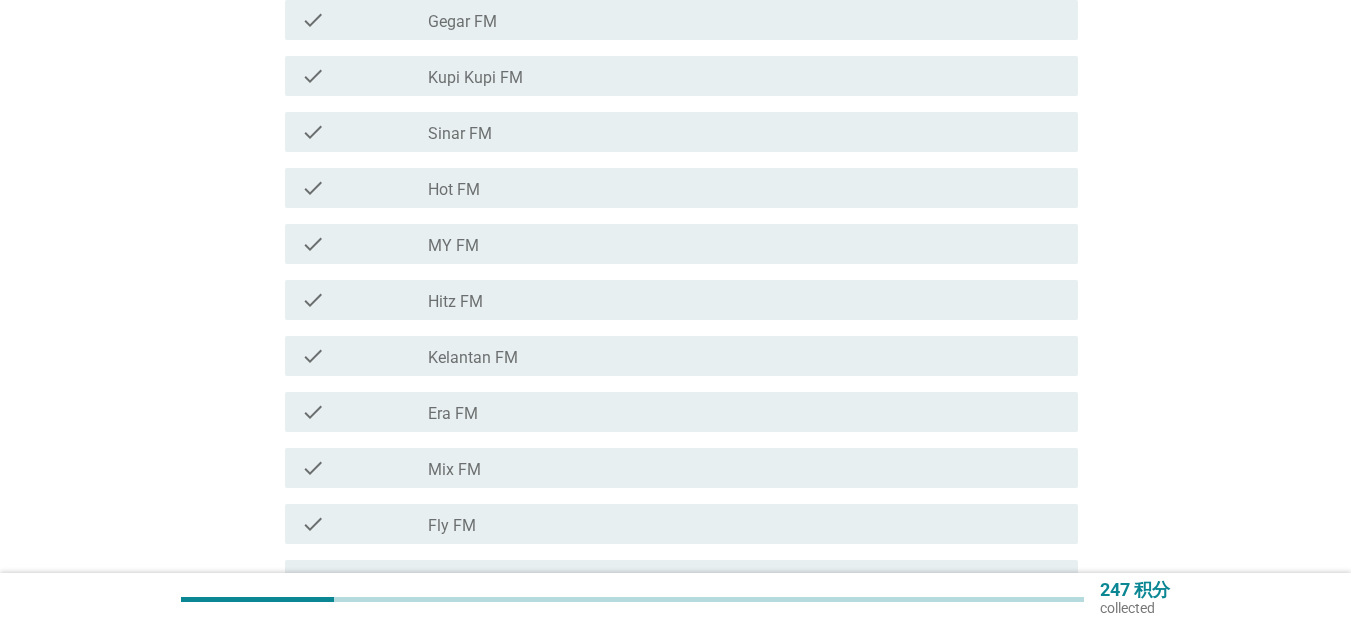 click on "check_box_outline_blank Hitz FM" at bounding box center (745, 300) 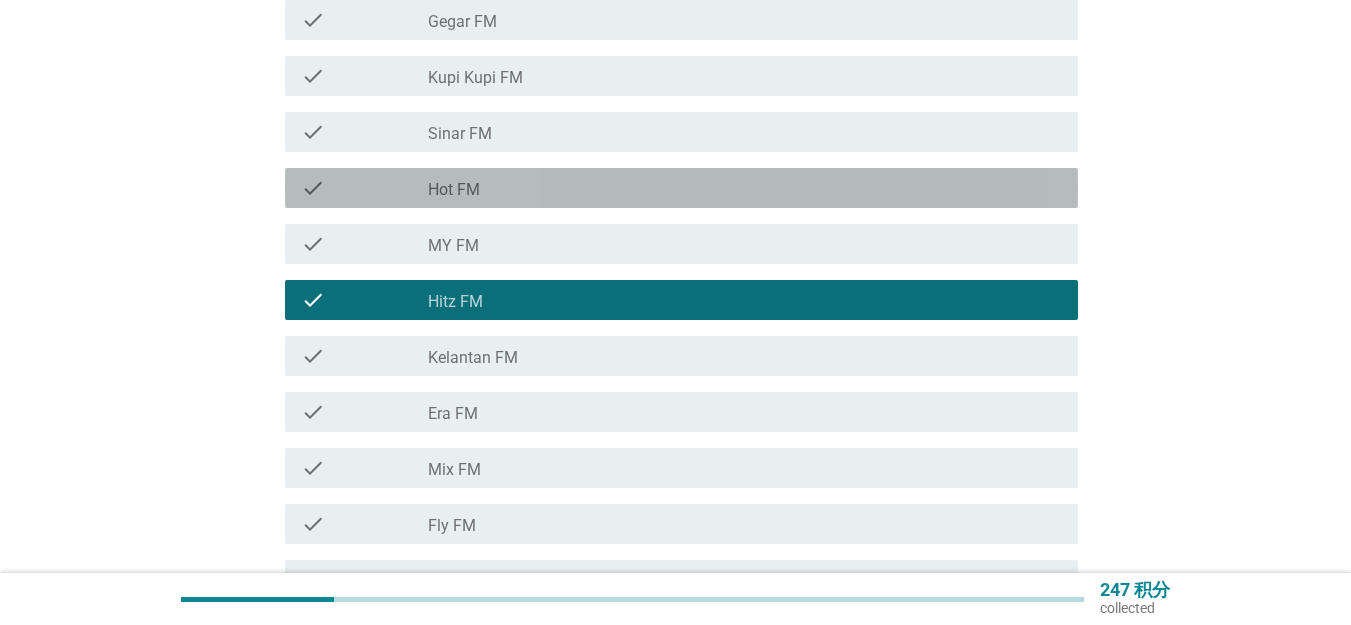 click on "check_box_outline_blank Hot FM" at bounding box center [745, 188] 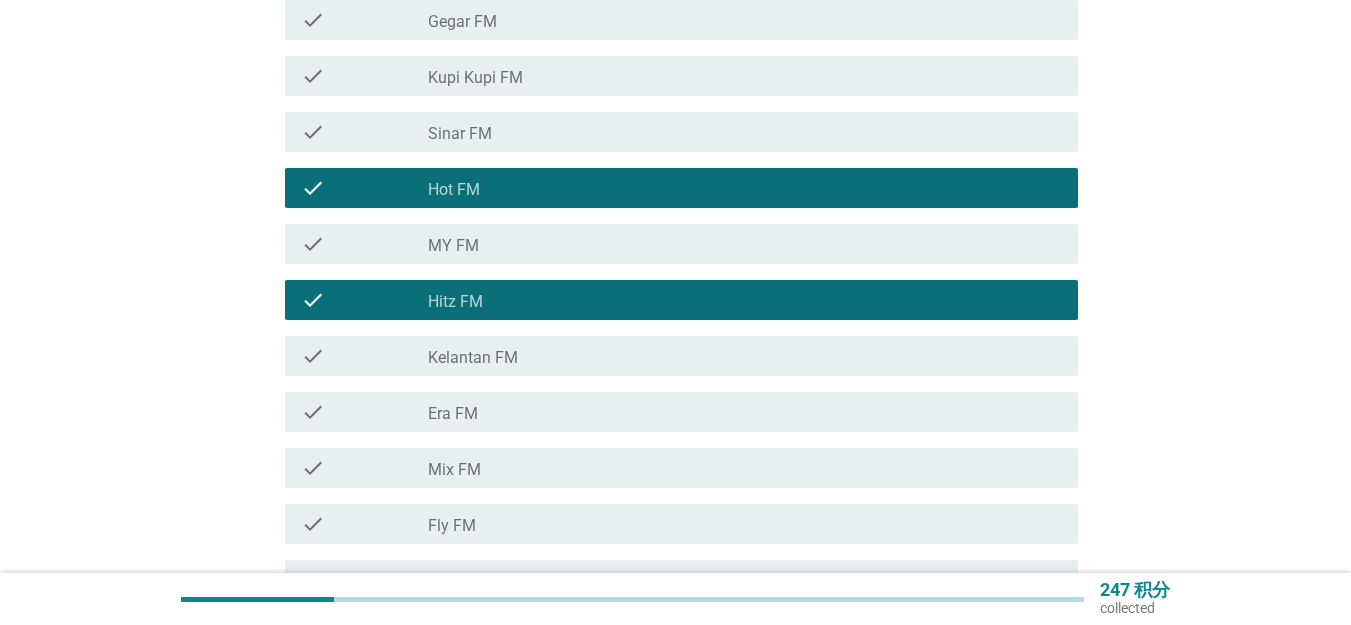 click on "check     check_box_outline_blank MY FM" at bounding box center [681, 244] 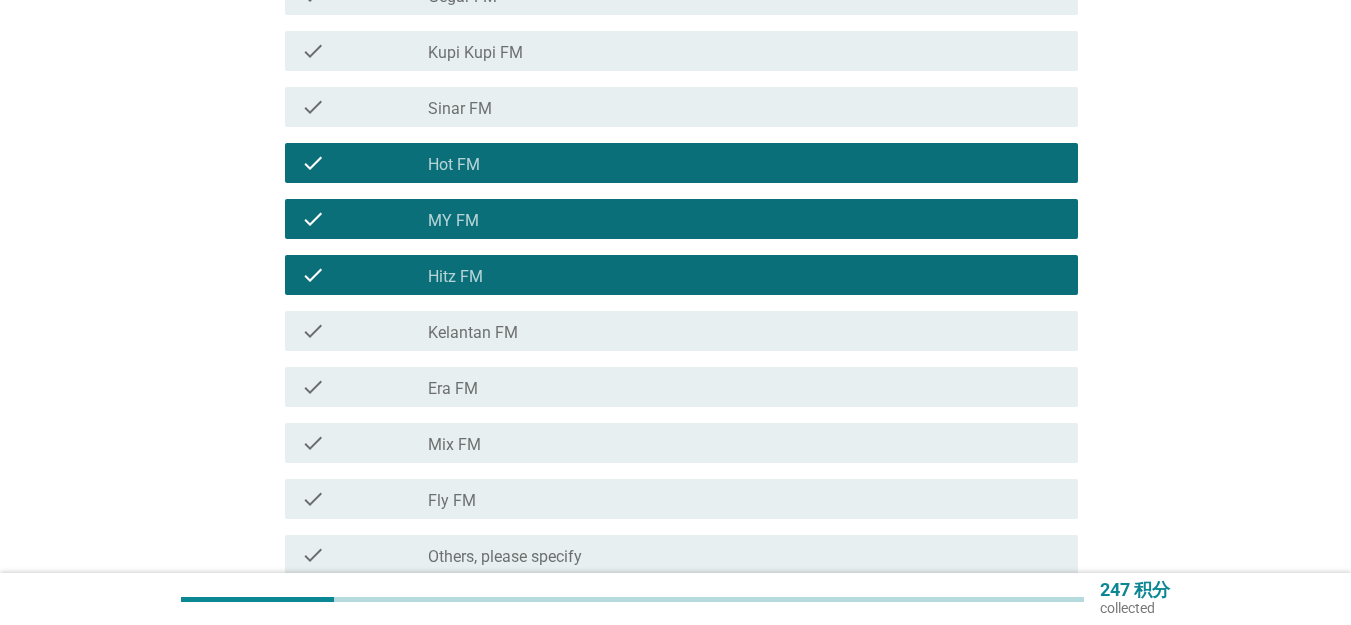 scroll, scrollTop: 880, scrollLeft: 0, axis: vertical 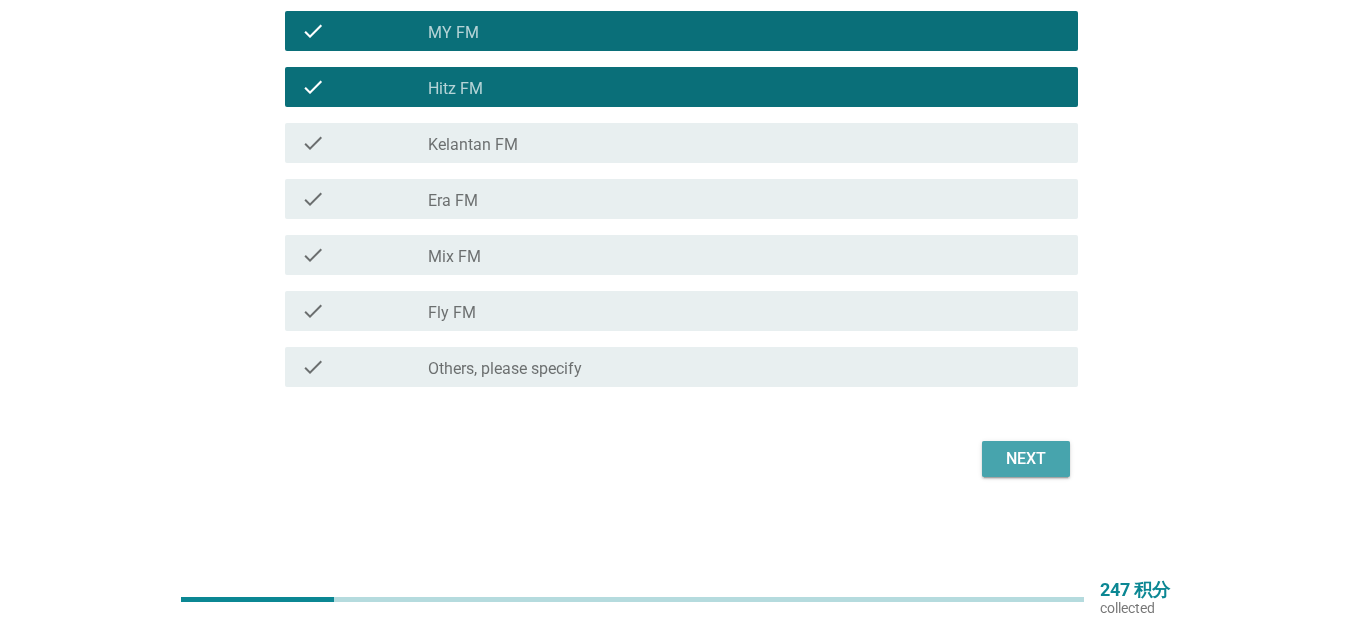 click on "Next" at bounding box center [1026, 459] 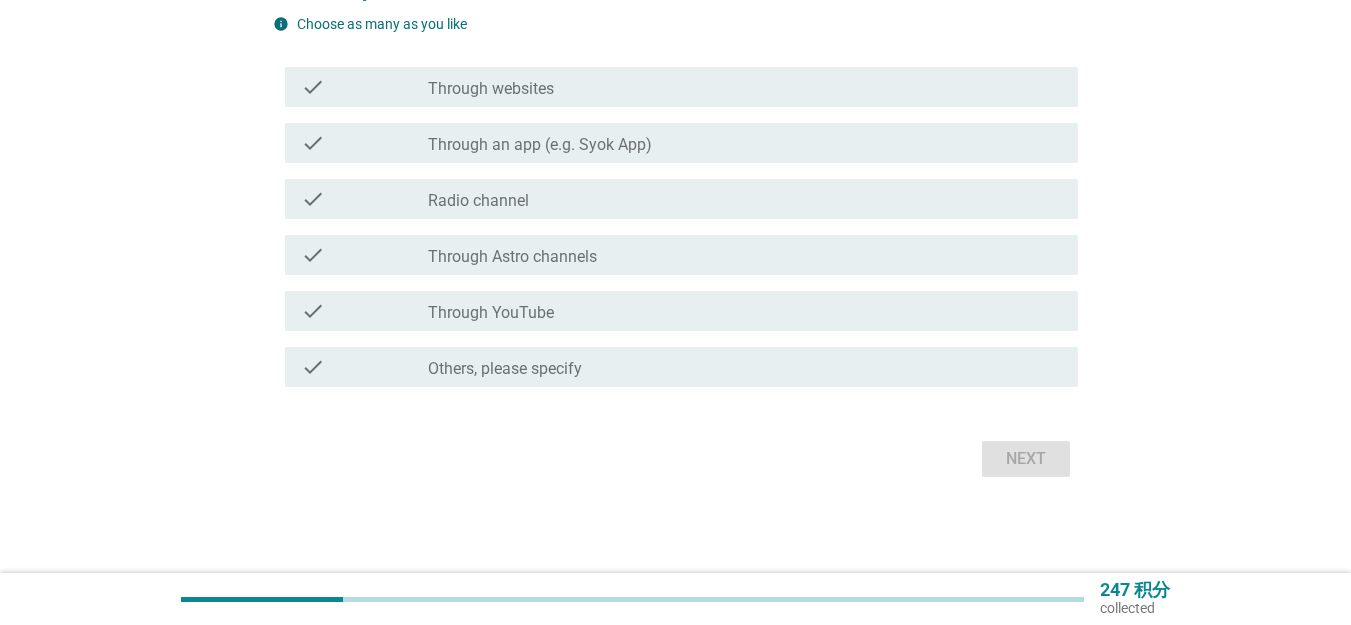 scroll, scrollTop: 0, scrollLeft: 0, axis: both 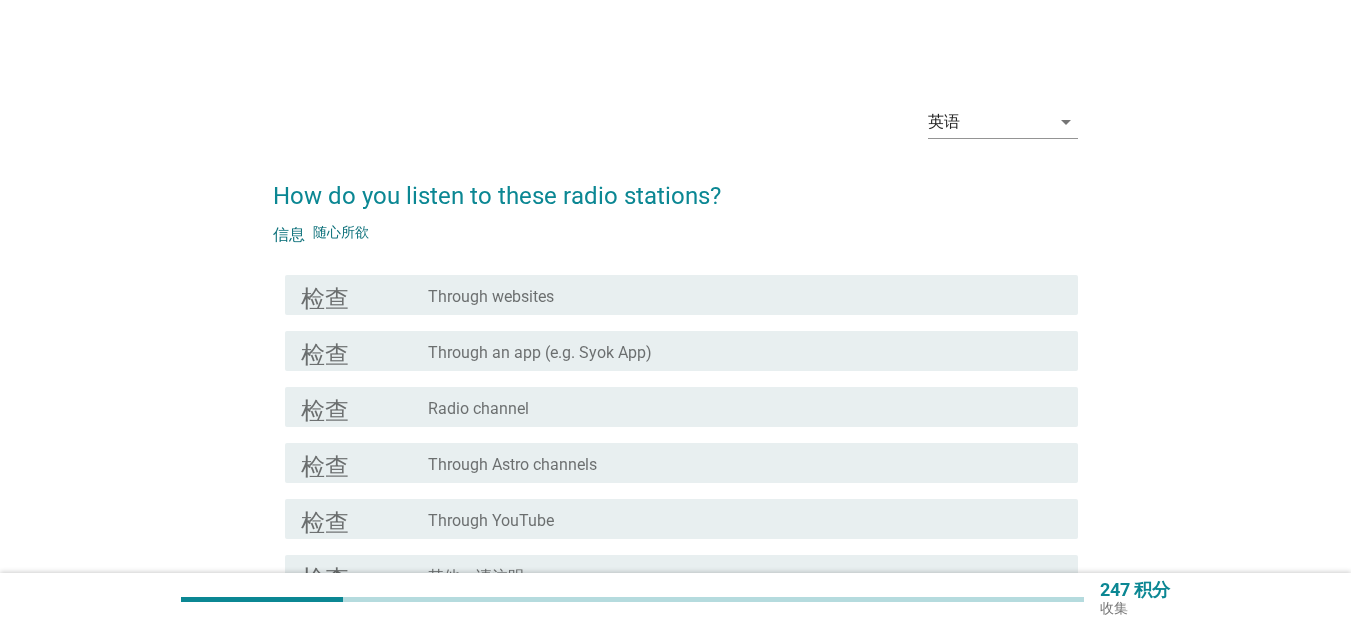 click on "英语 arrow_drop_down" at bounding box center [675, 124] 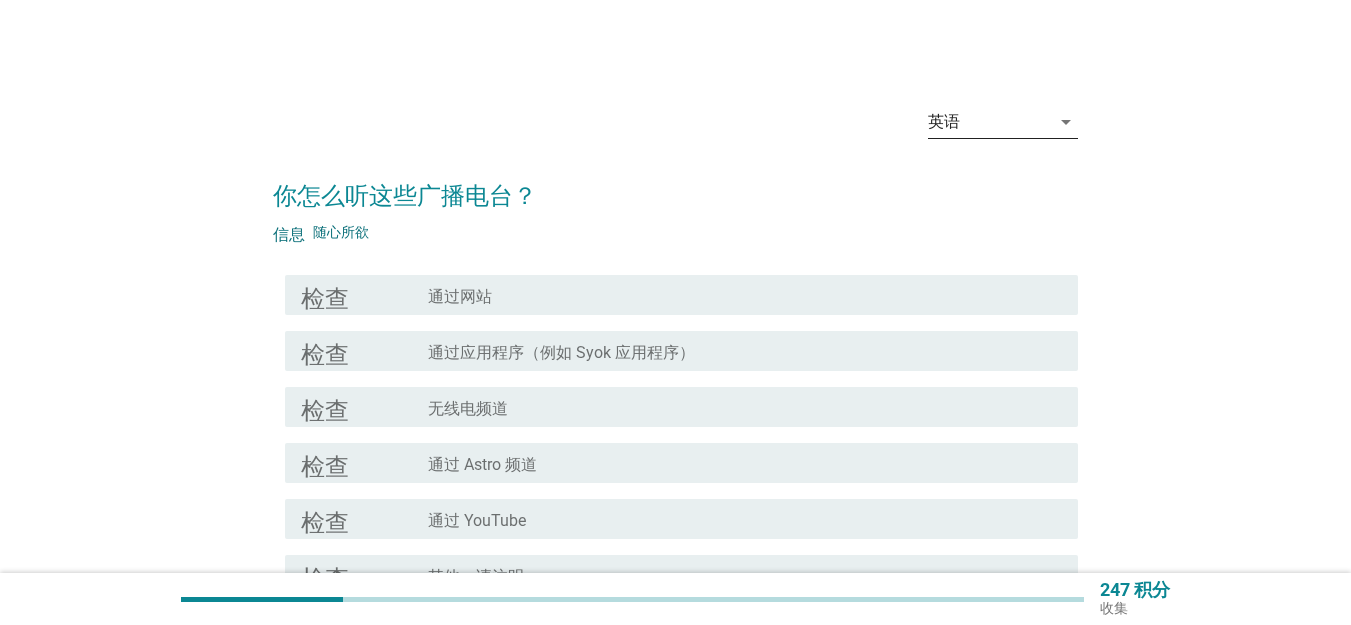 click on "英语" at bounding box center (944, 122) 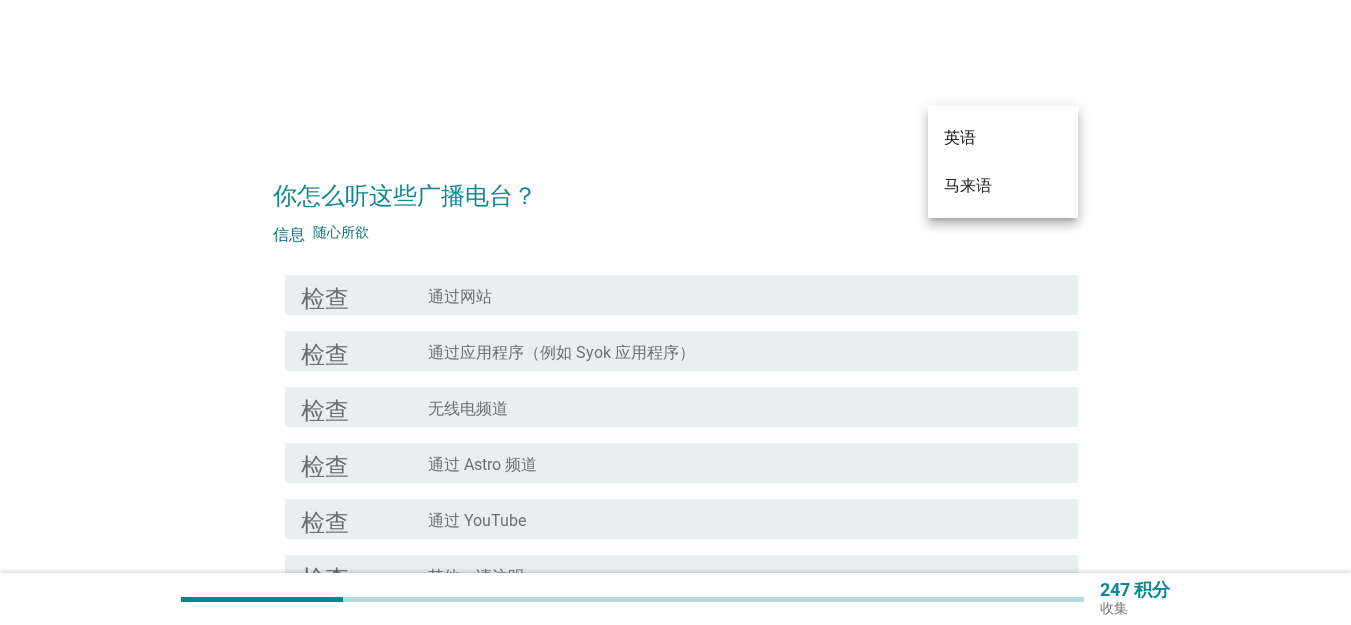 click on "英语" at bounding box center [1003, 138] 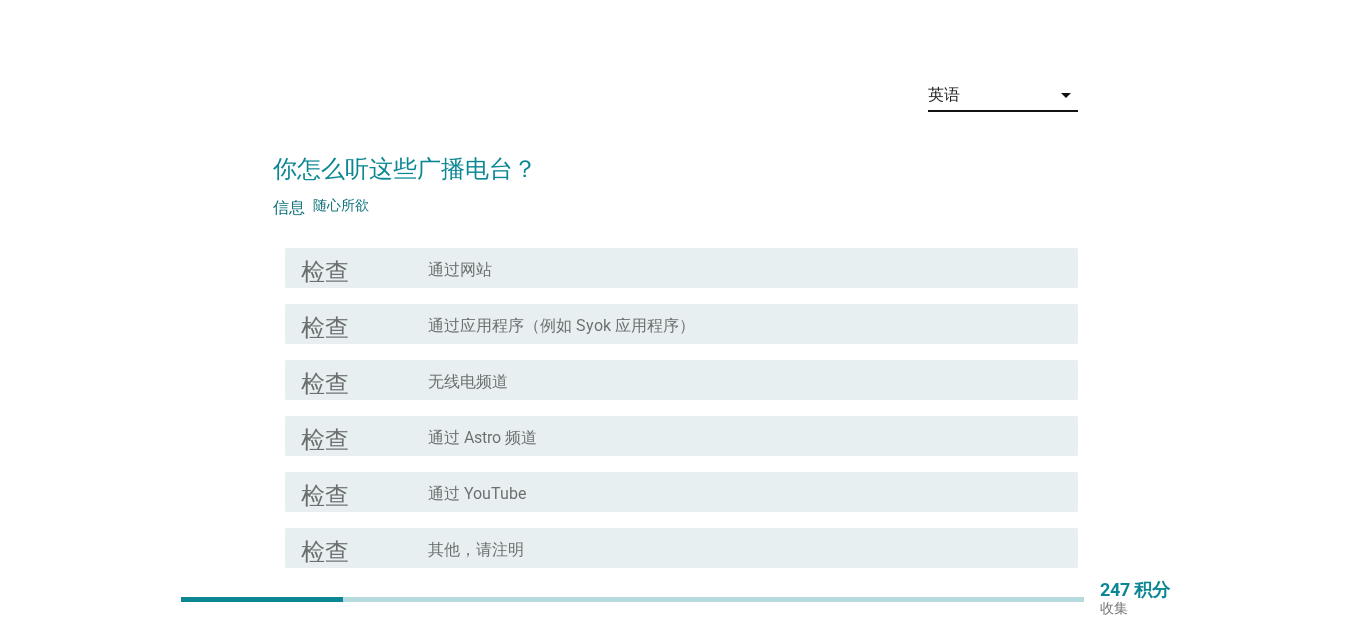 scroll, scrollTop: 0, scrollLeft: 0, axis: both 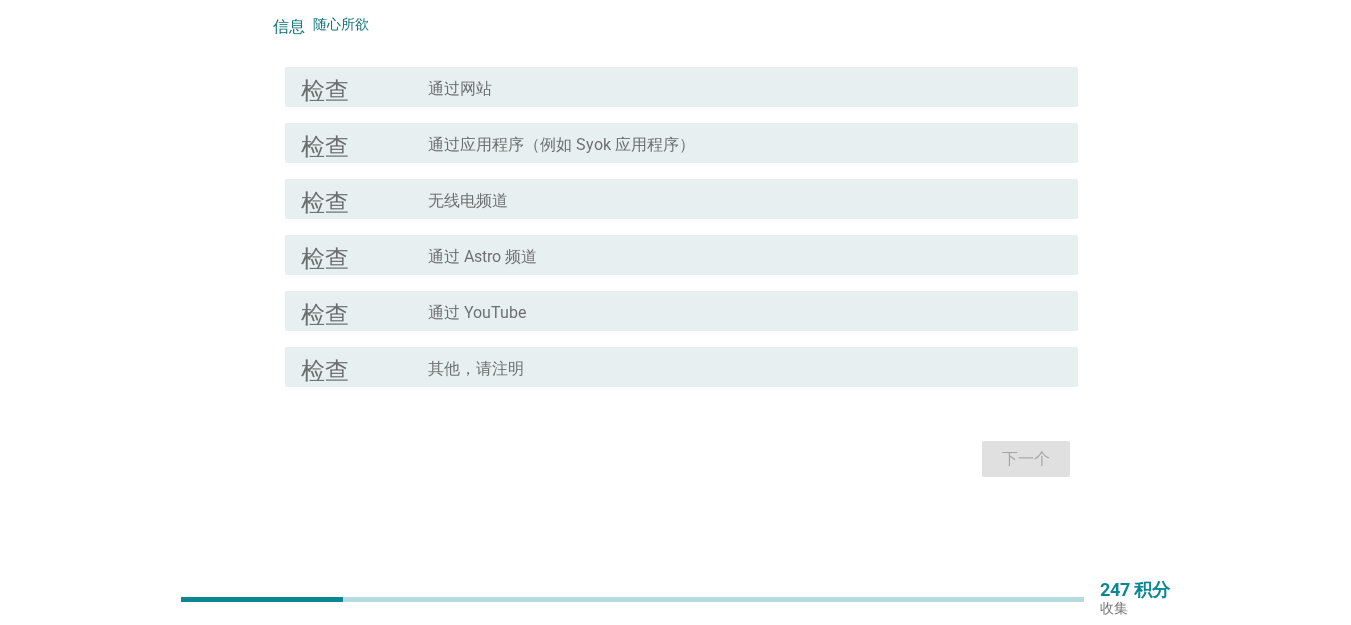 click on "check_box_outline_blank 无线电频道" at bounding box center (745, 199) 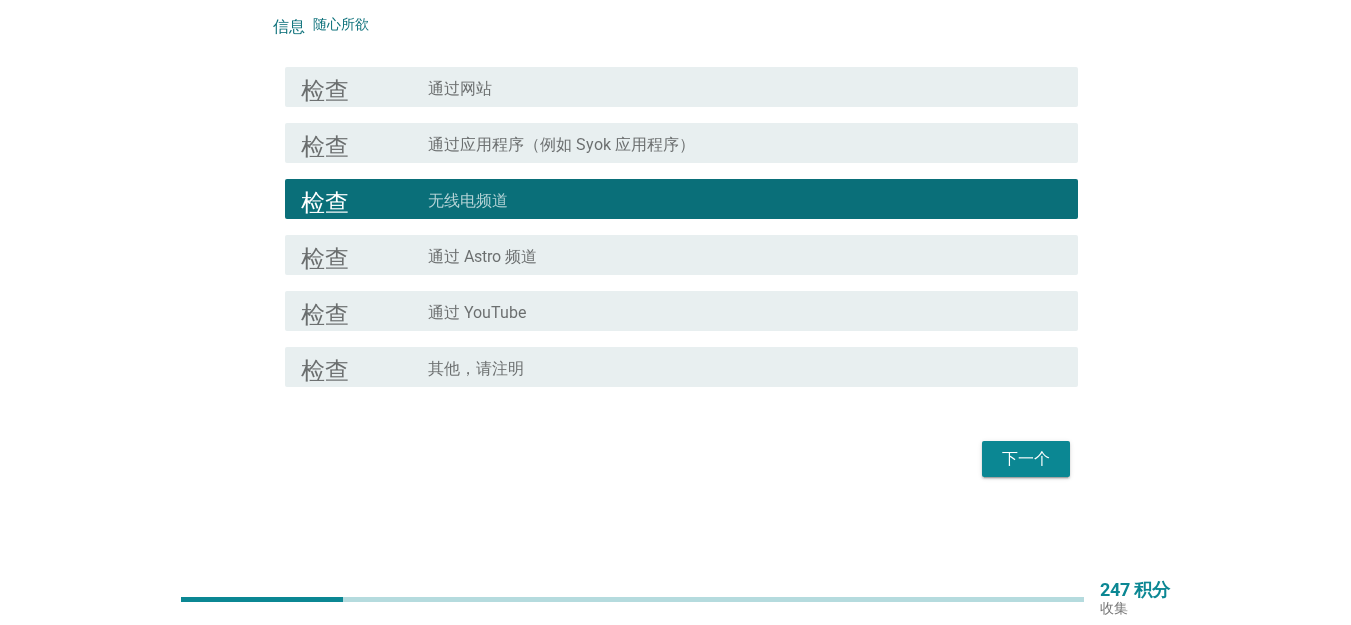 click on "check_box_outline_blank 通过网站" at bounding box center [745, 87] 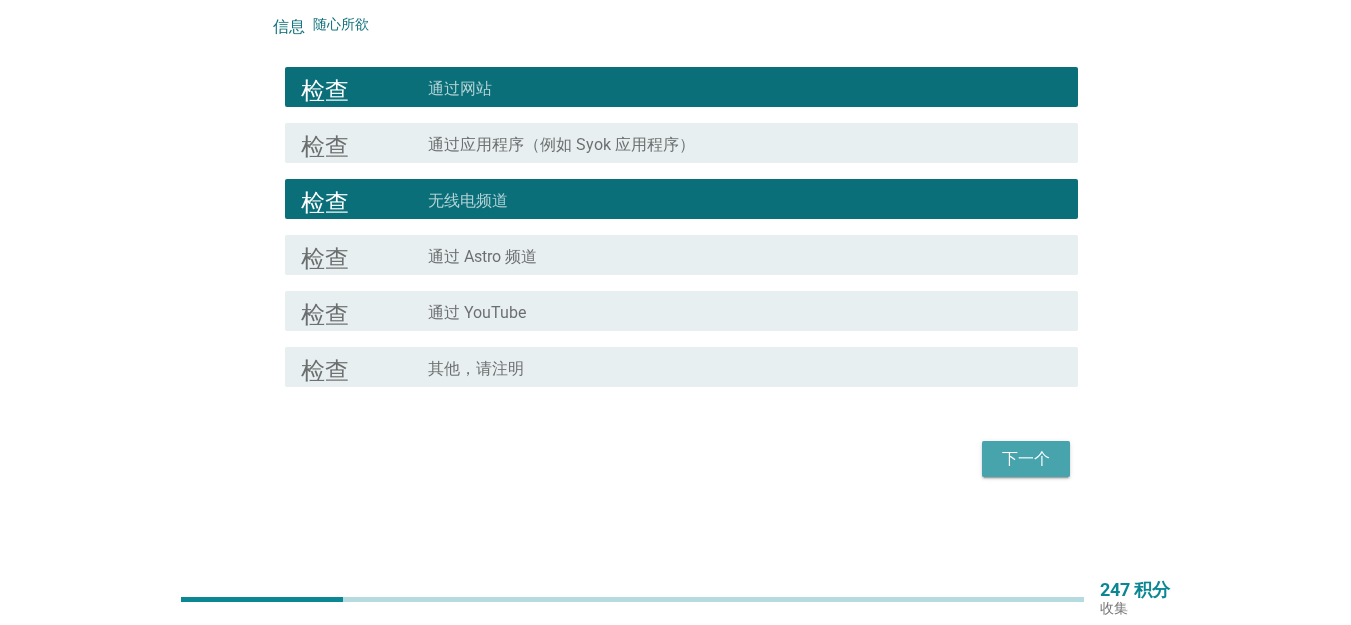click on "下一个" at bounding box center (1026, 459) 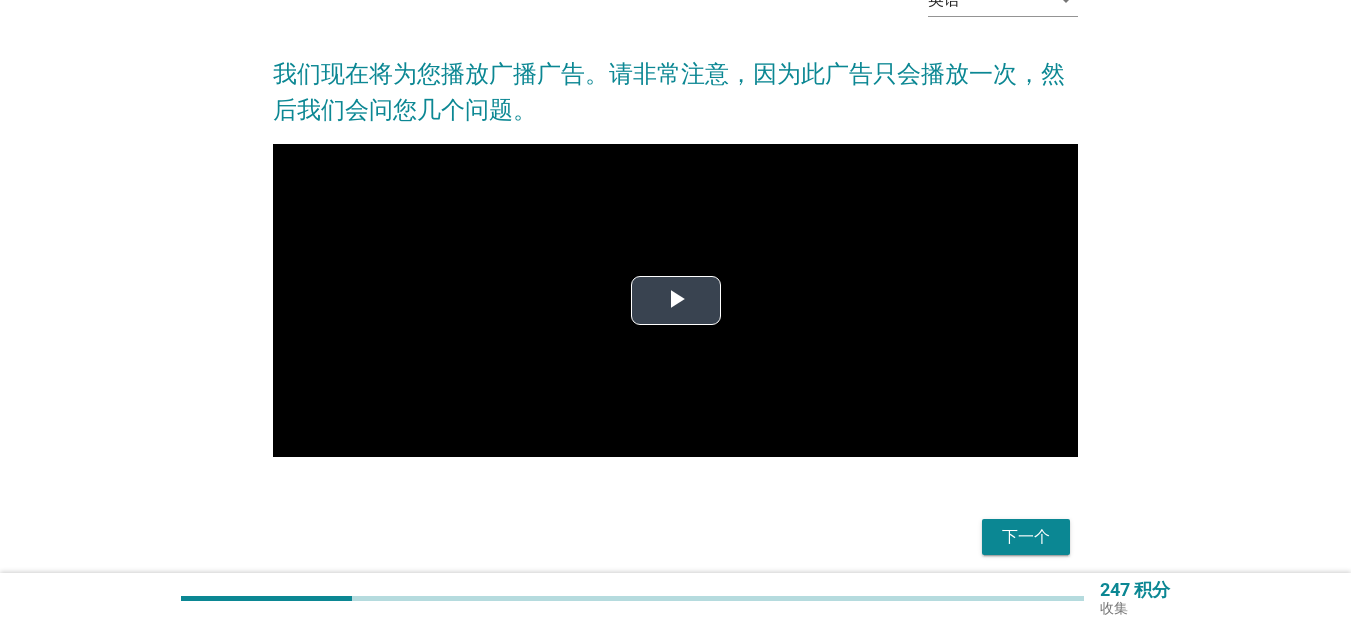 scroll, scrollTop: 167, scrollLeft: 0, axis: vertical 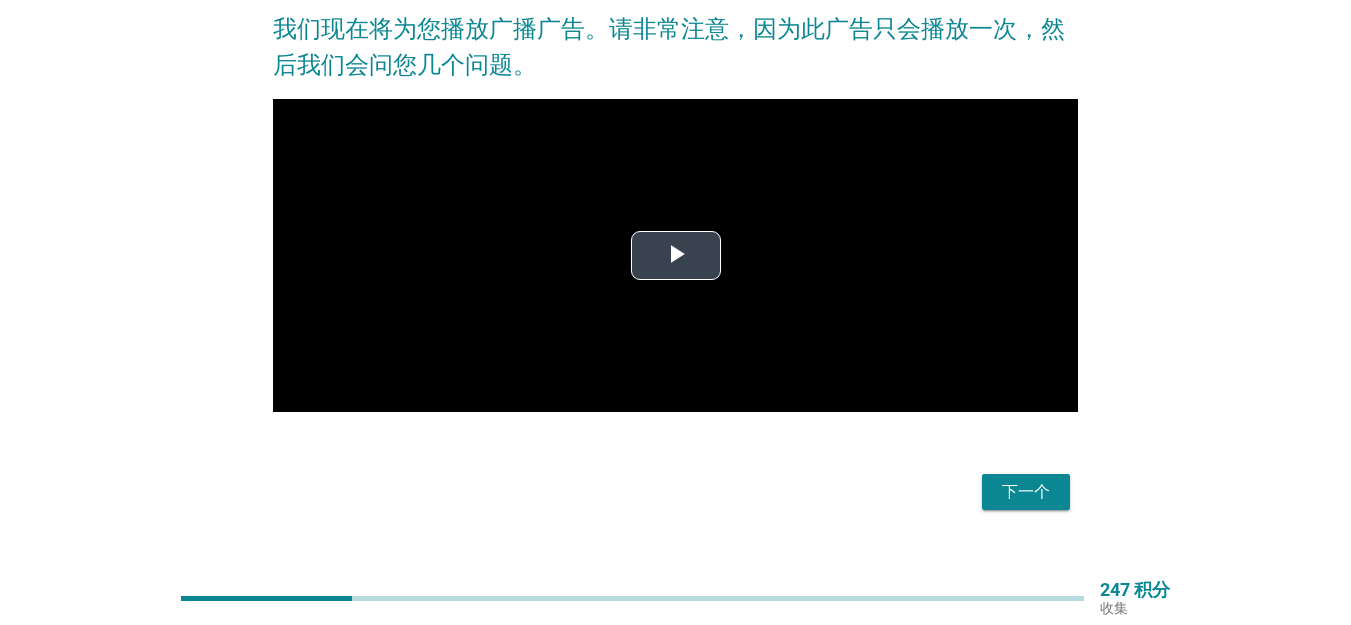 click at bounding box center [676, 255] 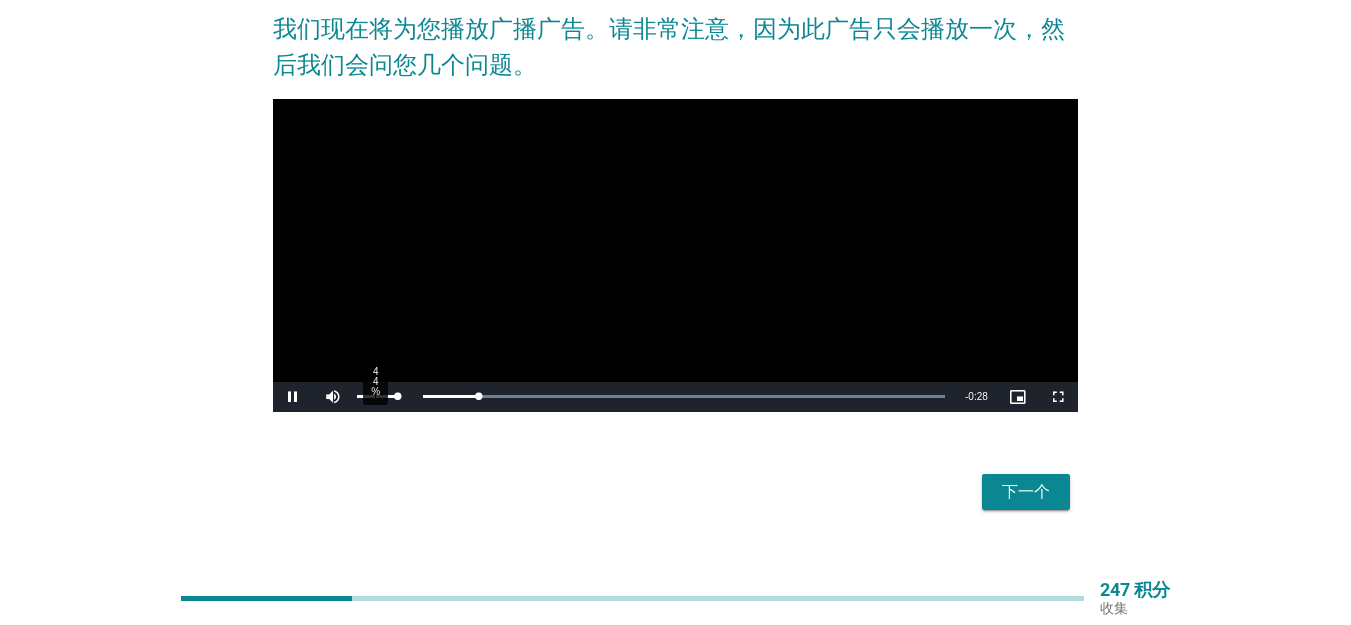click on "44%" at bounding box center (377, 397) 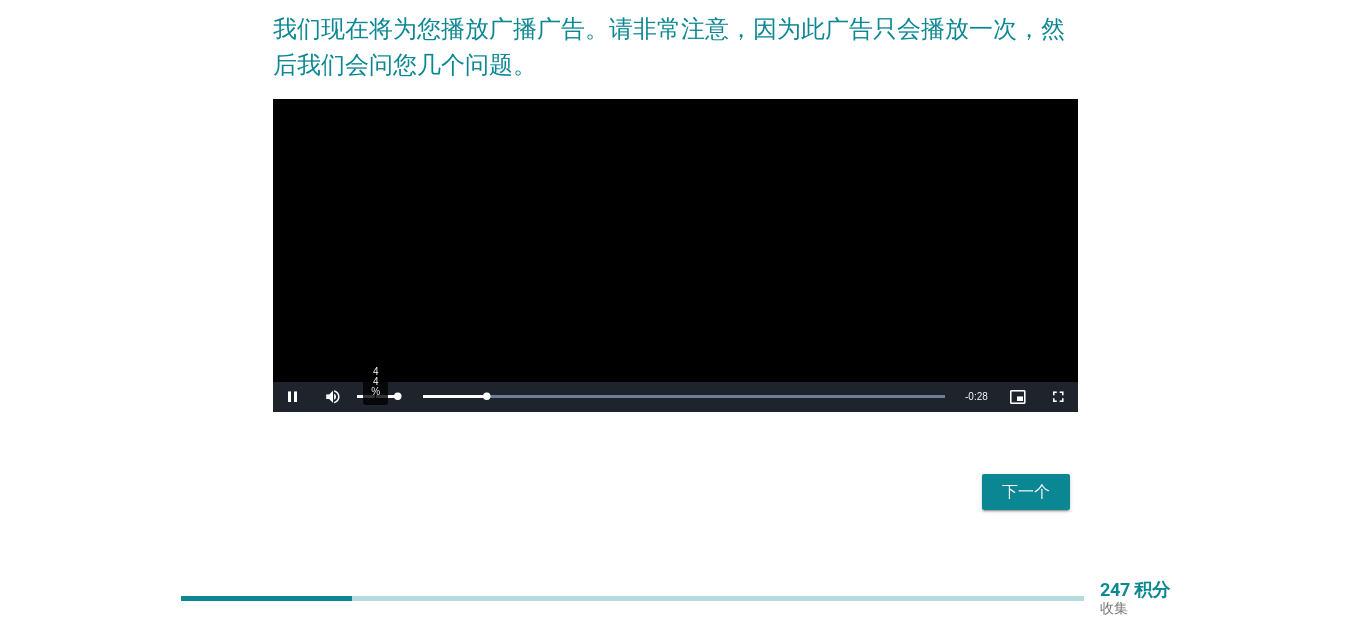 click on "44%" at bounding box center (377, 397) 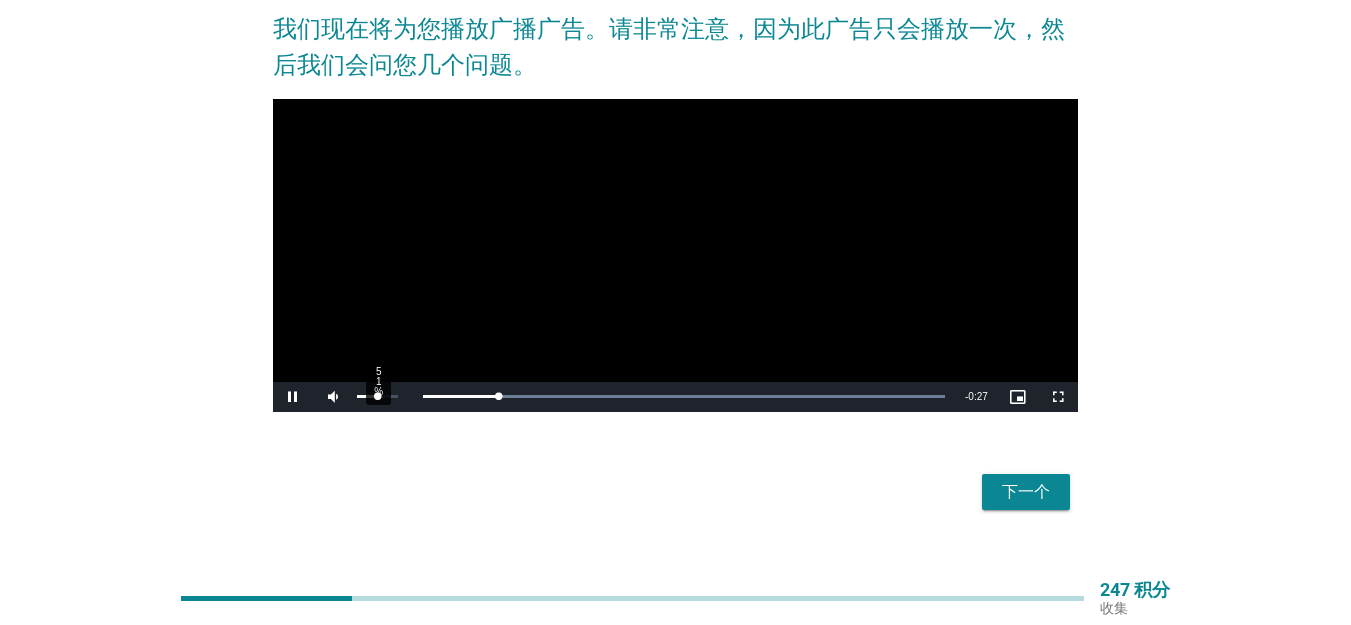click on "51%" at bounding box center [377, 397] 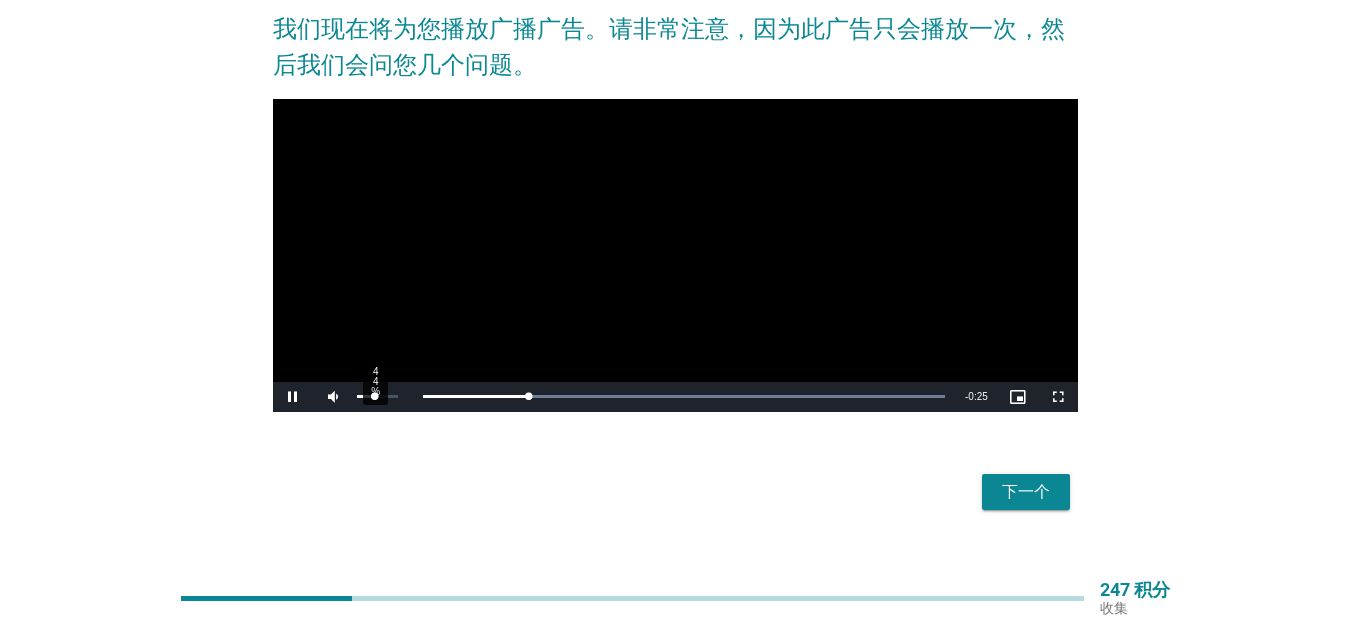 click at bounding box center (366, 396) 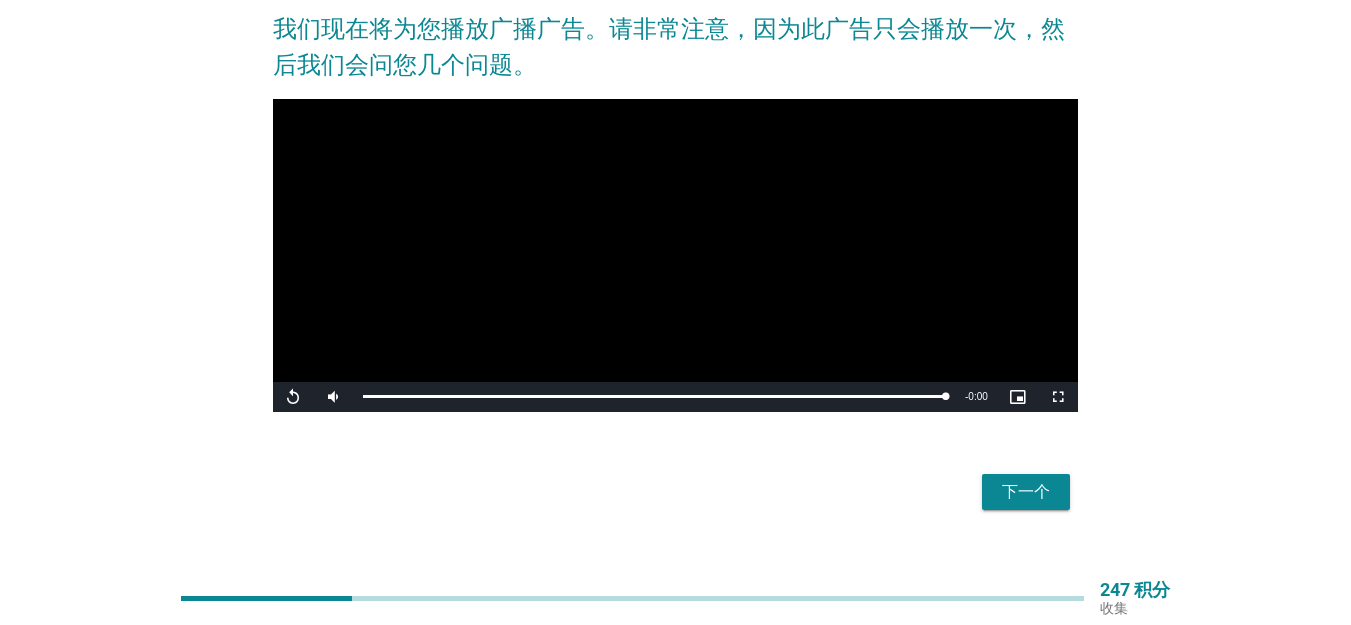 click on "下一个" at bounding box center [1026, 492] 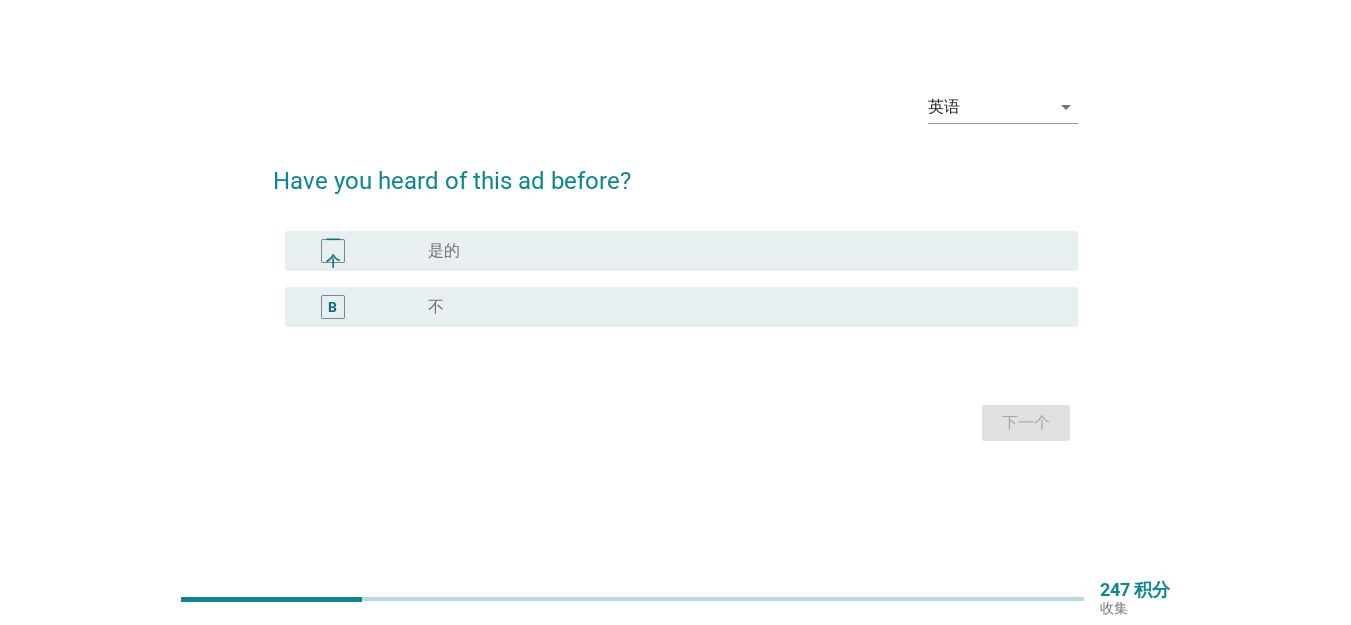 scroll, scrollTop: 0, scrollLeft: 0, axis: both 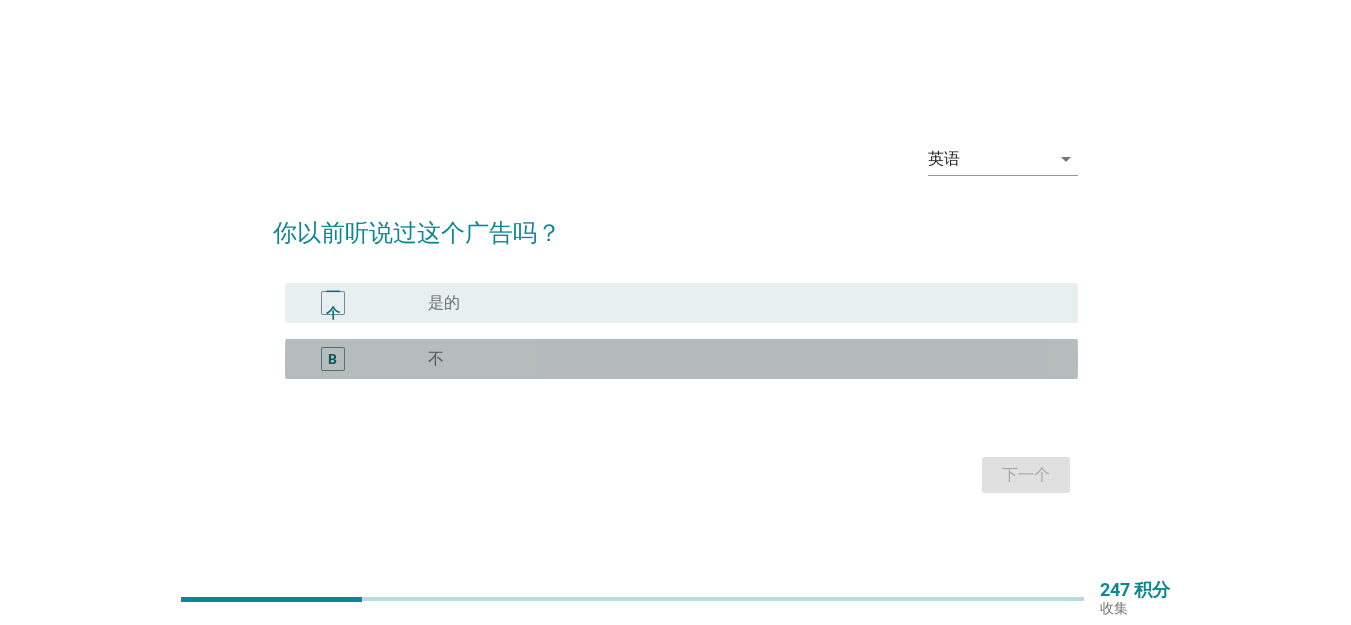 click on "radio_button_unchecked 不" at bounding box center (737, 359) 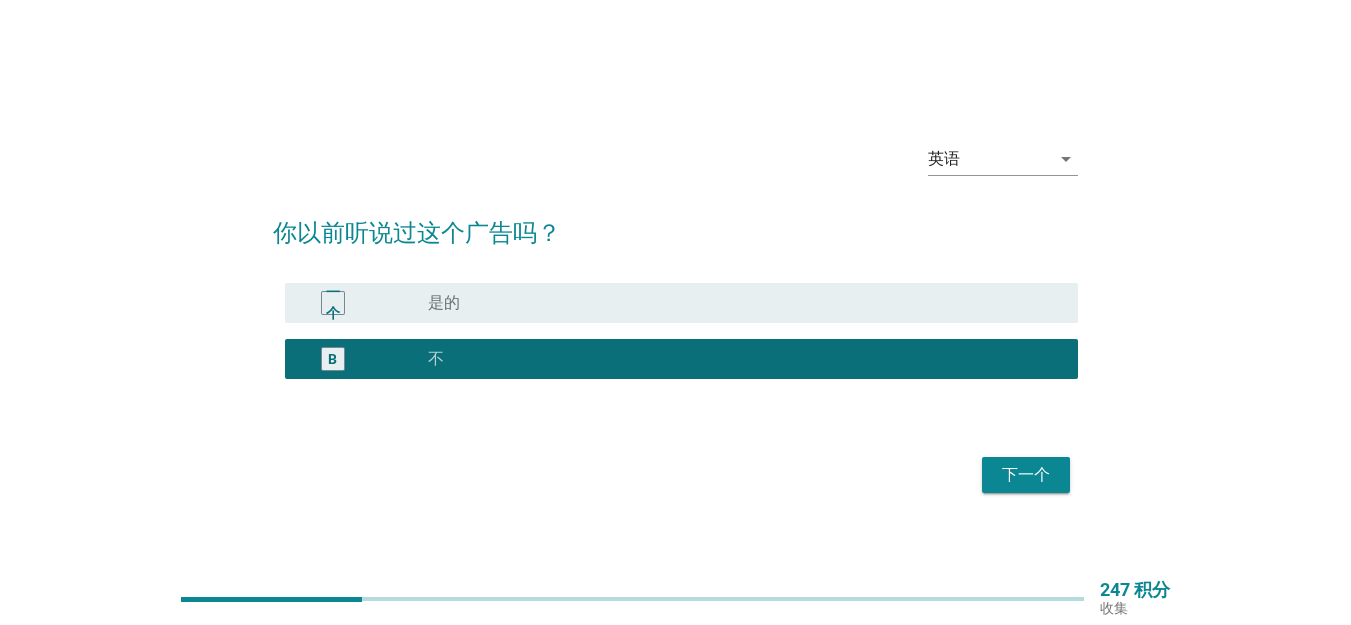 click on "下一个" at bounding box center [1026, 475] 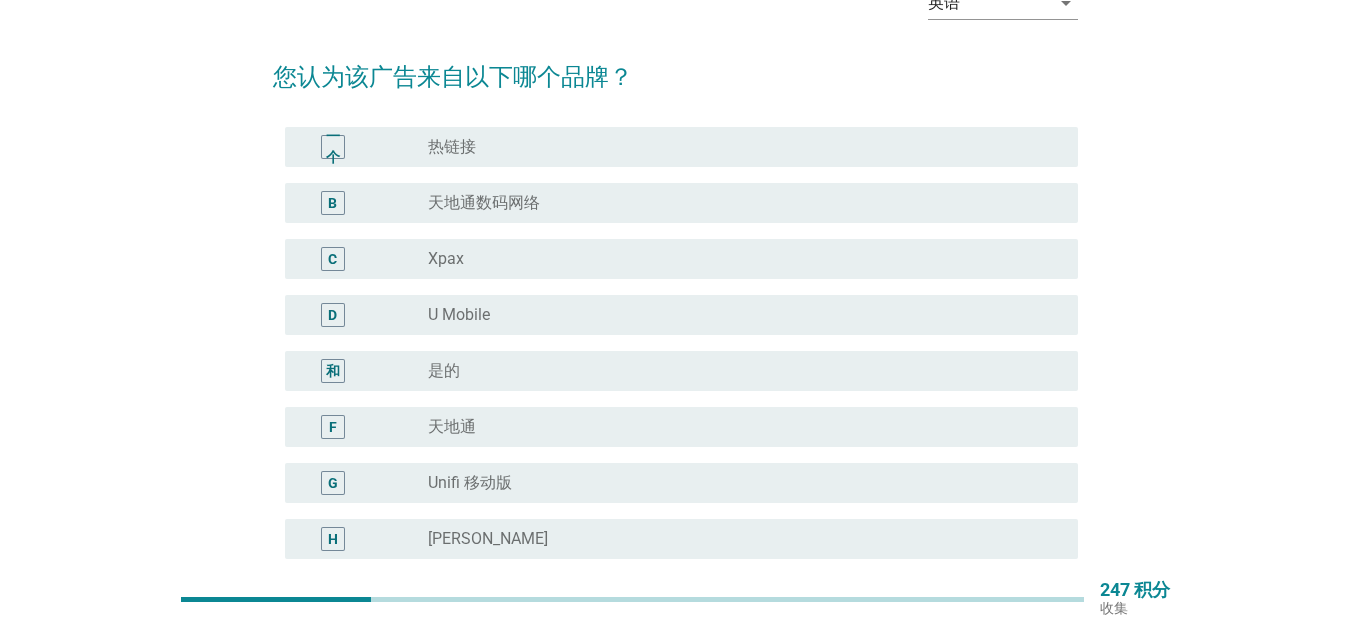 scroll, scrollTop: 167, scrollLeft: 0, axis: vertical 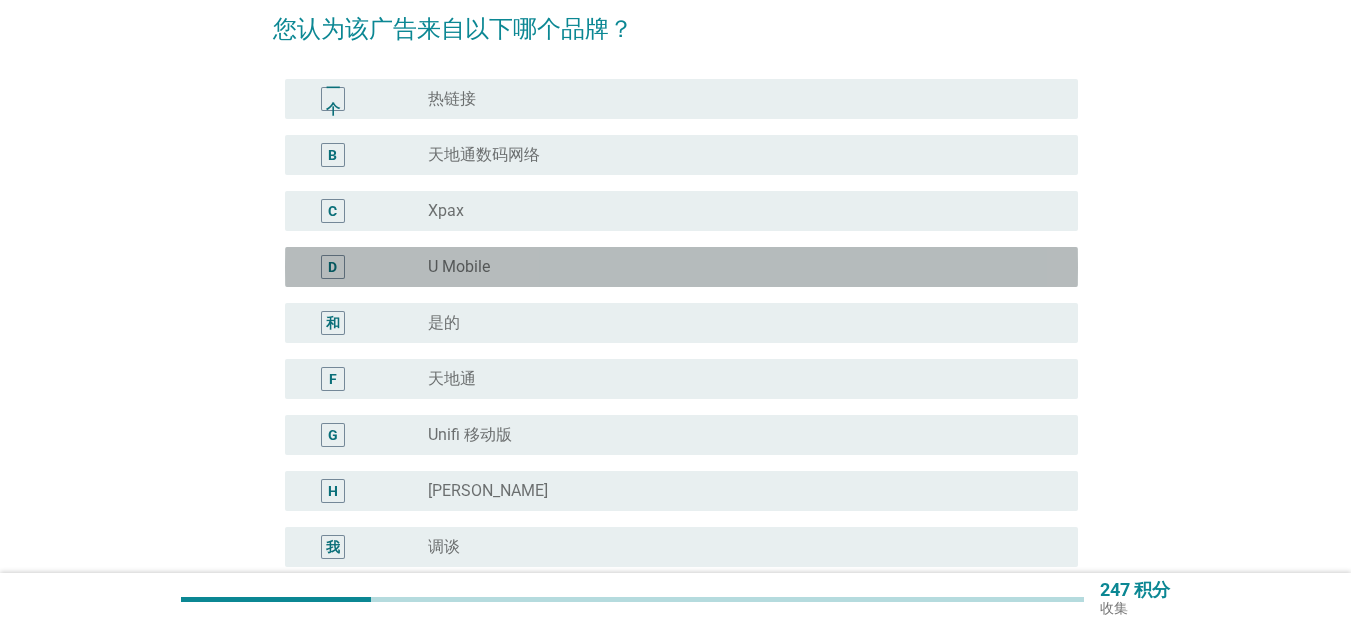 click on "radio_button_unchecked U Mobile" at bounding box center [737, 267] 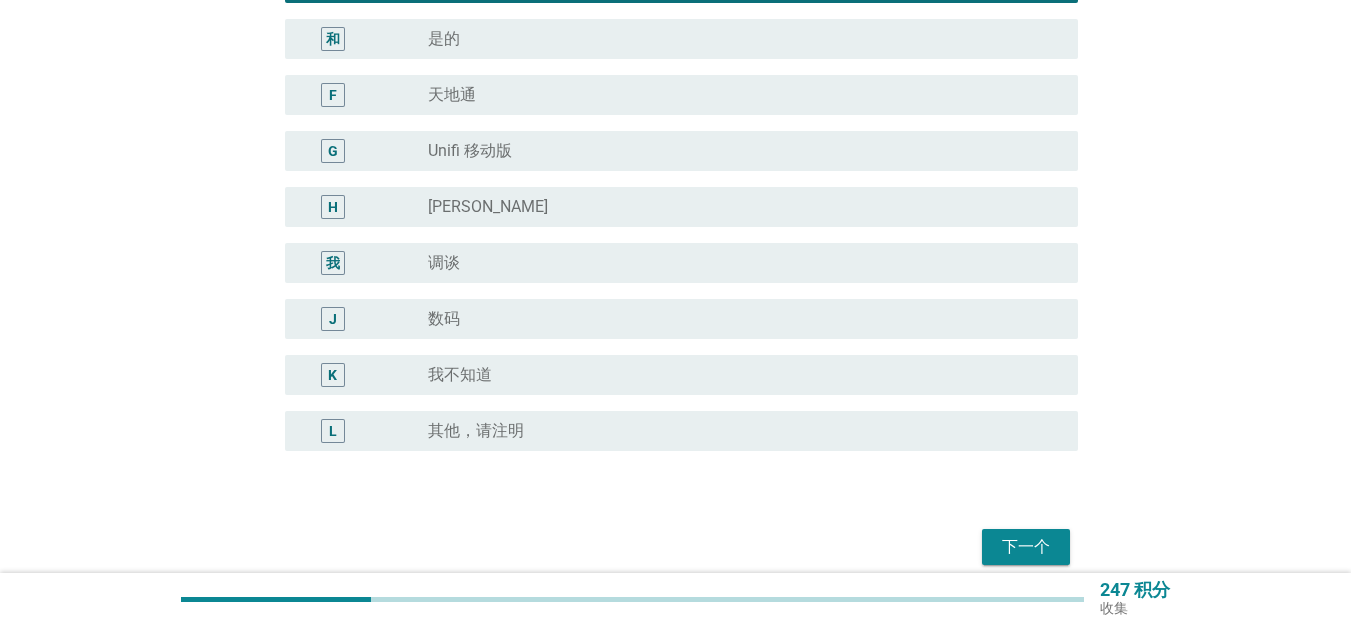 scroll, scrollTop: 539, scrollLeft: 0, axis: vertical 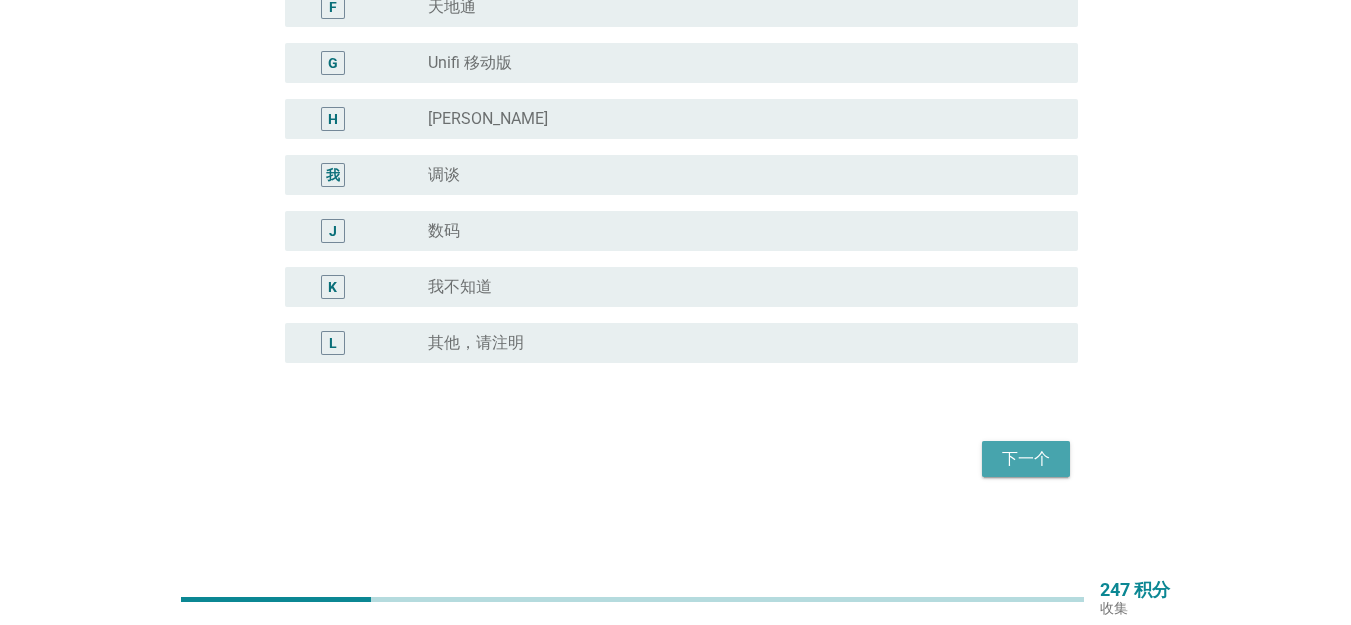 click on "下一个" at bounding box center [1026, 459] 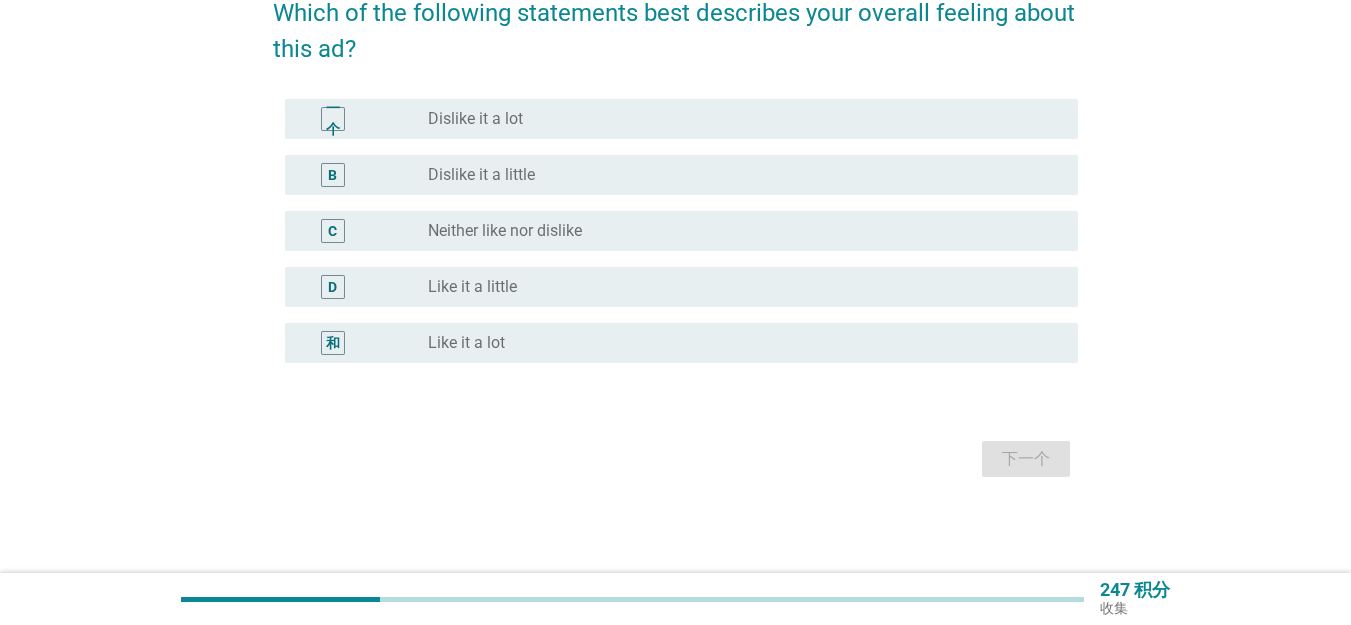 scroll, scrollTop: 0, scrollLeft: 0, axis: both 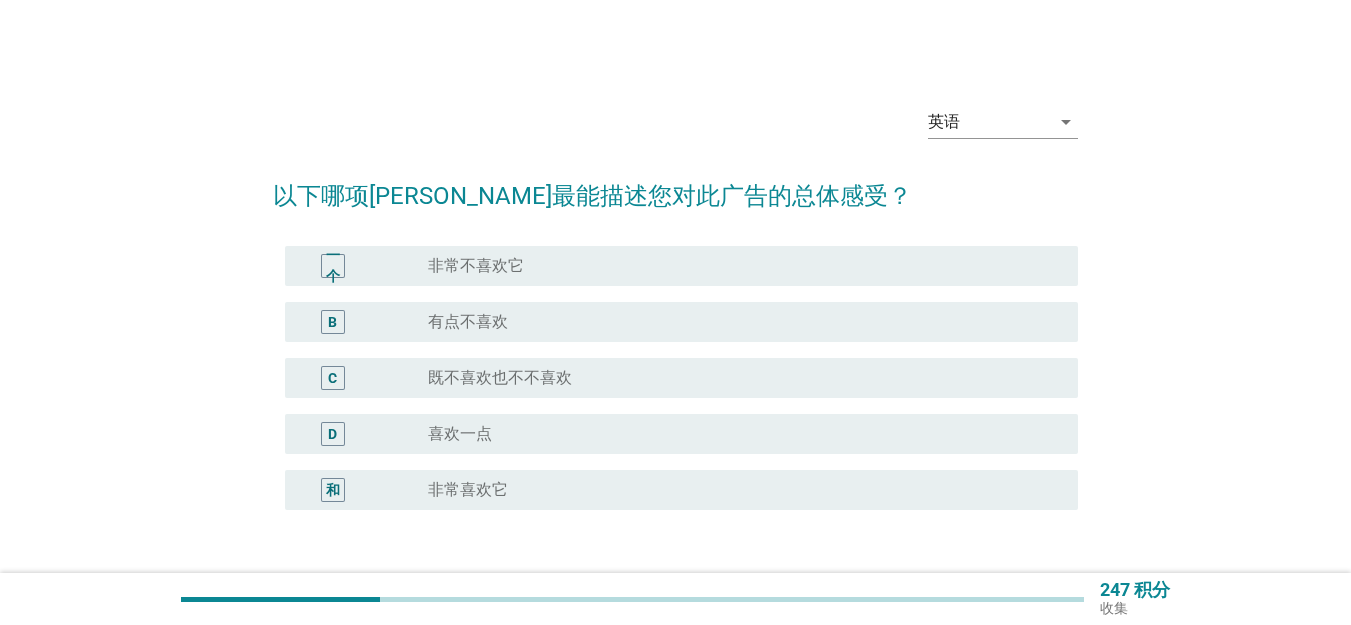 click on "radio_button_unchecked 既不喜欢也不不喜欢" at bounding box center [737, 378] 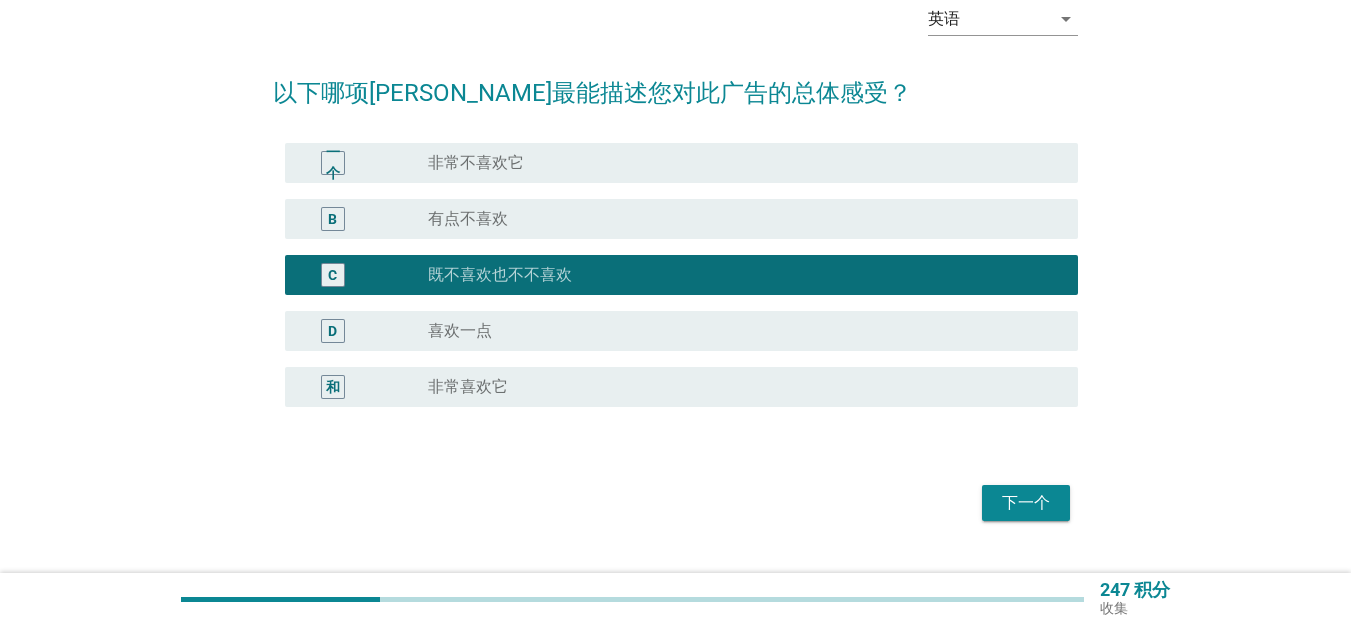 scroll, scrollTop: 147, scrollLeft: 0, axis: vertical 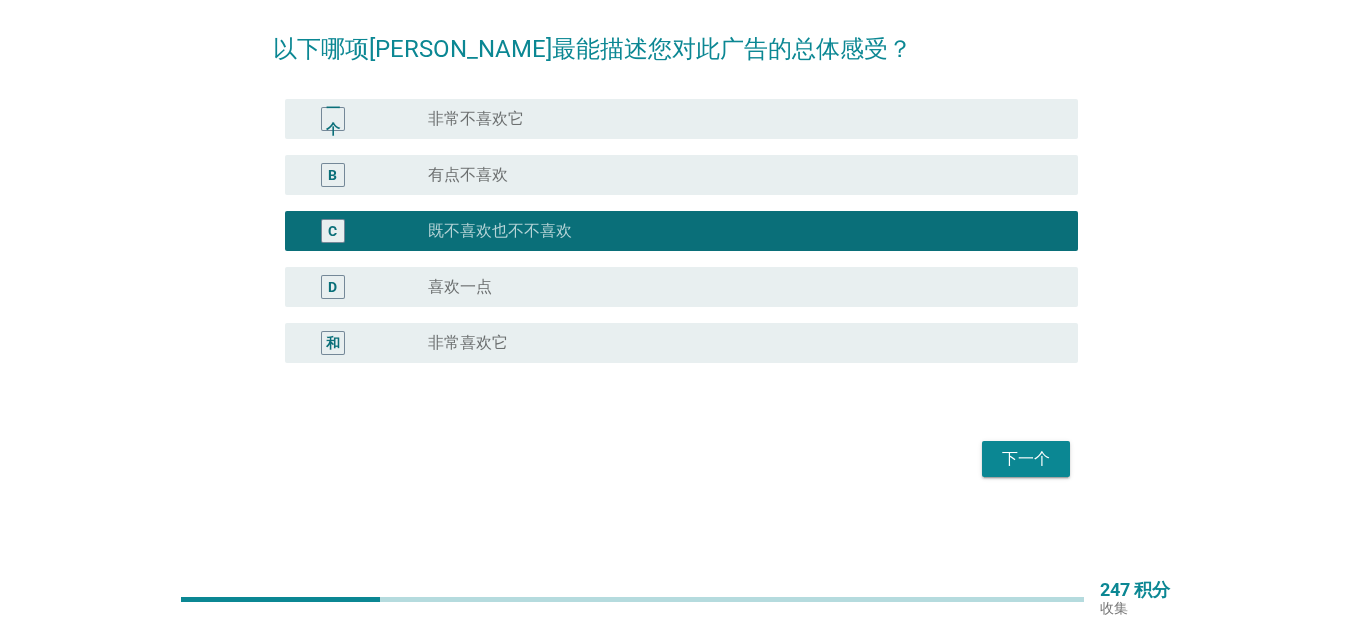 drag, startPoint x: 1013, startPoint y: 487, endPoint x: 1013, endPoint y: 471, distance: 16 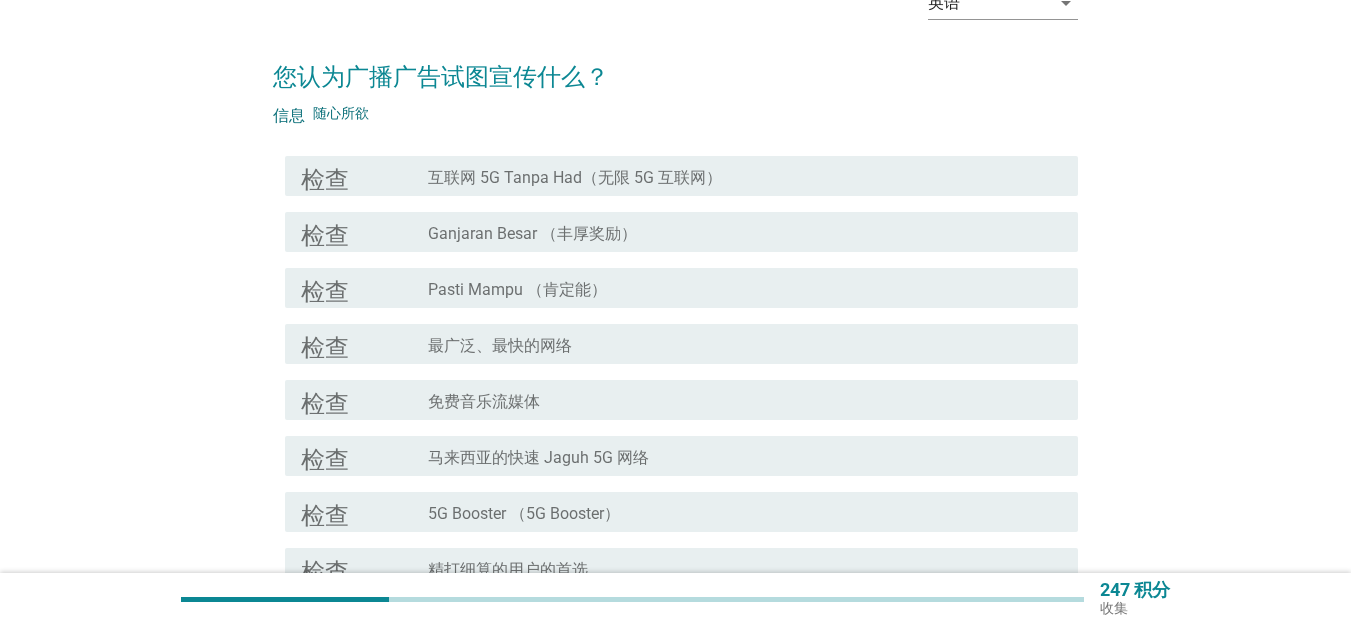 scroll, scrollTop: 167, scrollLeft: 0, axis: vertical 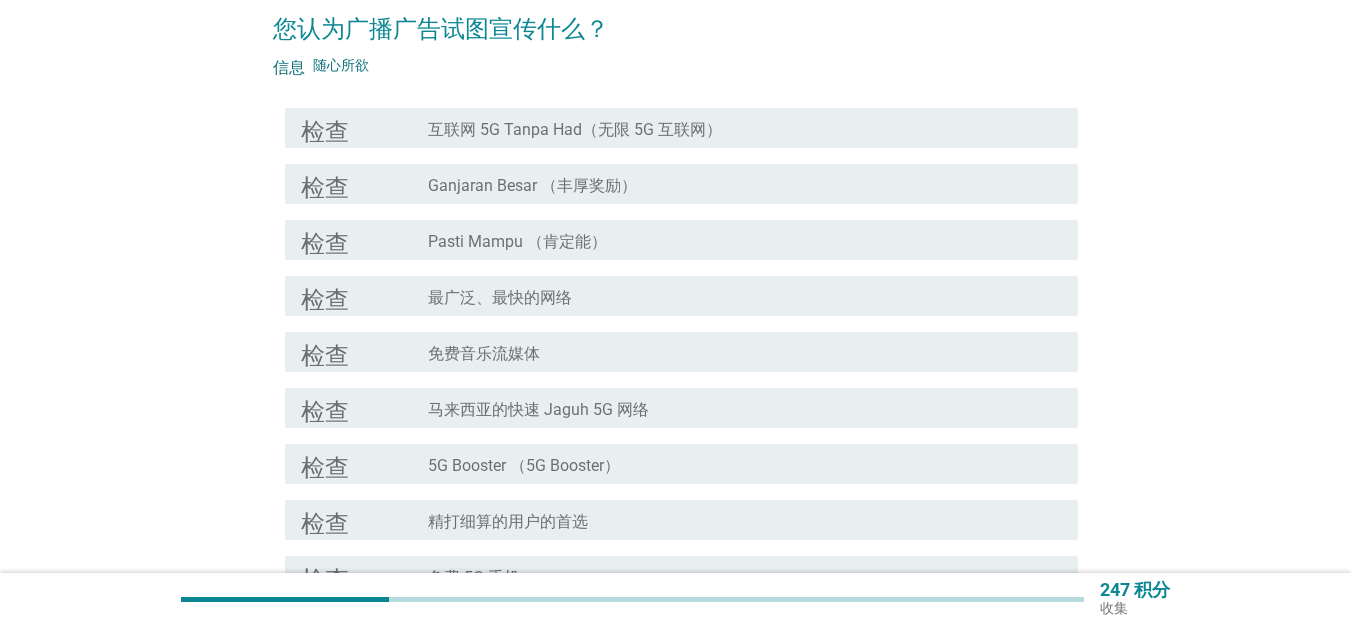 click on "马来西亚的快速 Jaguh 5G 网络" at bounding box center [538, 410] 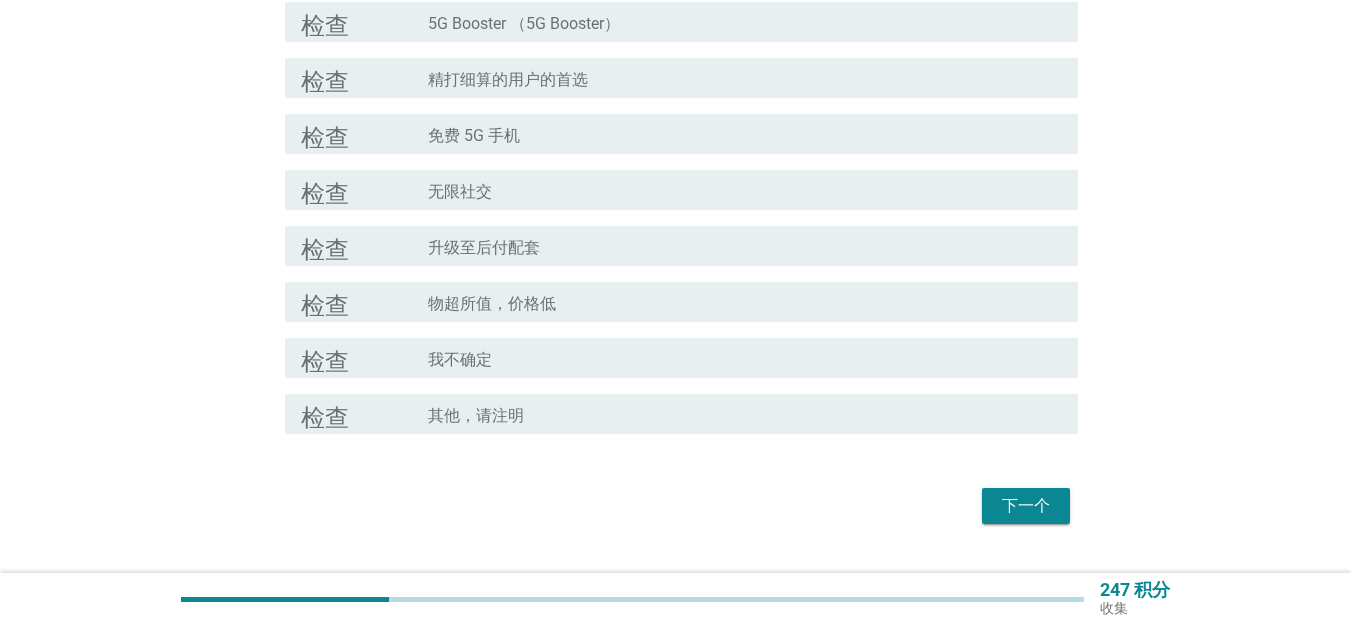 scroll, scrollTop: 656, scrollLeft: 0, axis: vertical 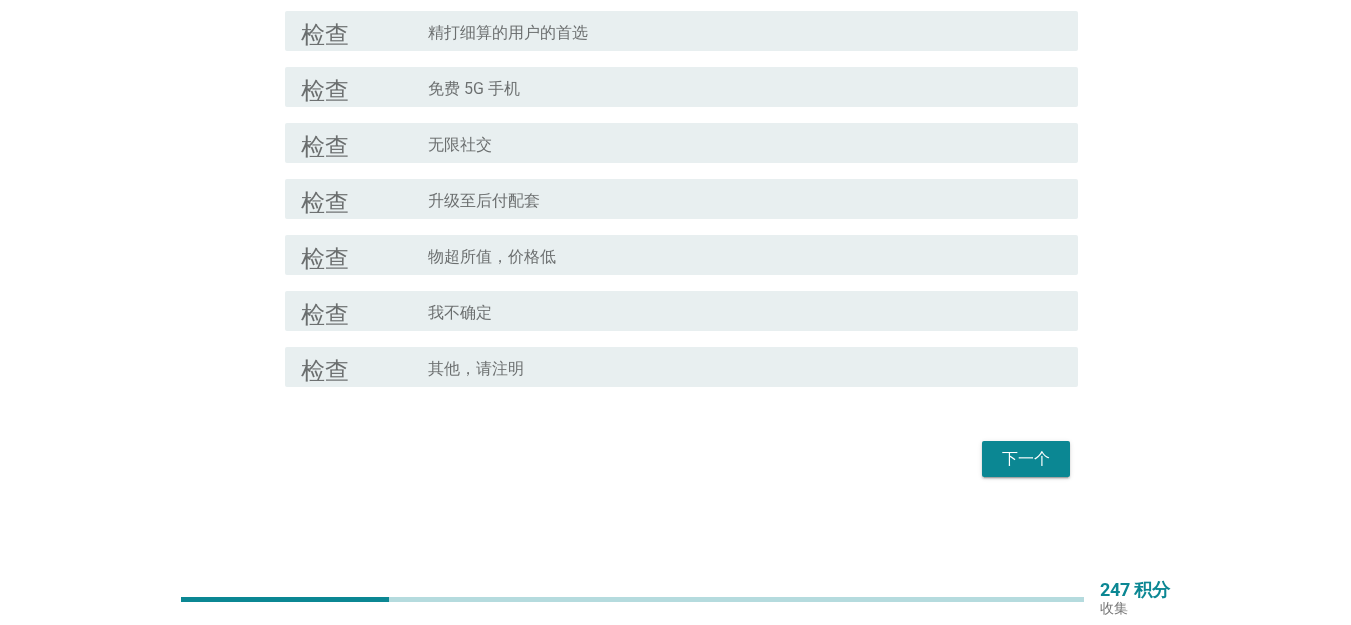 click on "下一个" at bounding box center [1026, 459] 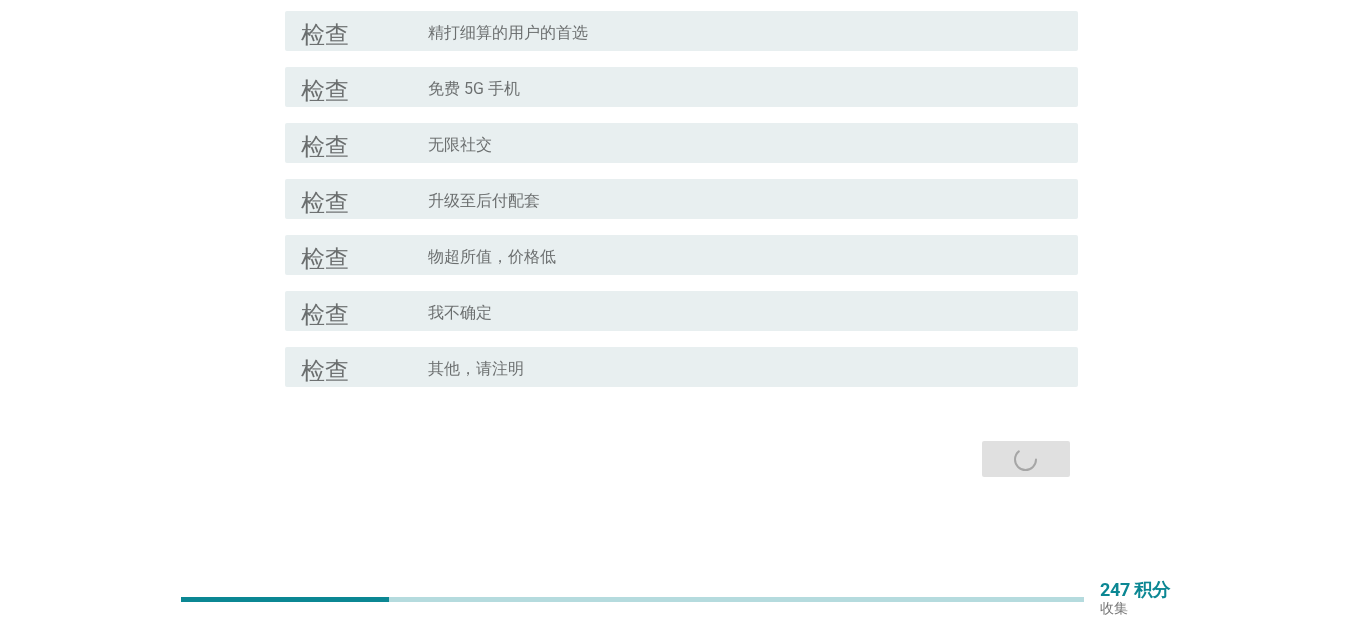 scroll, scrollTop: 0, scrollLeft: 0, axis: both 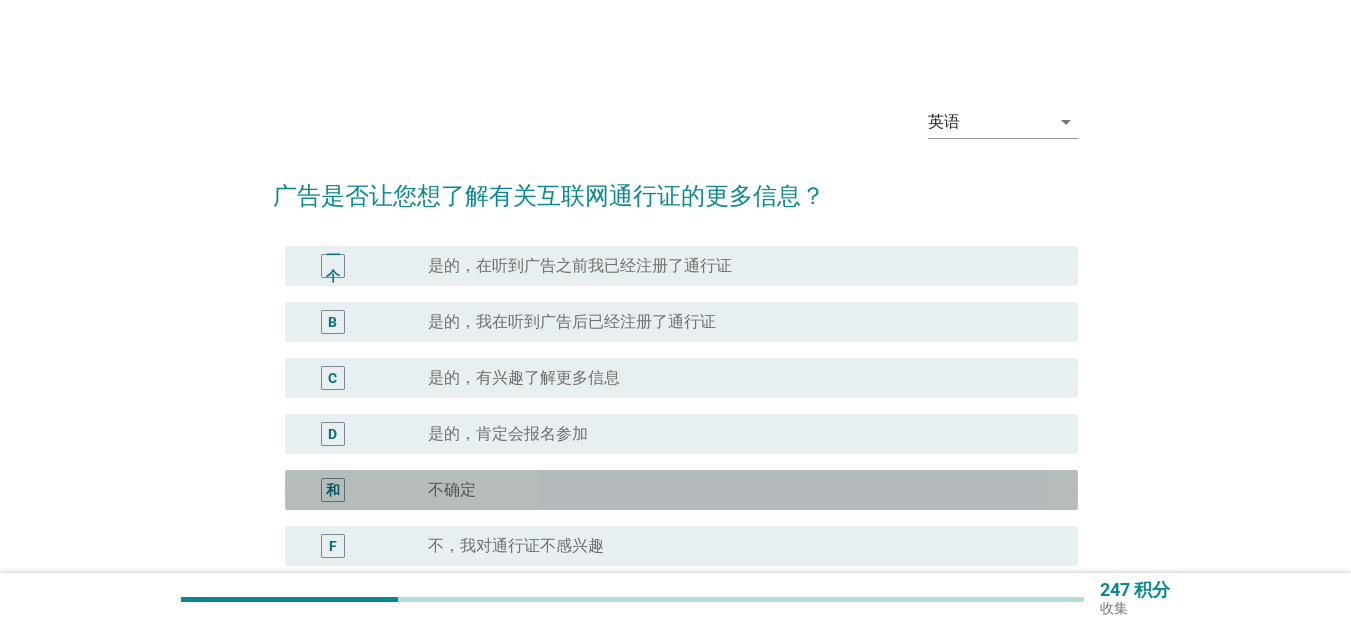 click on "radio_button_unchecked 不确定" at bounding box center [745, 490] 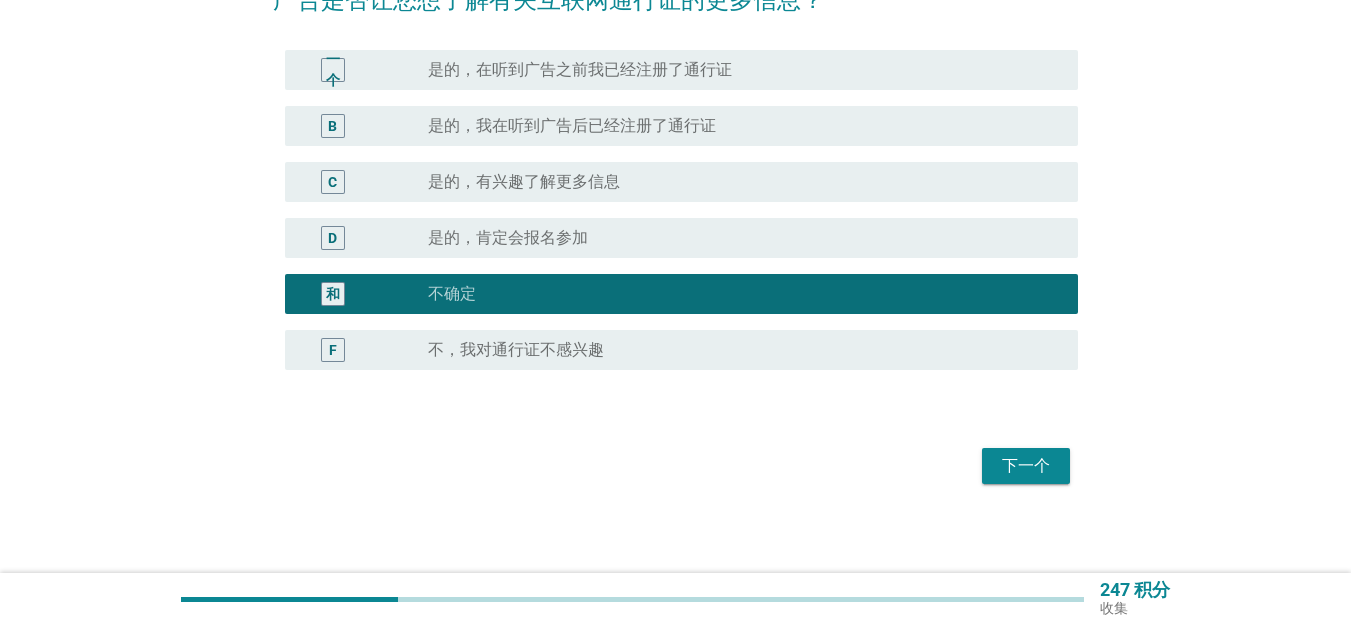 scroll, scrollTop: 203, scrollLeft: 0, axis: vertical 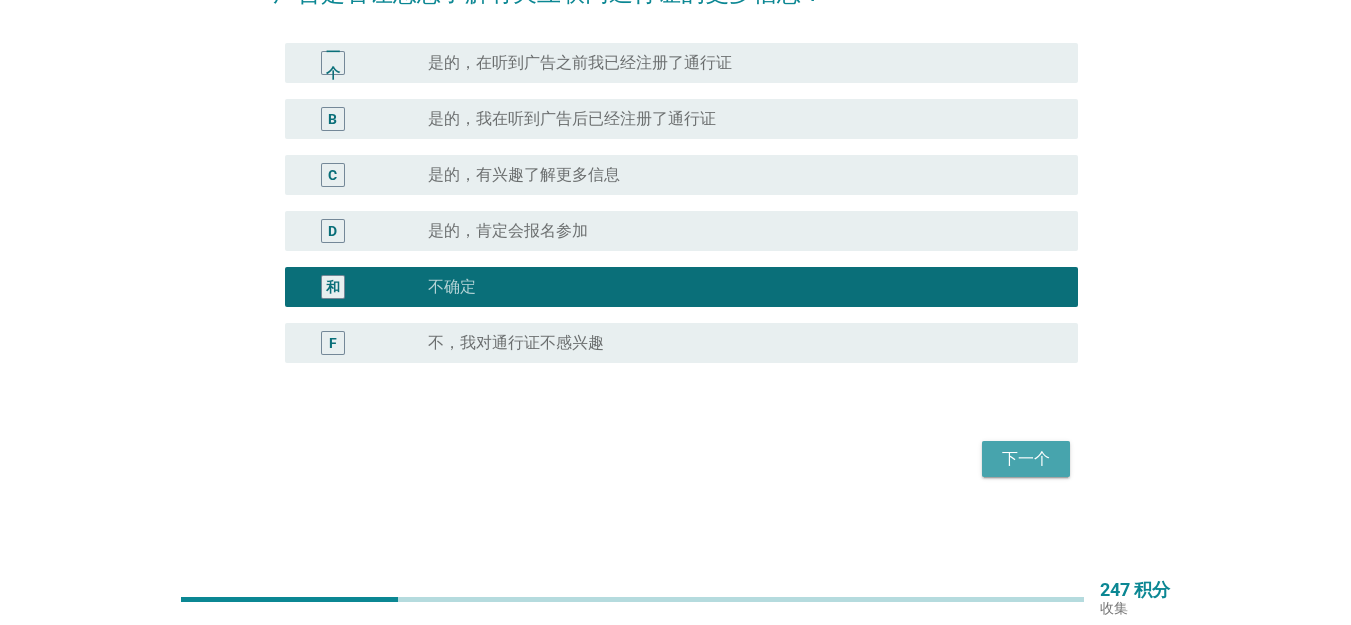 click on "下一个" at bounding box center [1026, 459] 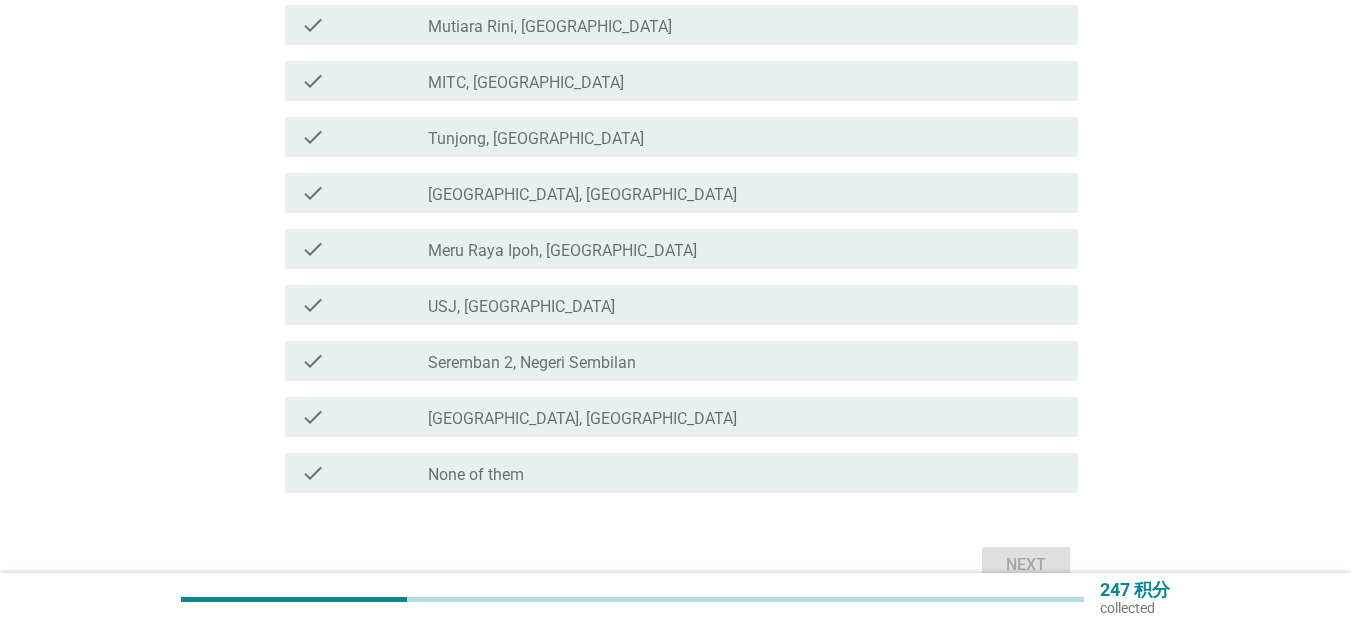 scroll, scrollTop: 376, scrollLeft: 0, axis: vertical 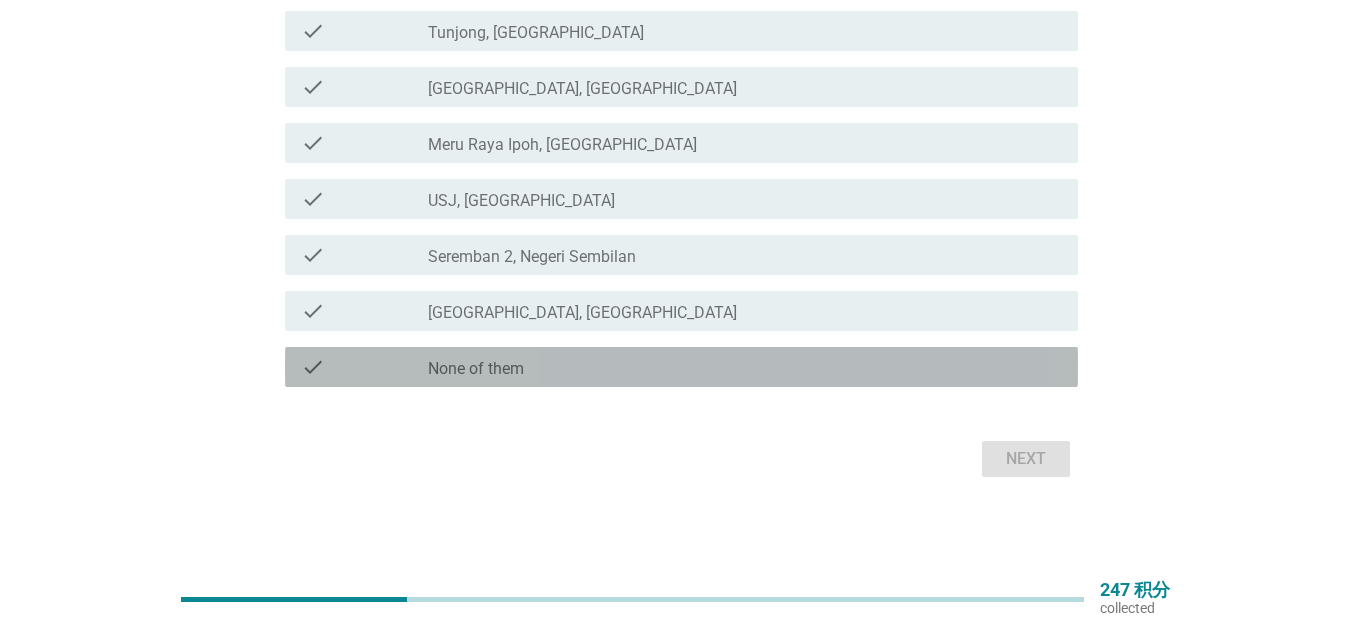 click on "check     check_box_outline_blank None of them" at bounding box center [681, 367] 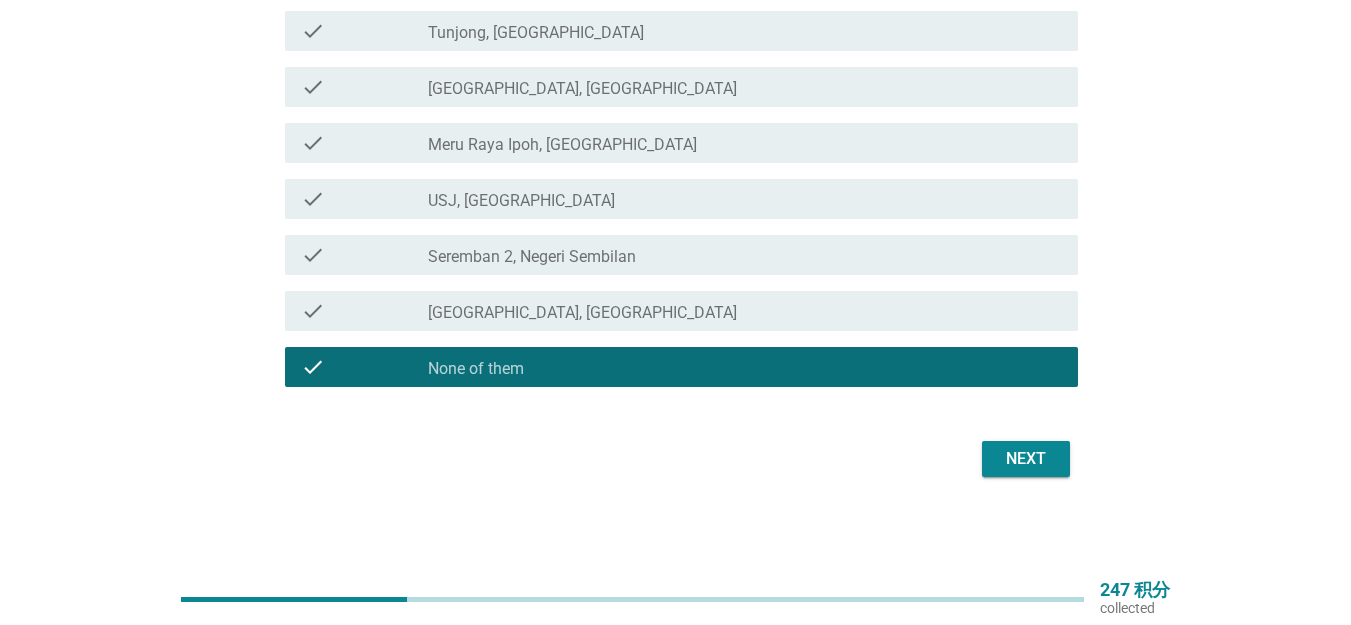 click on "Next" at bounding box center [1026, 459] 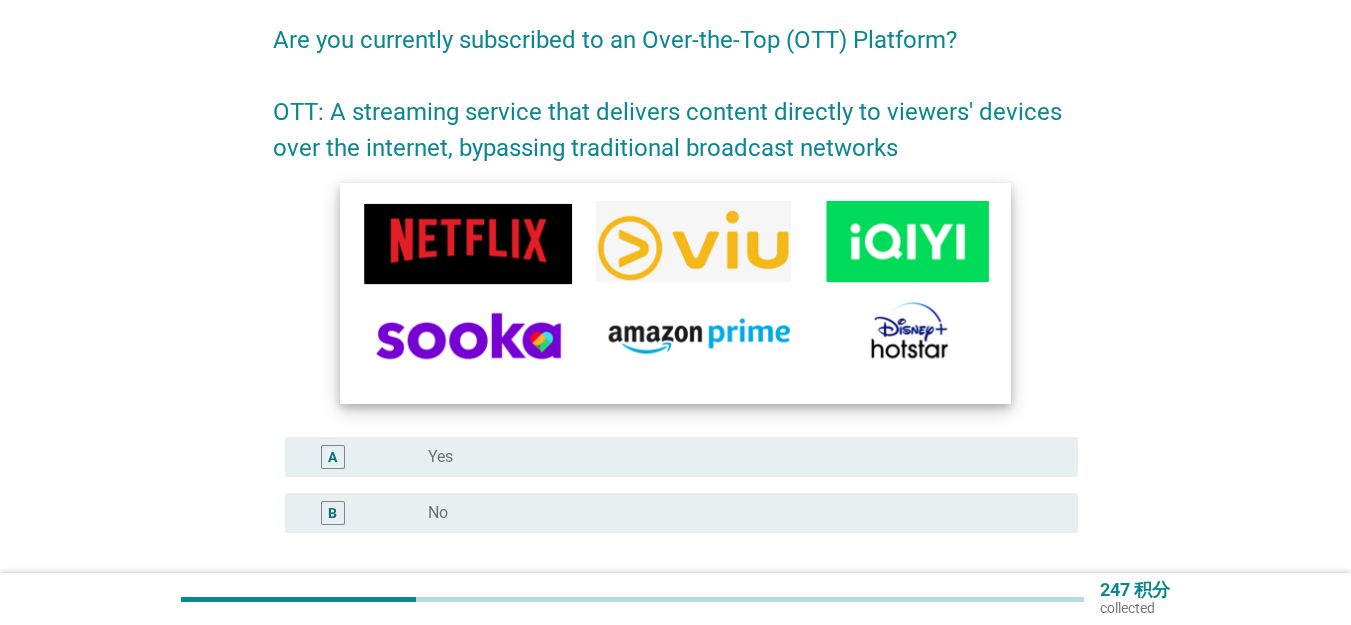 scroll, scrollTop: 326, scrollLeft: 0, axis: vertical 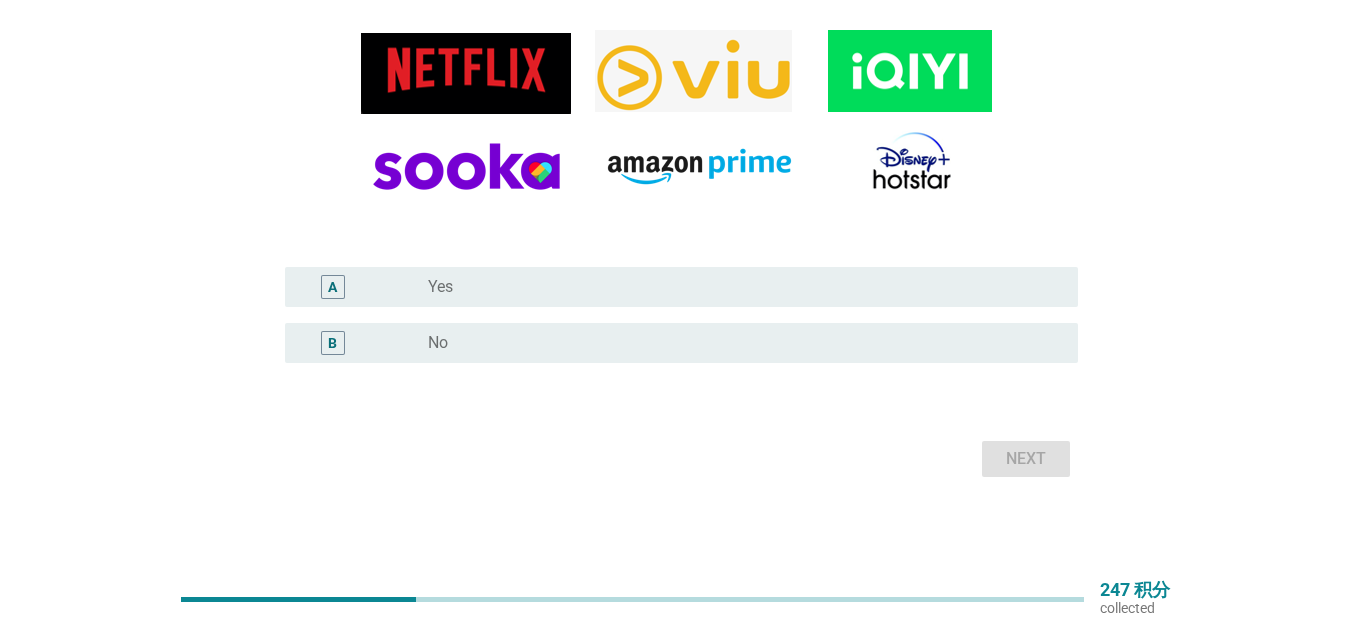 click on "radio_button_unchecked Yes" at bounding box center [737, 287] 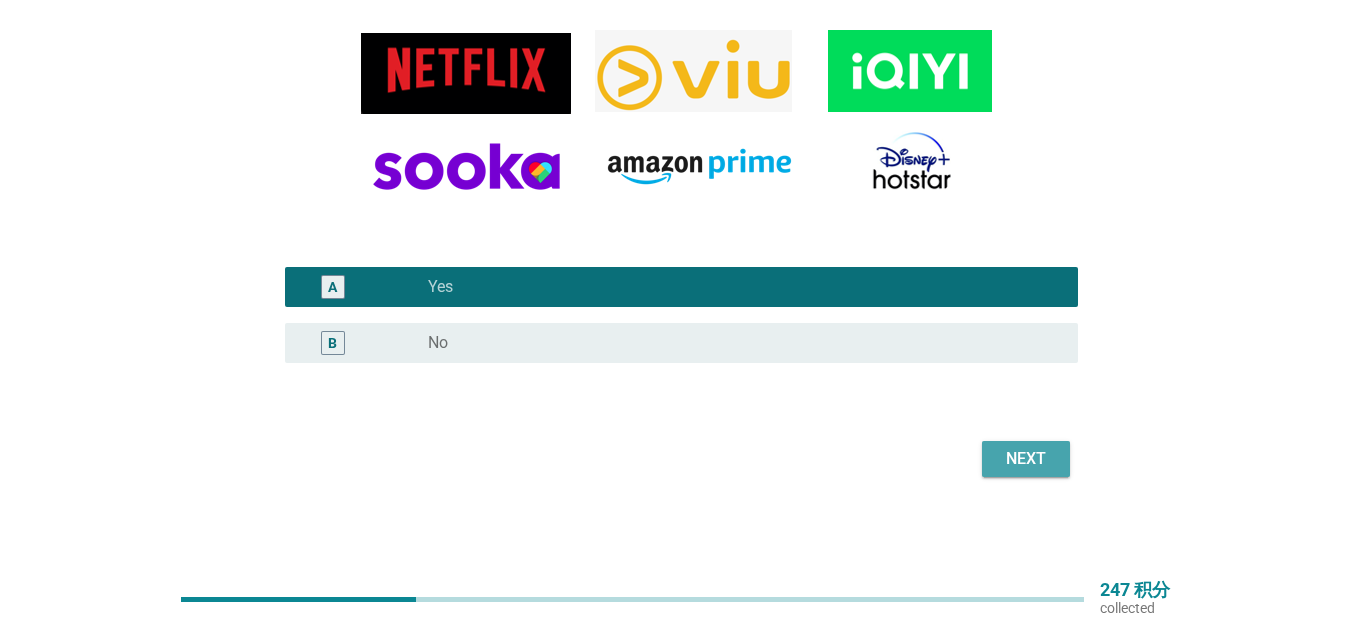 click on "Next" at bounding box center (1026, 459) 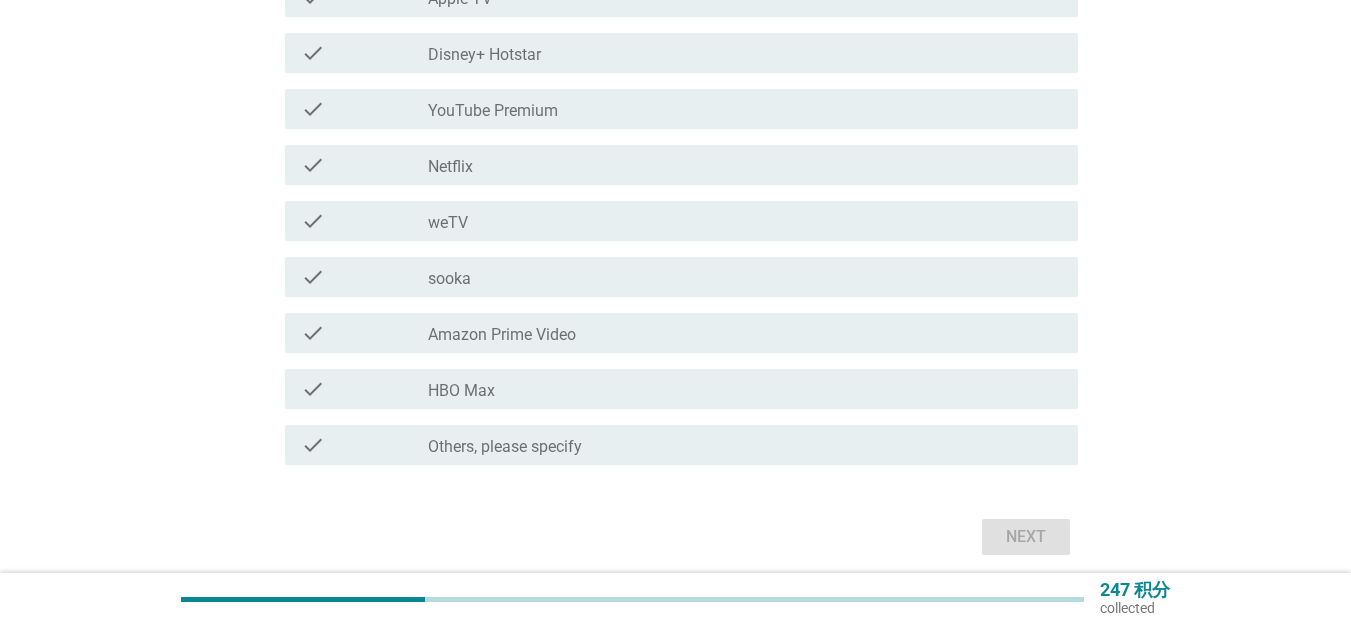 scroll, scrollTop: 667, scrollLeft: 0, axis: vertical 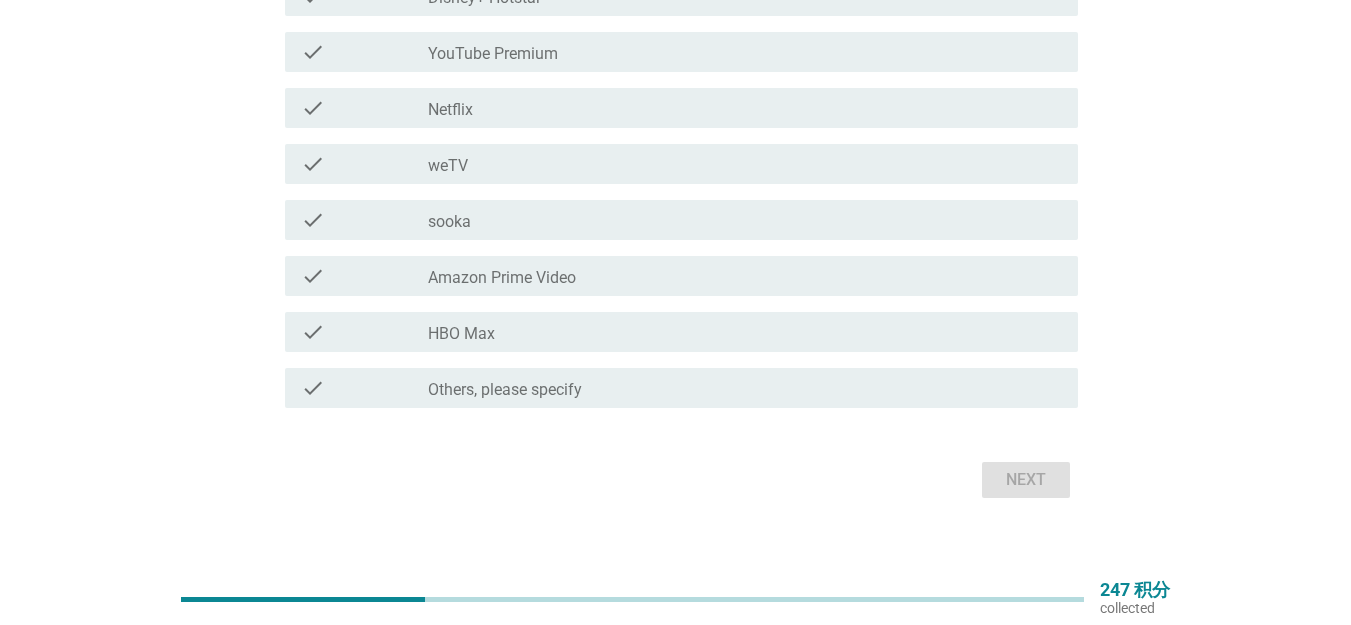 click on "check_box_outline_blank Netflix" at bounding box center [745, 108] 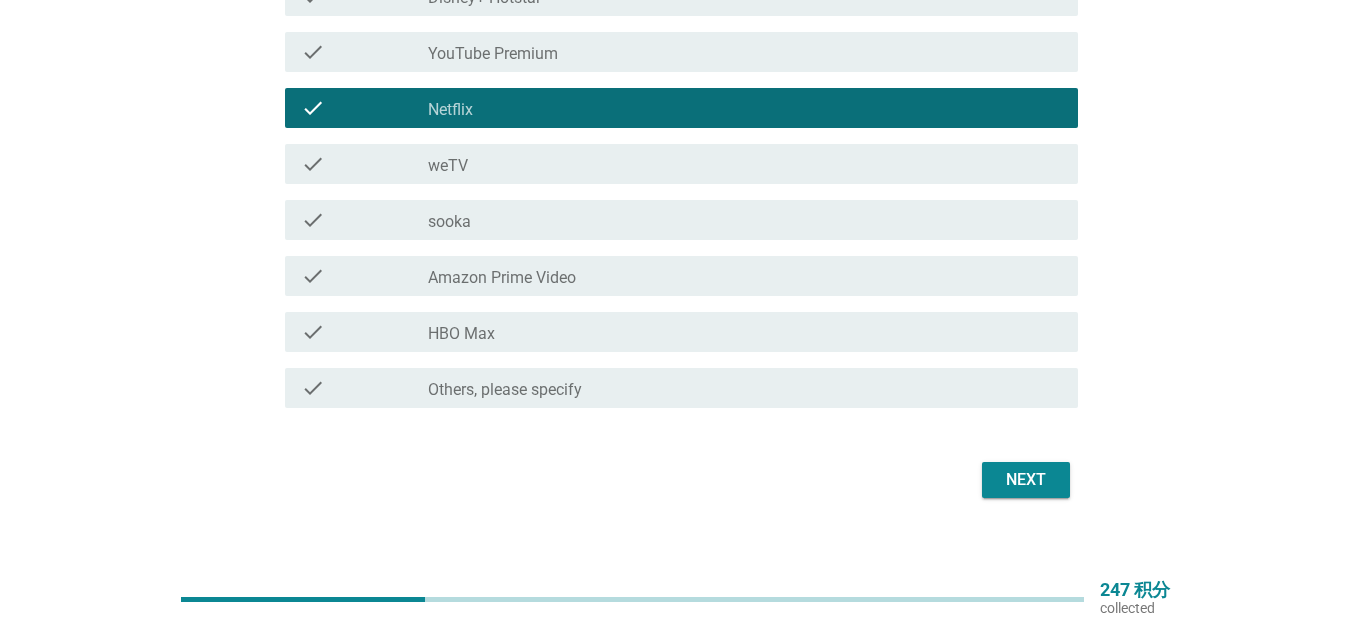 click on "Next" at bounding box center [675, 480] 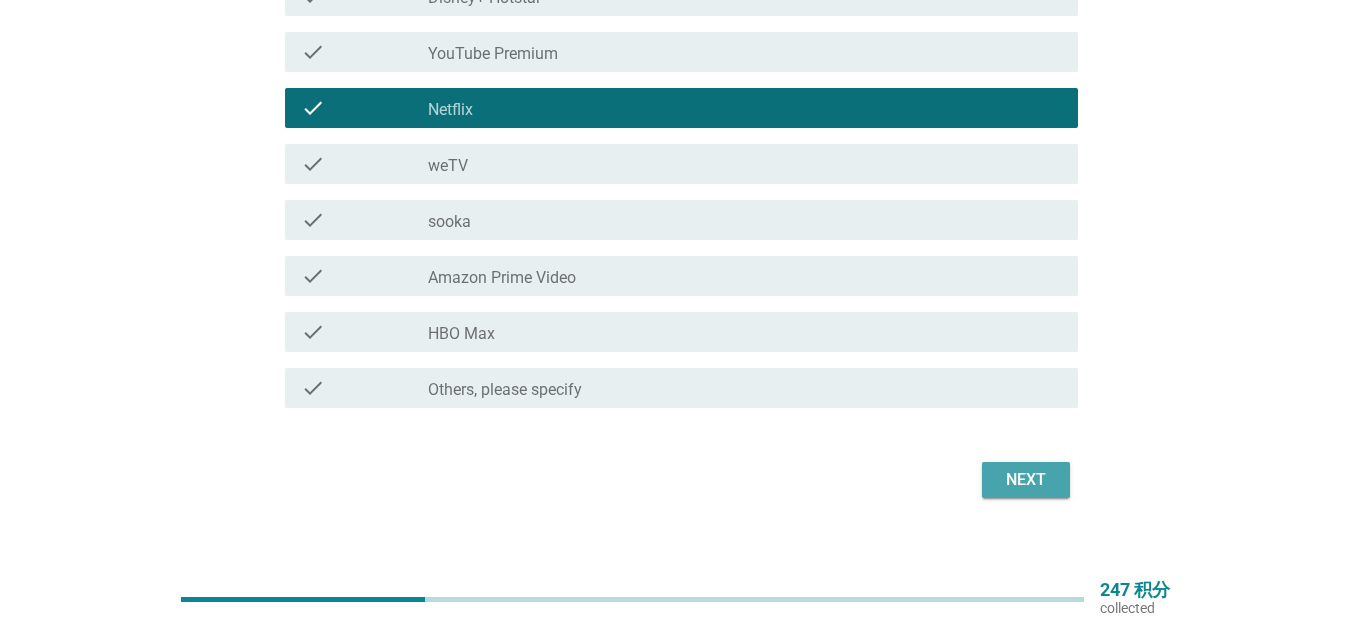 click on "Next" at bounding box center [1026, 480] 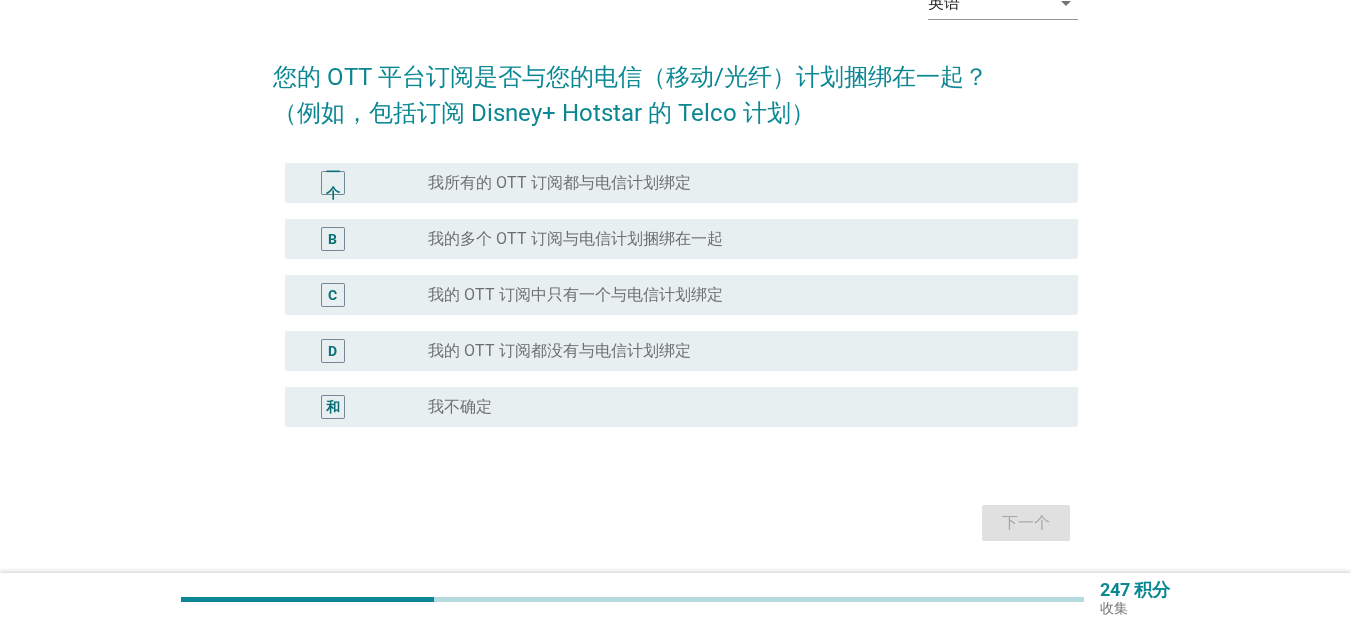 scroll, scrollTop: 167, scrollLeft: 0, axis: vertical 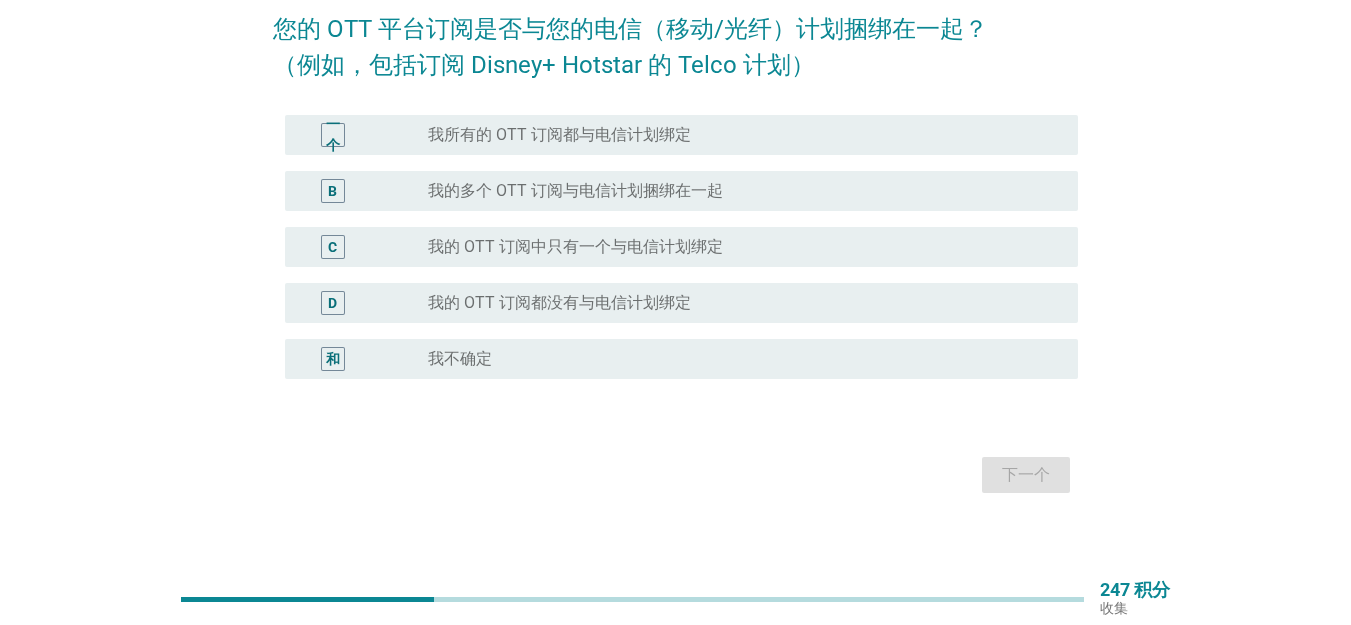 click on "radio_button_unchecked 我的 OTT 订阅都没有与电信计划绑定" at bounding box center (737, 303) 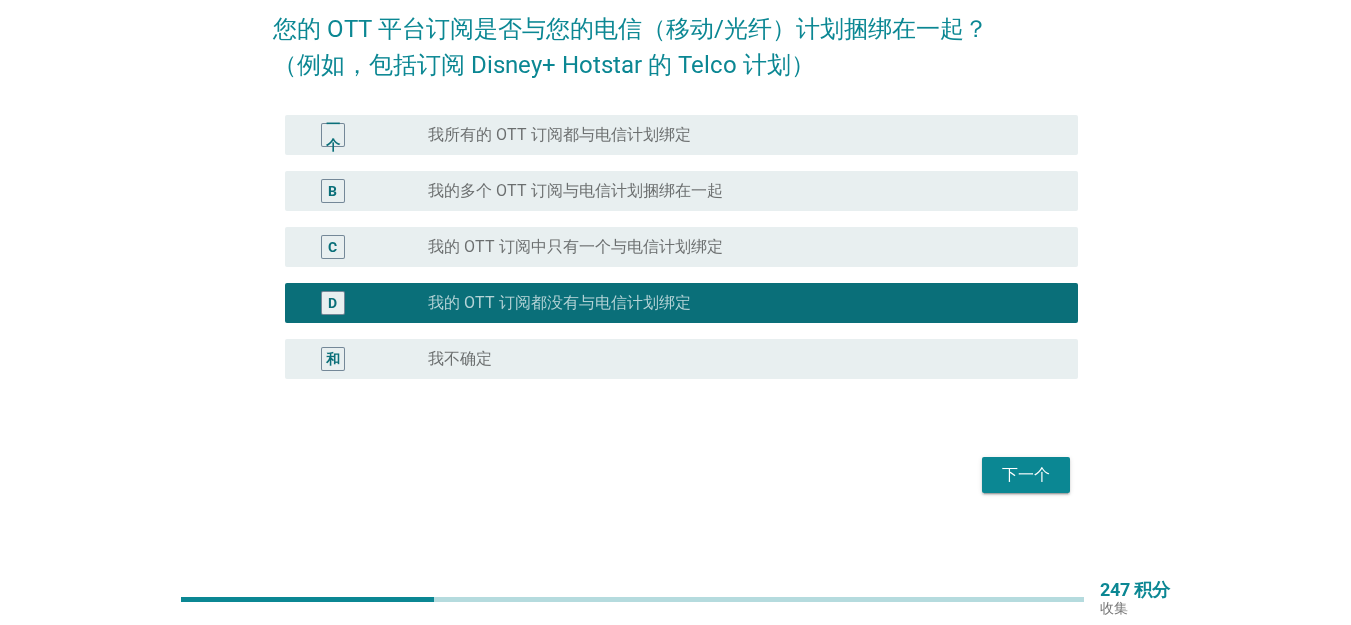 click on "下一个" at bounding box center (1026, 475) 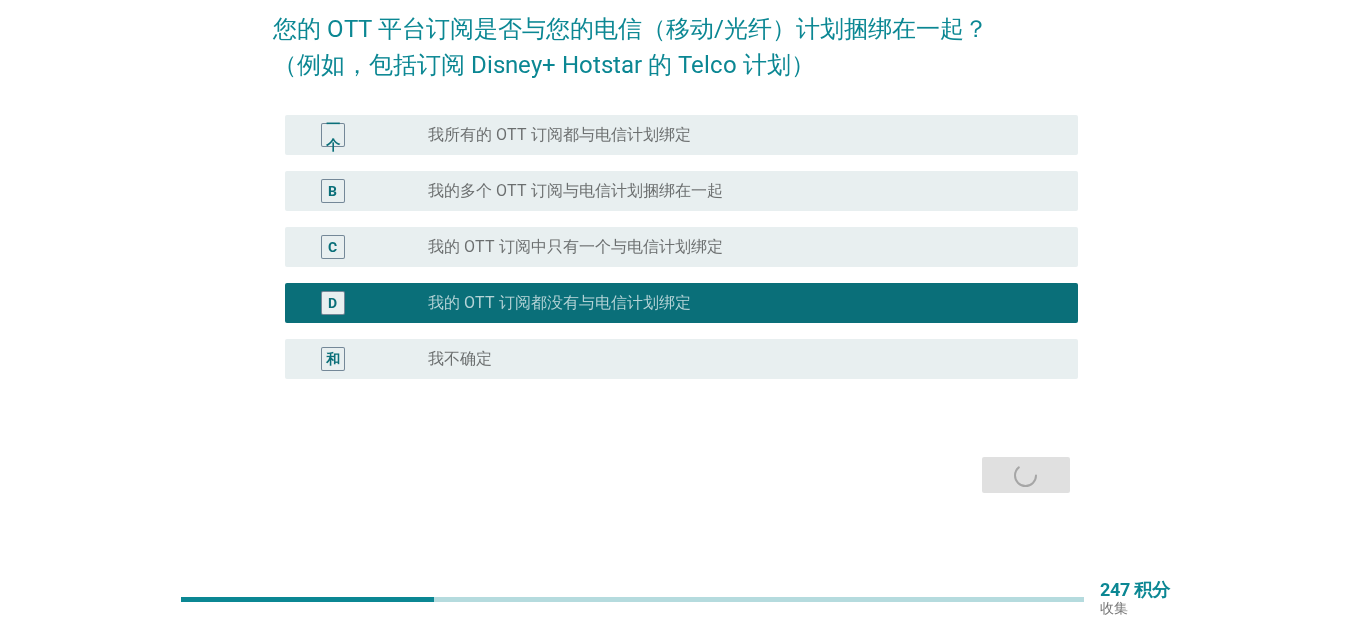 scroll, scrollTop: 0, scrollLeft: 0, axis: both 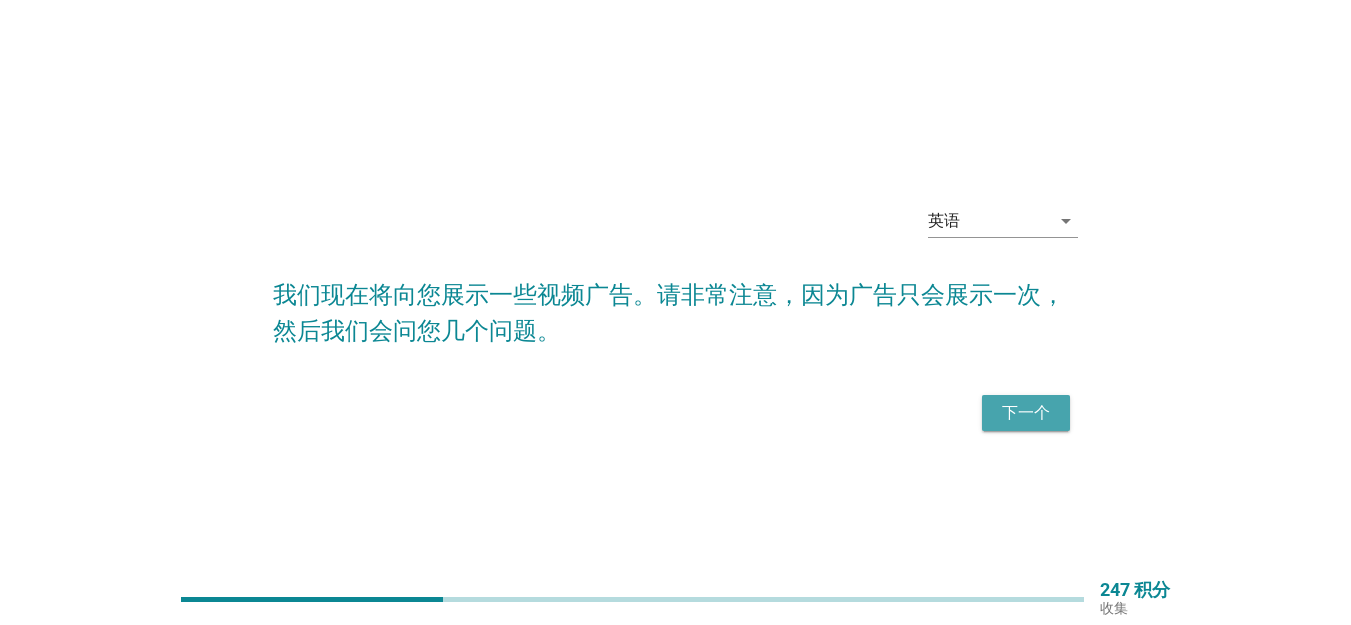 click on "下一个" at bounding box center [1026, 413] 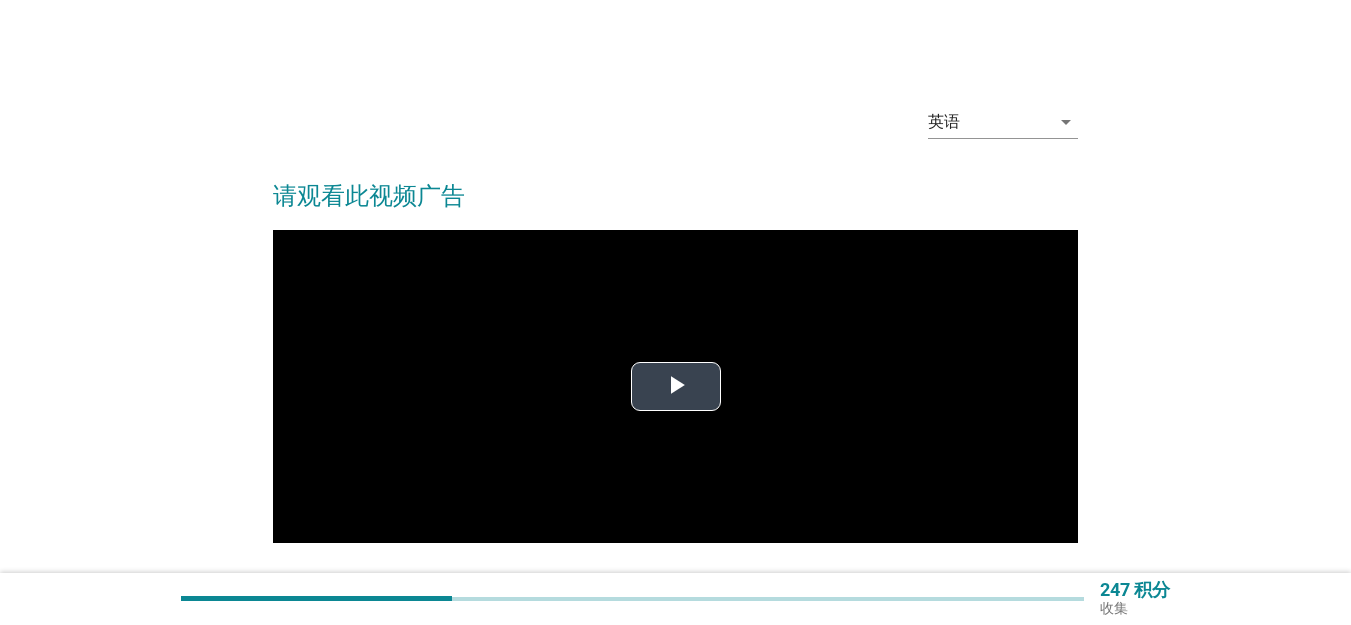 click at bounding box center [676, 386] 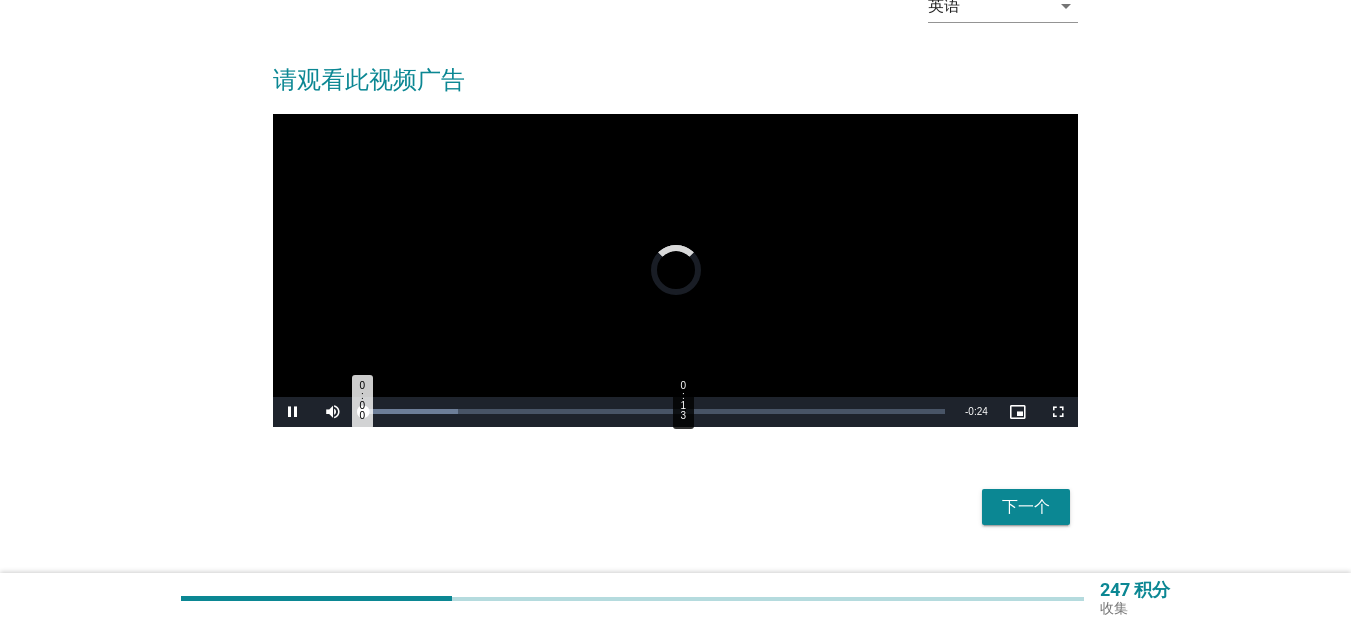 scroll, scrollTop: 164, scrollLeft: 0, axis: vertical 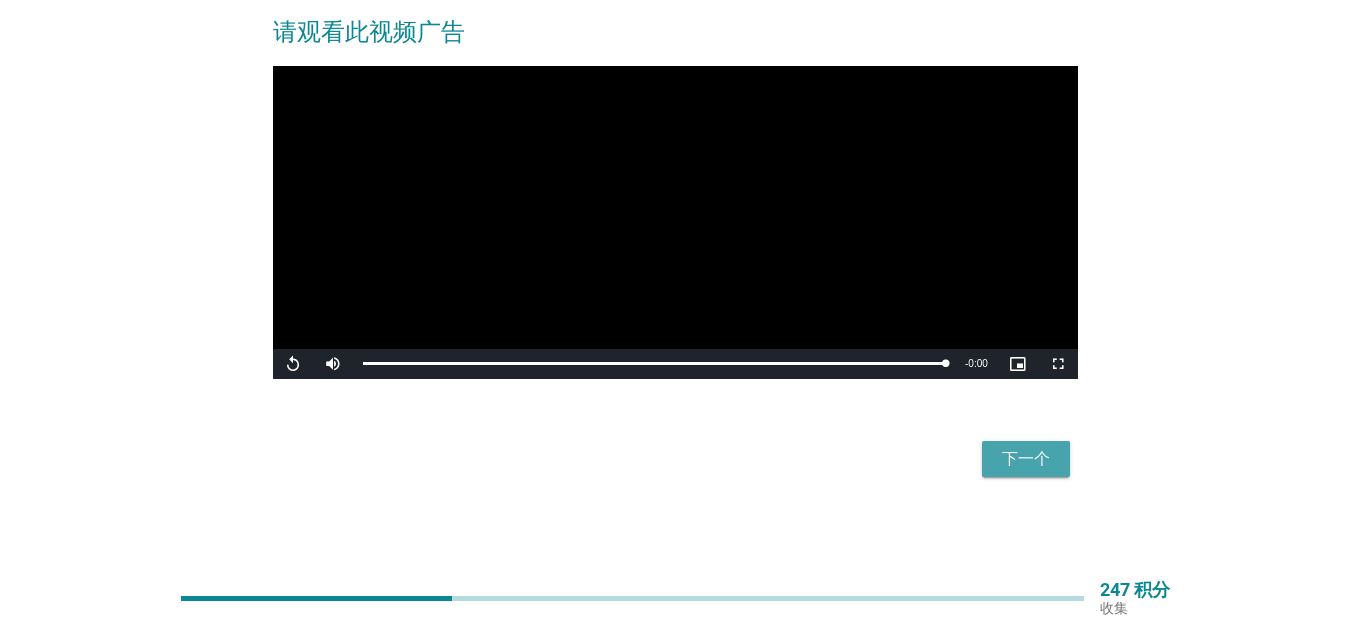 click on "下一个" at bounding box center [1026, 459] 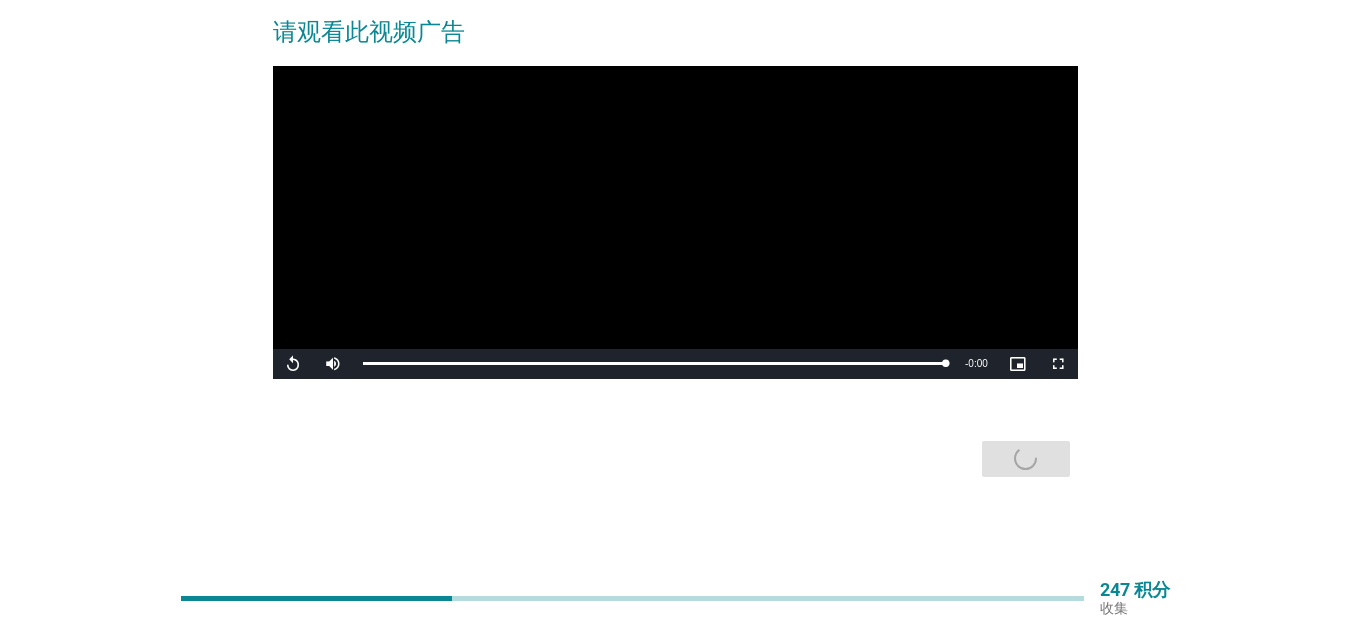 scroll, scrollTop: 0, scrollLeft: 0, axis: both 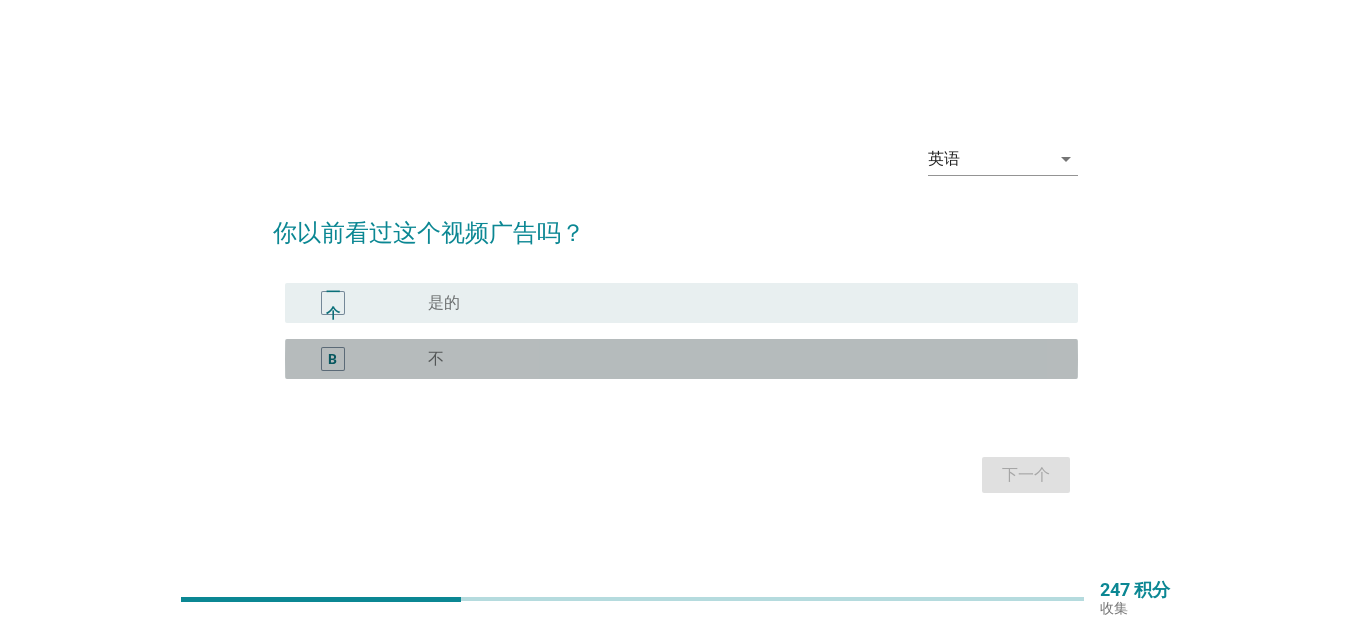 click on "B     radio_button_unchecked 不" at bounding box center [681, 359] 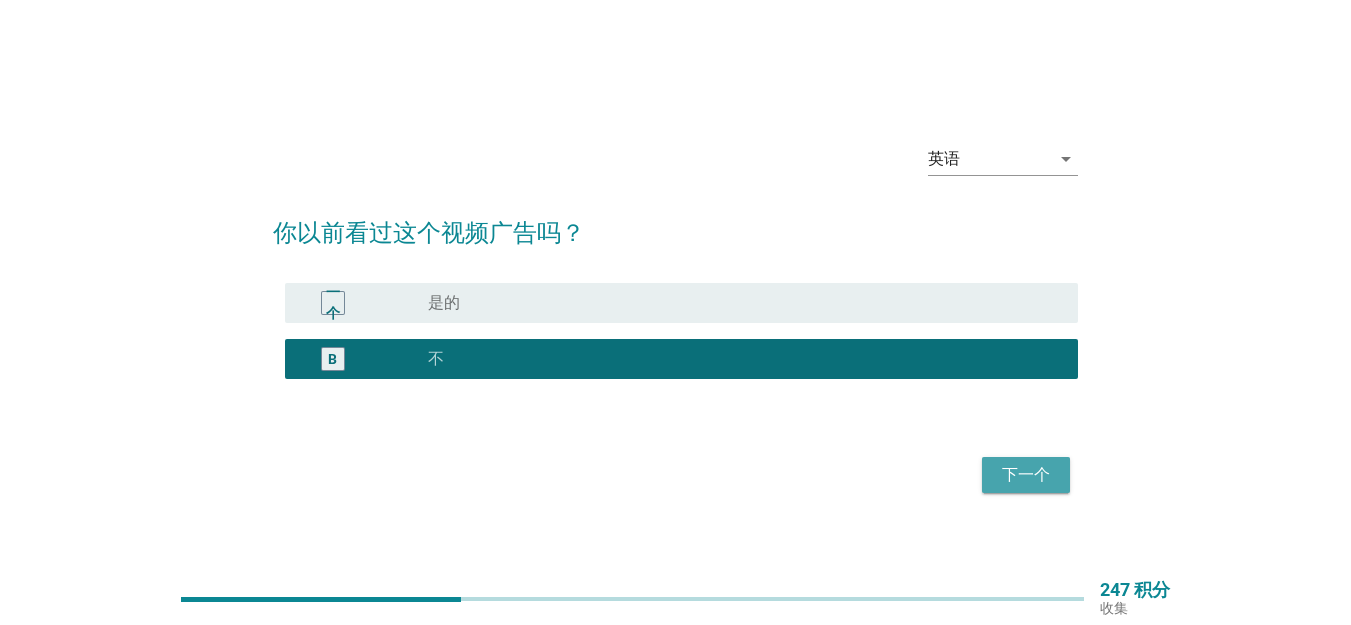 click on "下一个" at bounding box center (1026, 475) 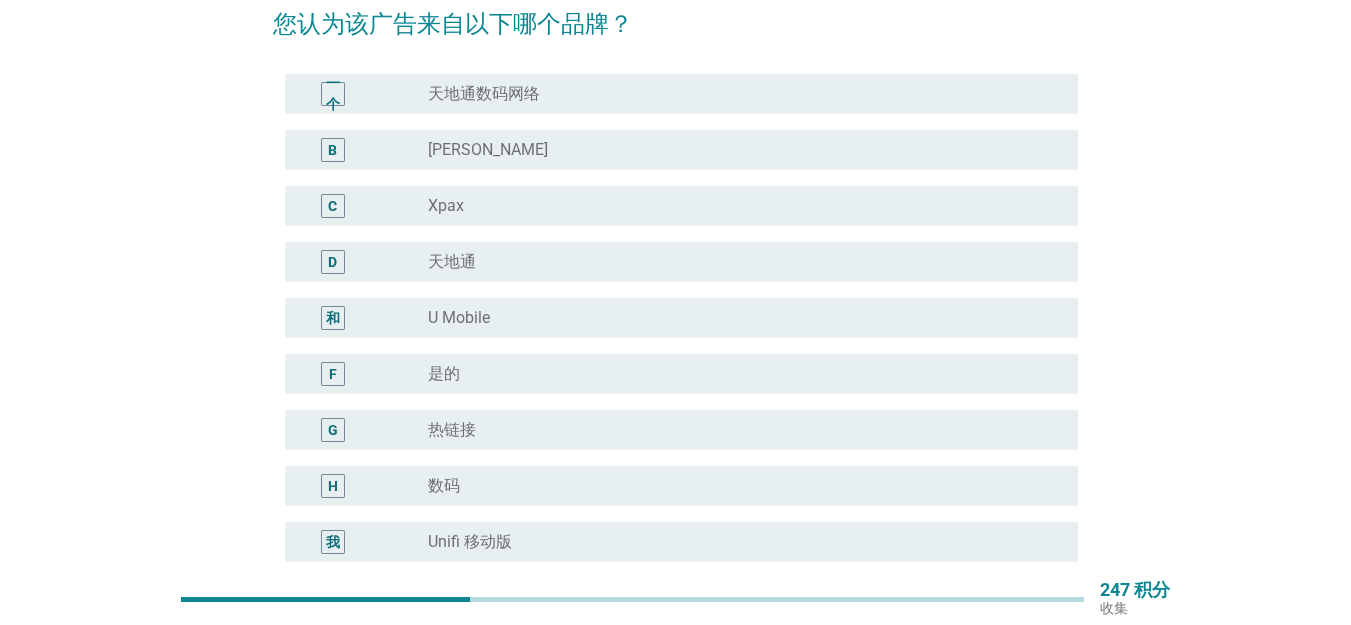 scroll, scrollTop: 333, scrollLeft: 0, axis: vertical 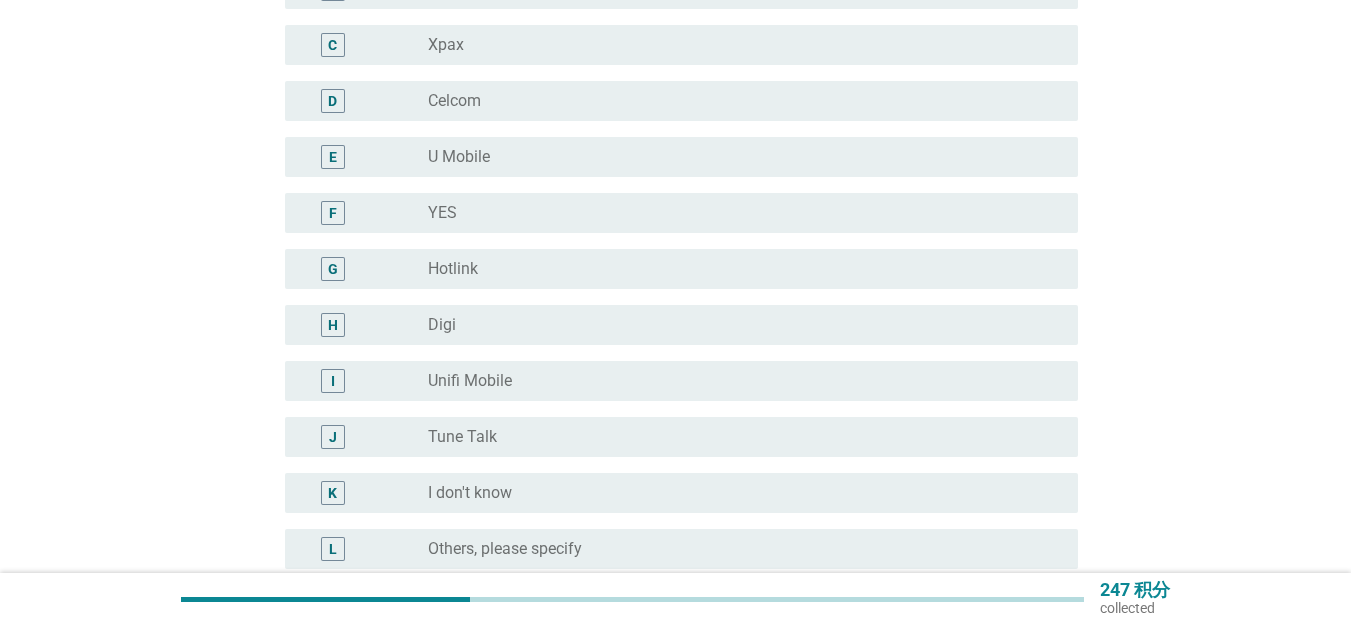 click on "G     radio_button_unchecked Hotlink" at bounding box center [675, 269] 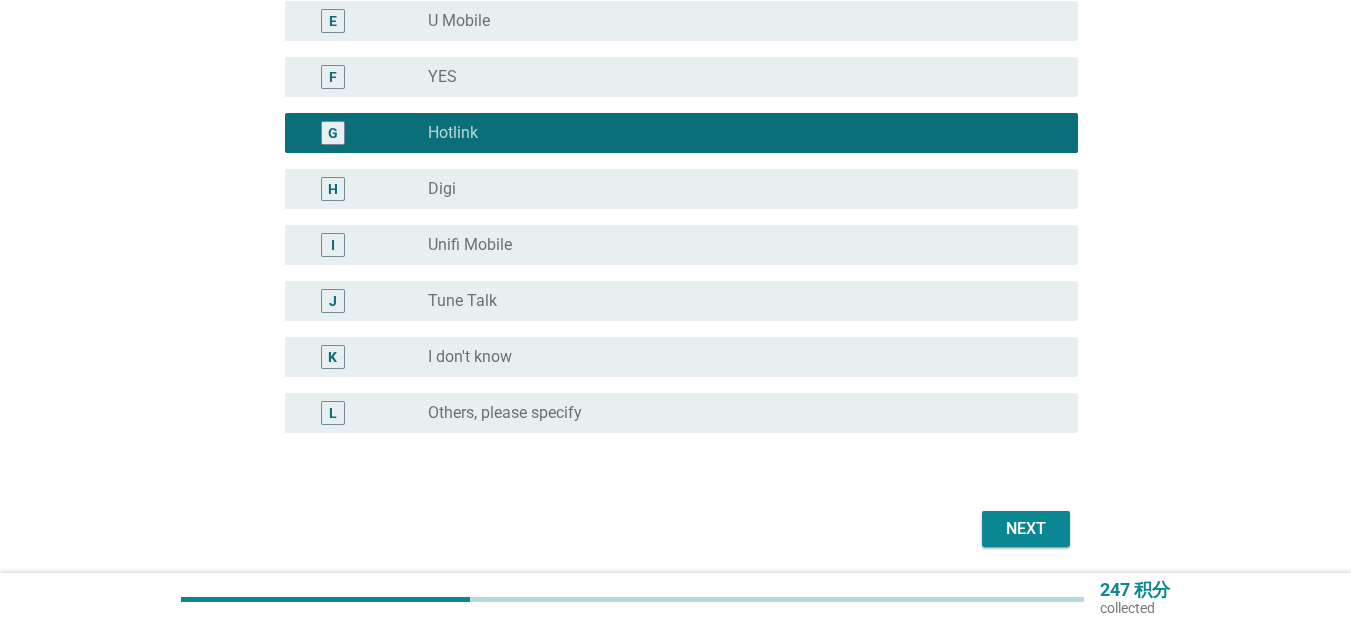 scroll, scrollTop: 539, scrollLeft: 0, axis: vertical 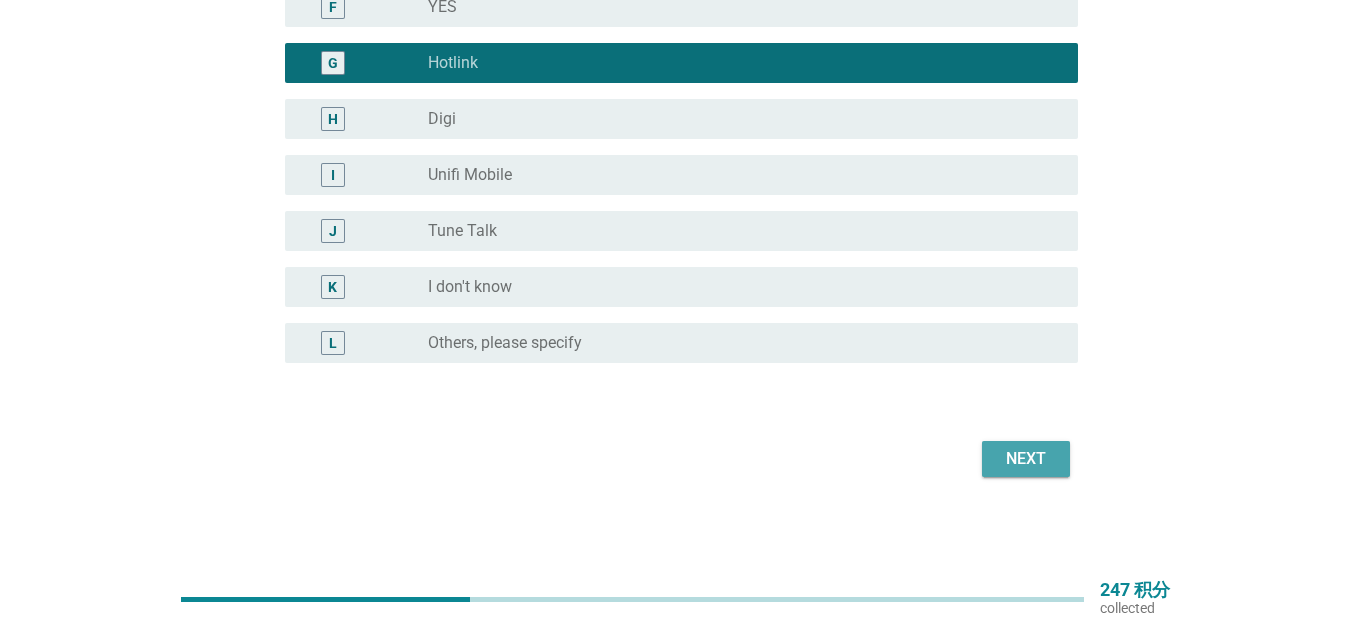 click on "Next" at bounding box center (1026, 459) 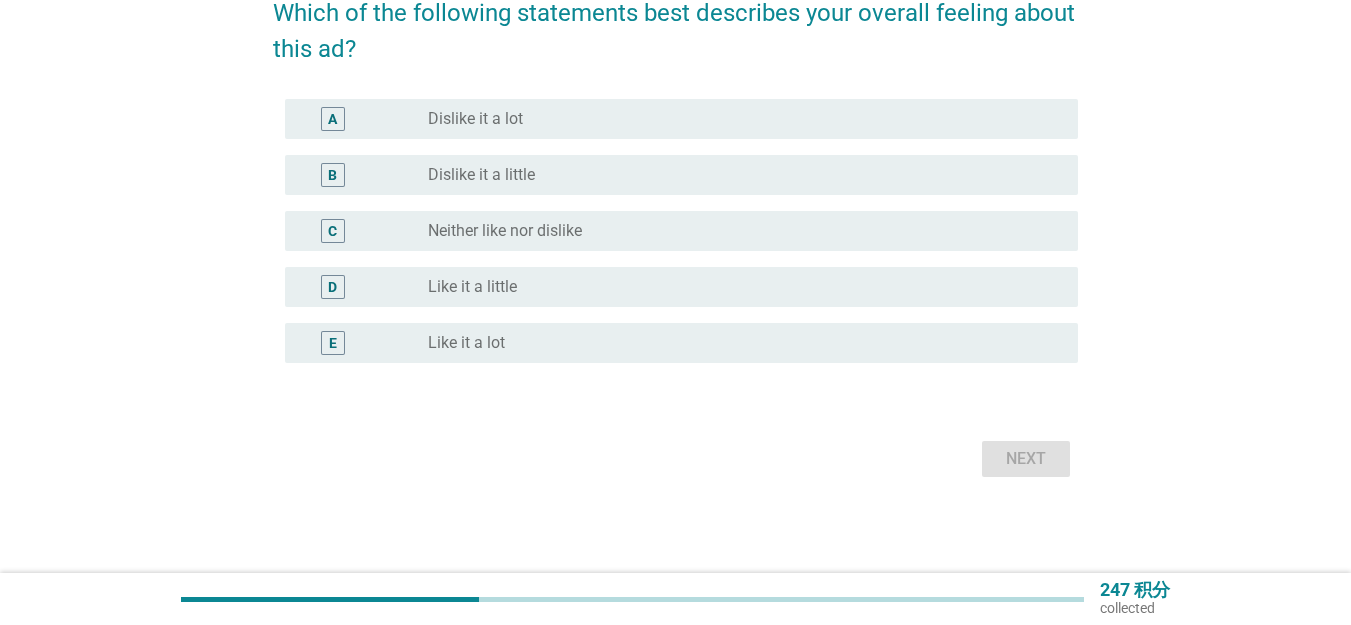 scroll, scrollTop: 0, scrollLeft: 0, axis: both 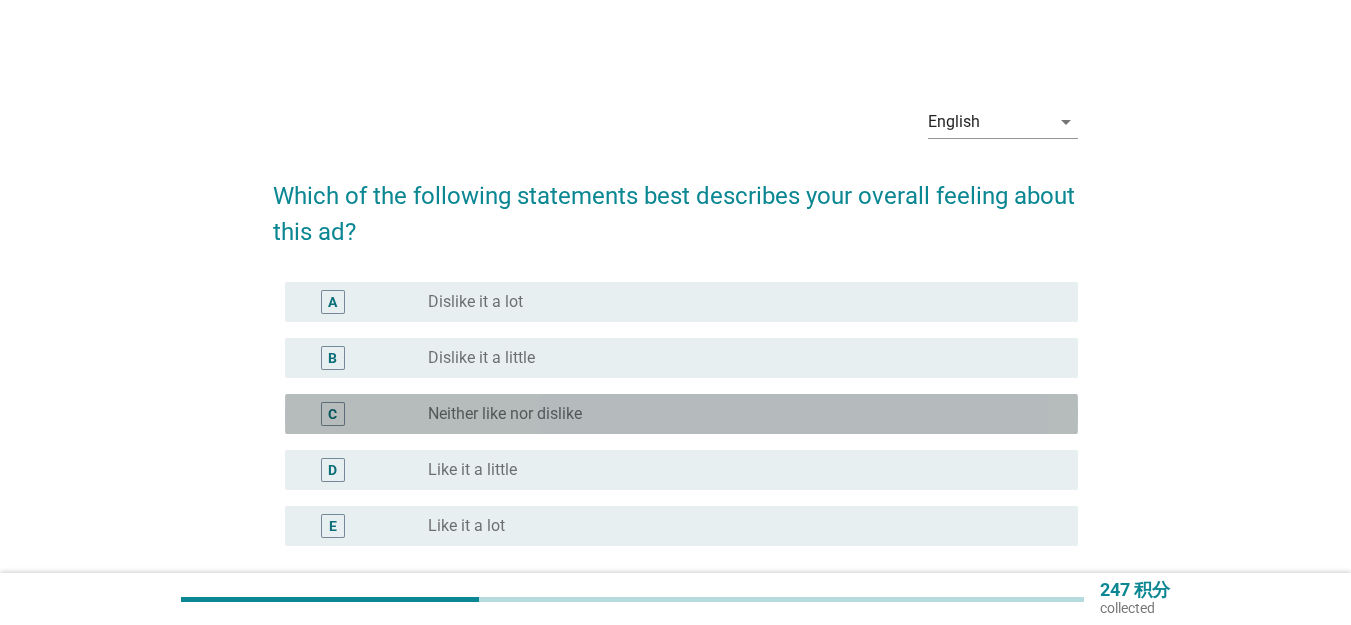 click on "radio_button_unchecked Neither like nor dislike" at bounding box center (737, 414) 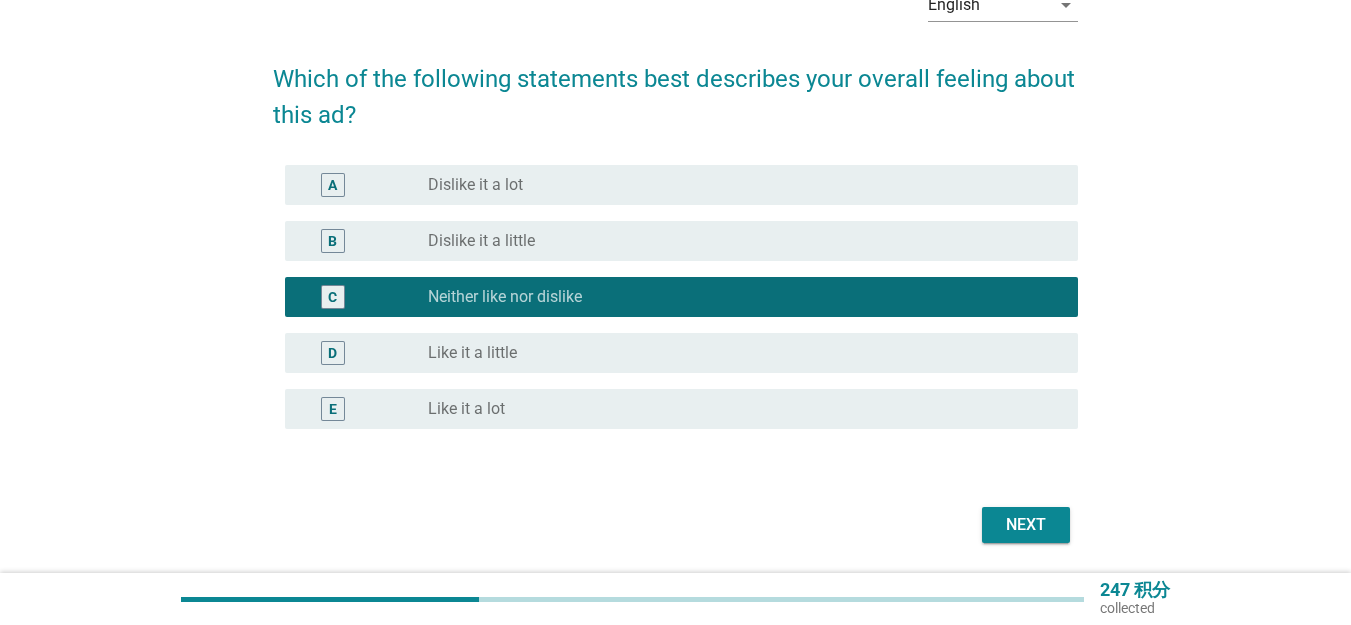 scroll, scrollTop: 183, scrollLeft: 0, axis: vertical 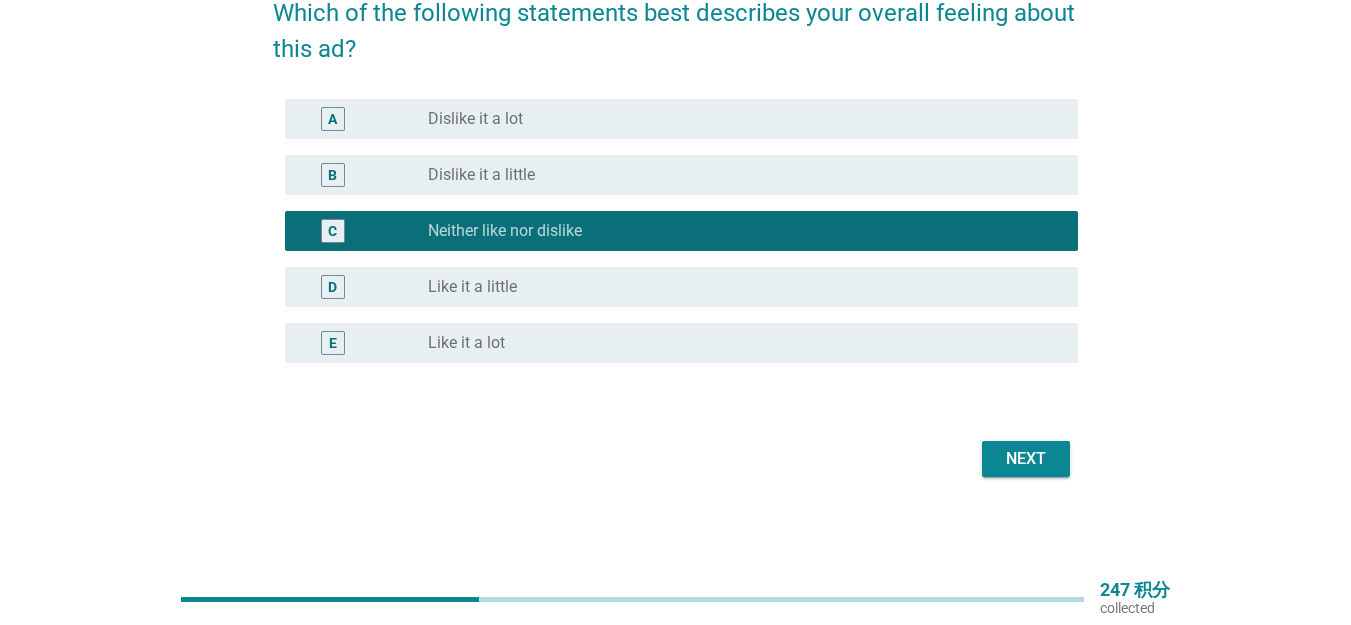 click on "Next" at bounding box center [1026, 459] 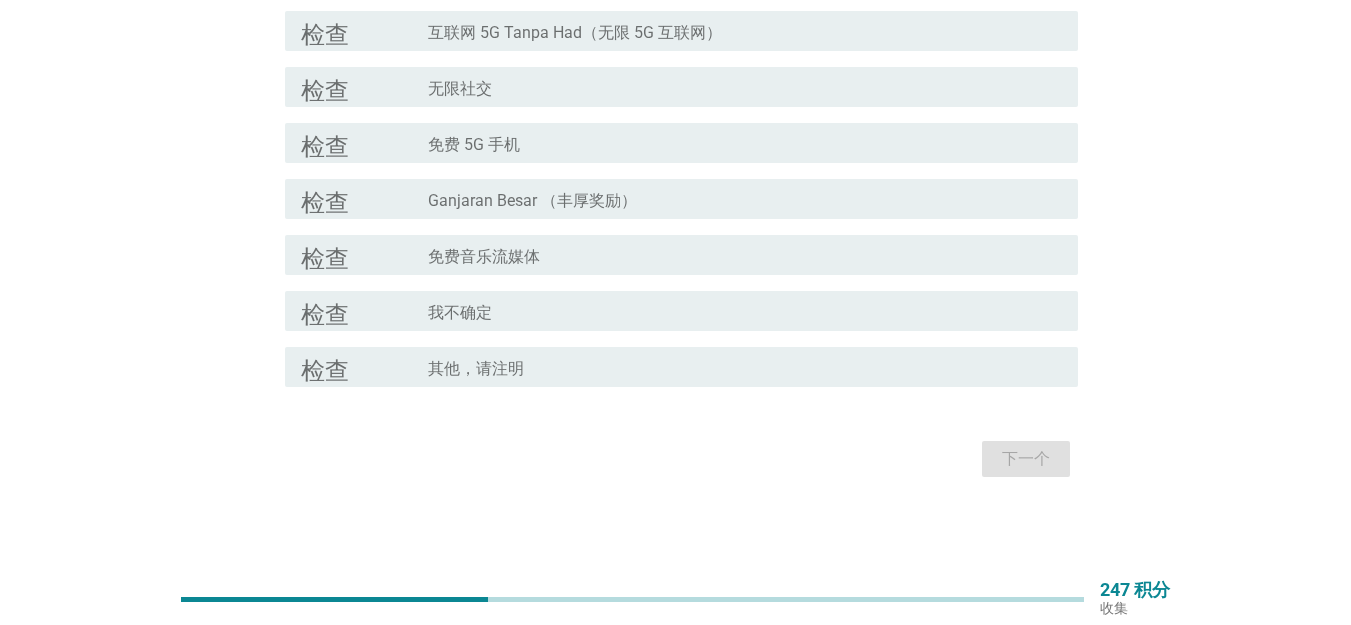 scroll, scrollTop: 155, scrollLeft: 0, axis: vertical 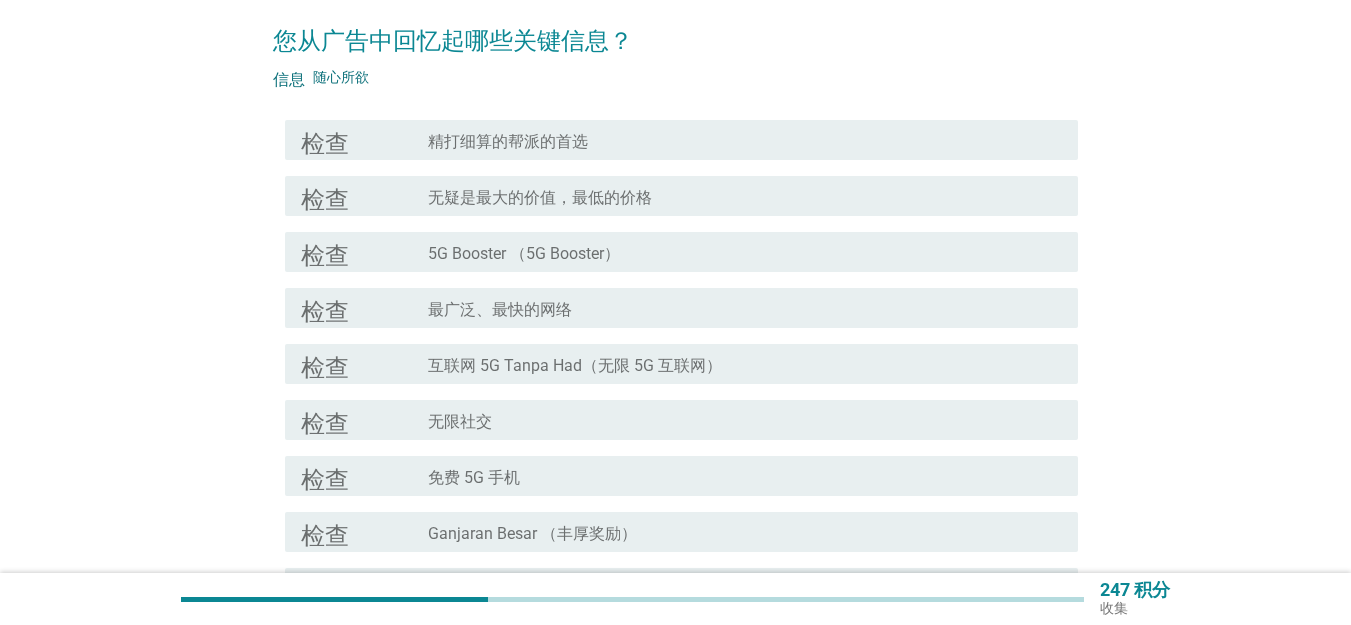 click on "互联网 5G Tanpa Had（无限 5G 互联网）" at bounding box center (575, 366) 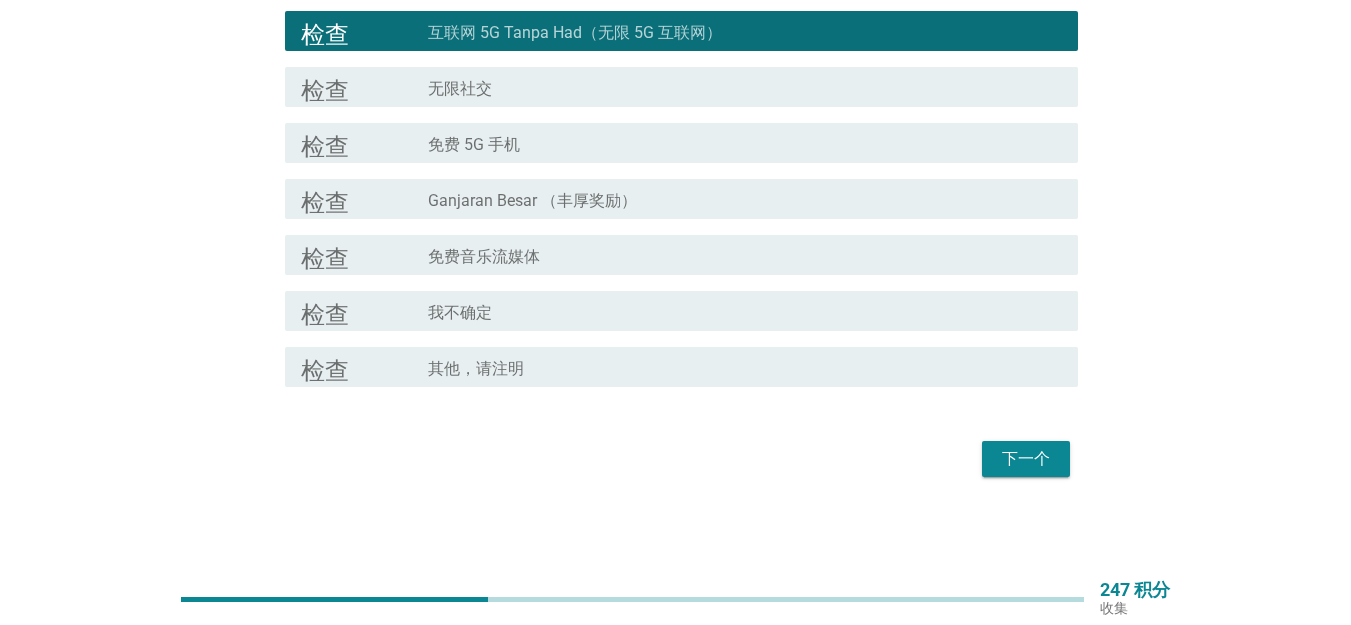 click on "下一个" at bounding box center (1026, 459) 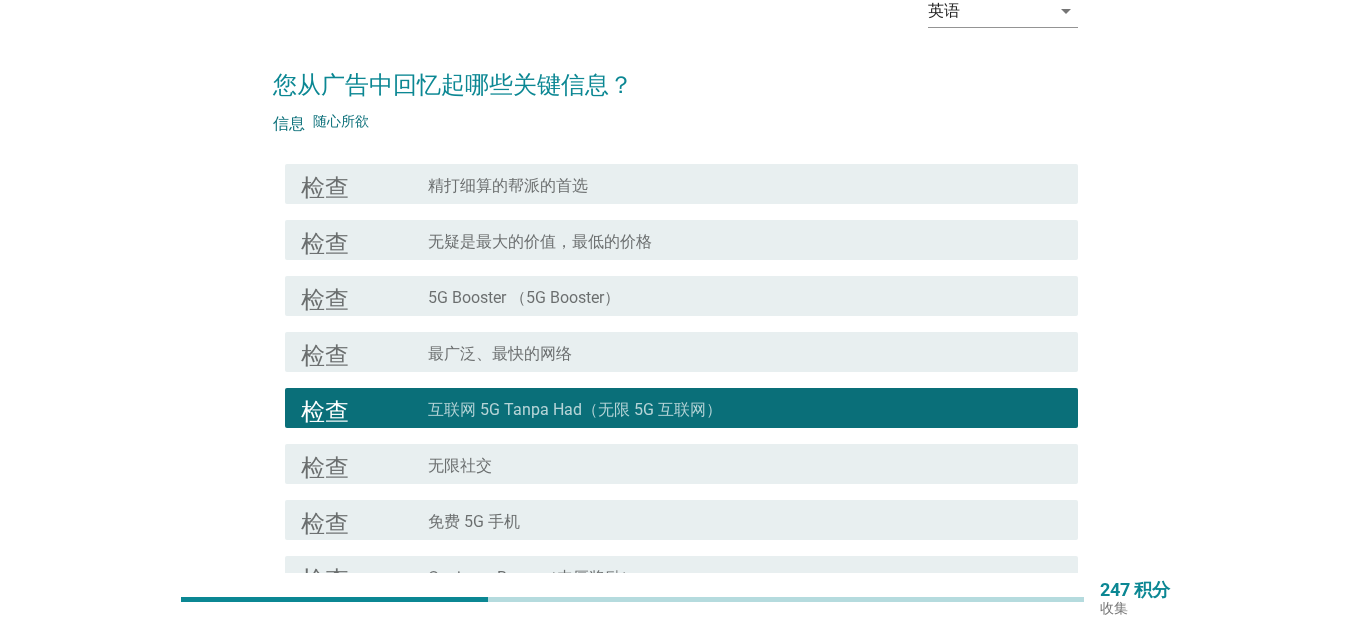 scroll, scrollTop: 0, scrollLeft: 0, axis: both 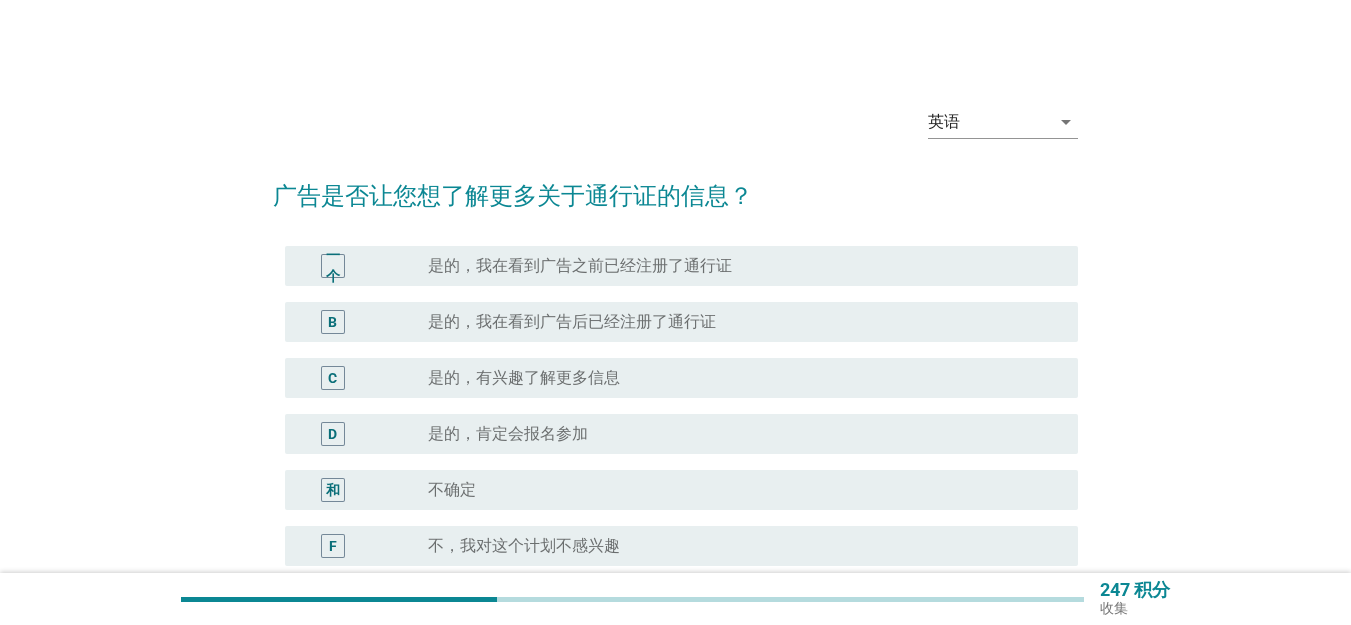 click on "radio_button_unchecked 不确定" at bounding box center (737, 490) 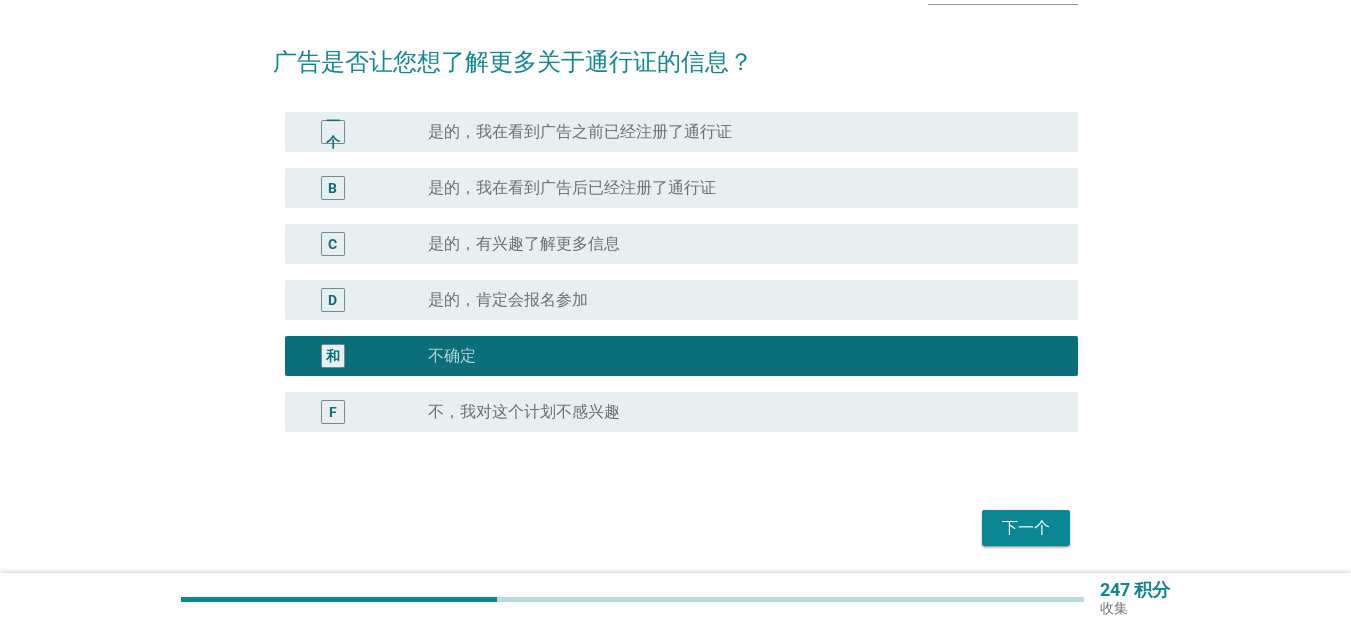 scroll, scrollTop: 203, scrollLeft: 0, axis: vertical 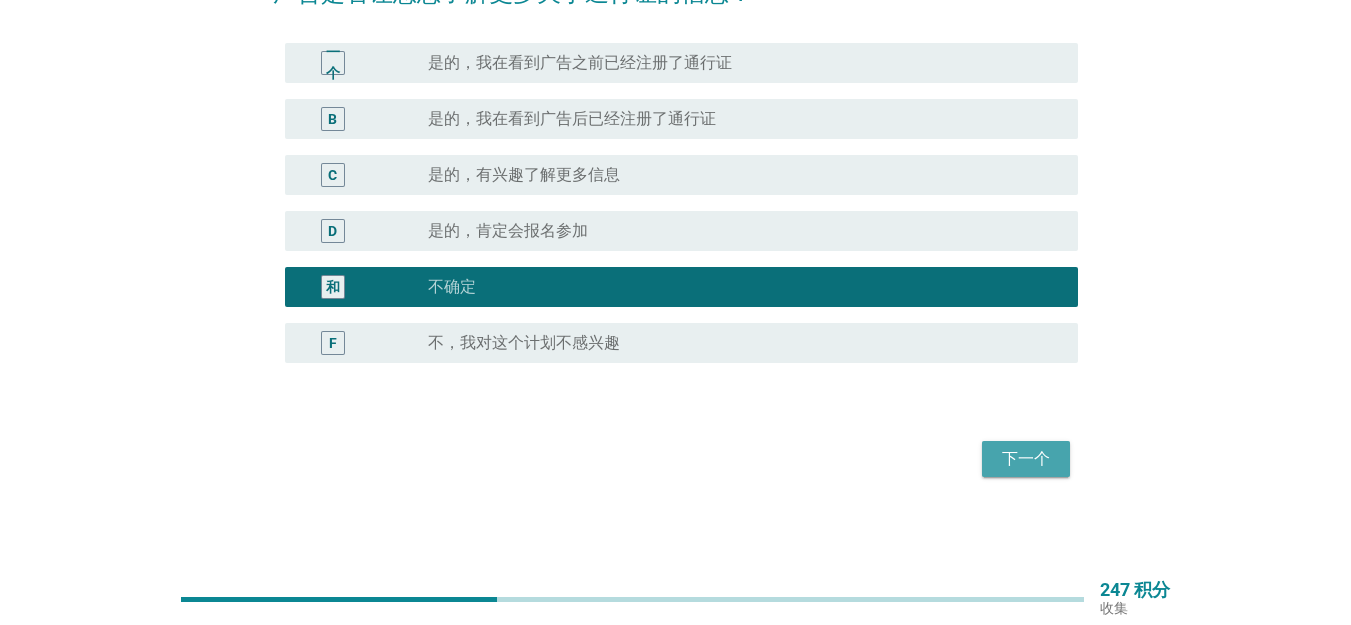 click on "下一个" at bounding box center (1026, 459) 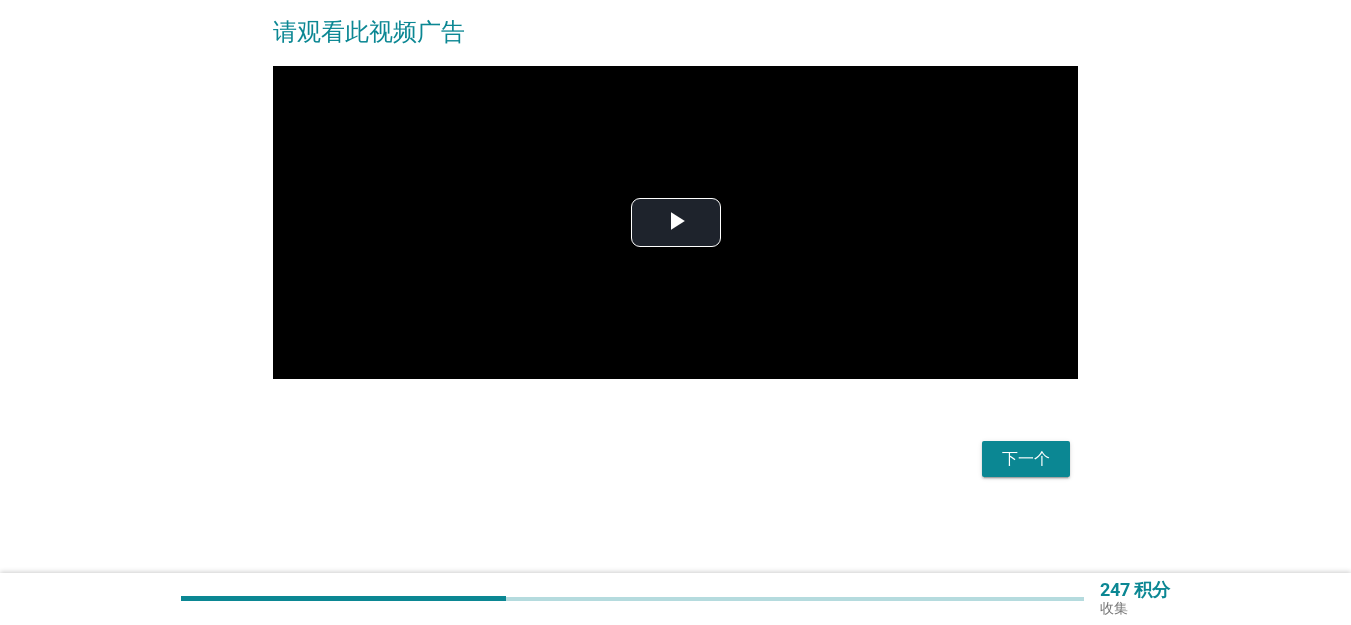 scroll, scrollTop: 0, scrollLeft: 0, axis: both 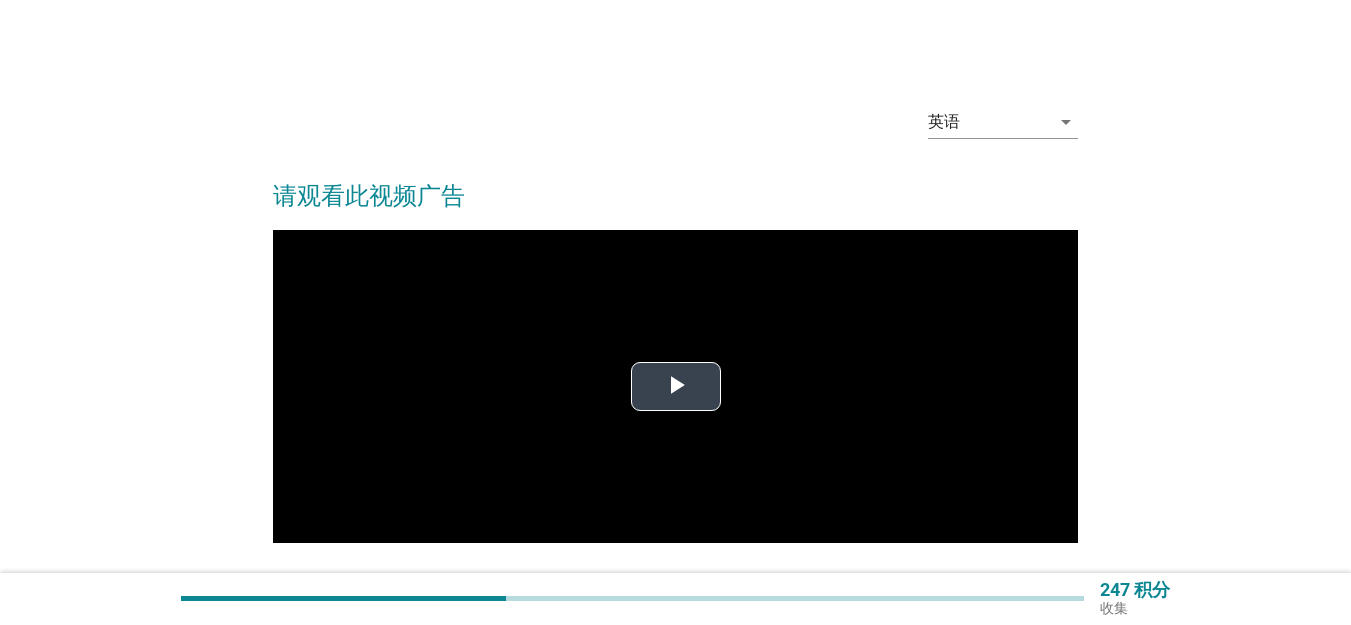 click at bounding box center (676, 386) 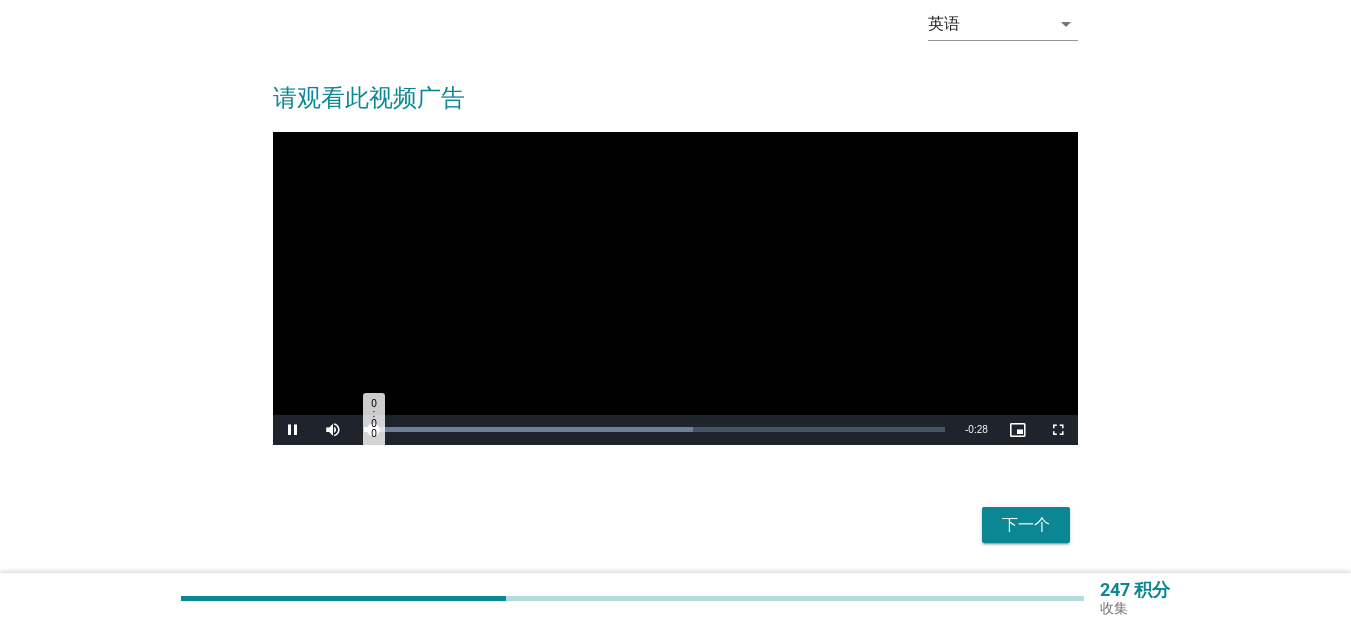 scroll, scrollTop: 164, scrollLeft: 0, axis: vertical 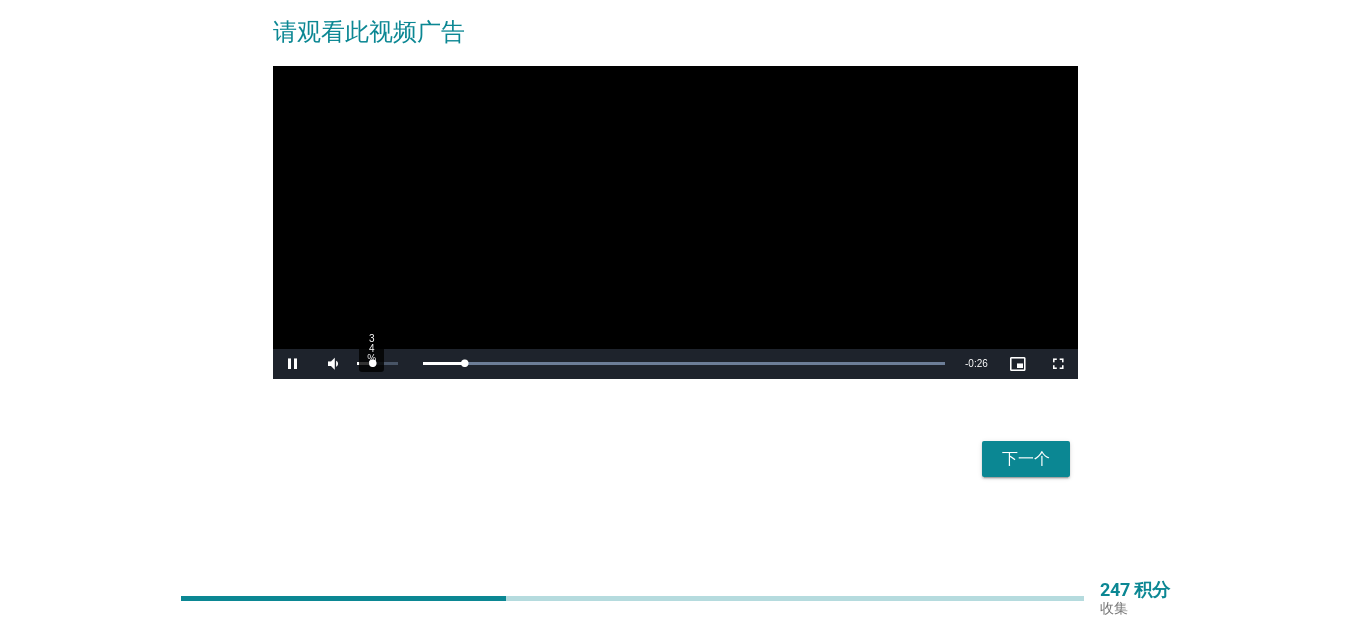 drag, startPoint x: 384, startPoint y: 363, endPoint x: 373, endPoint y: 368, distance: 12.083046 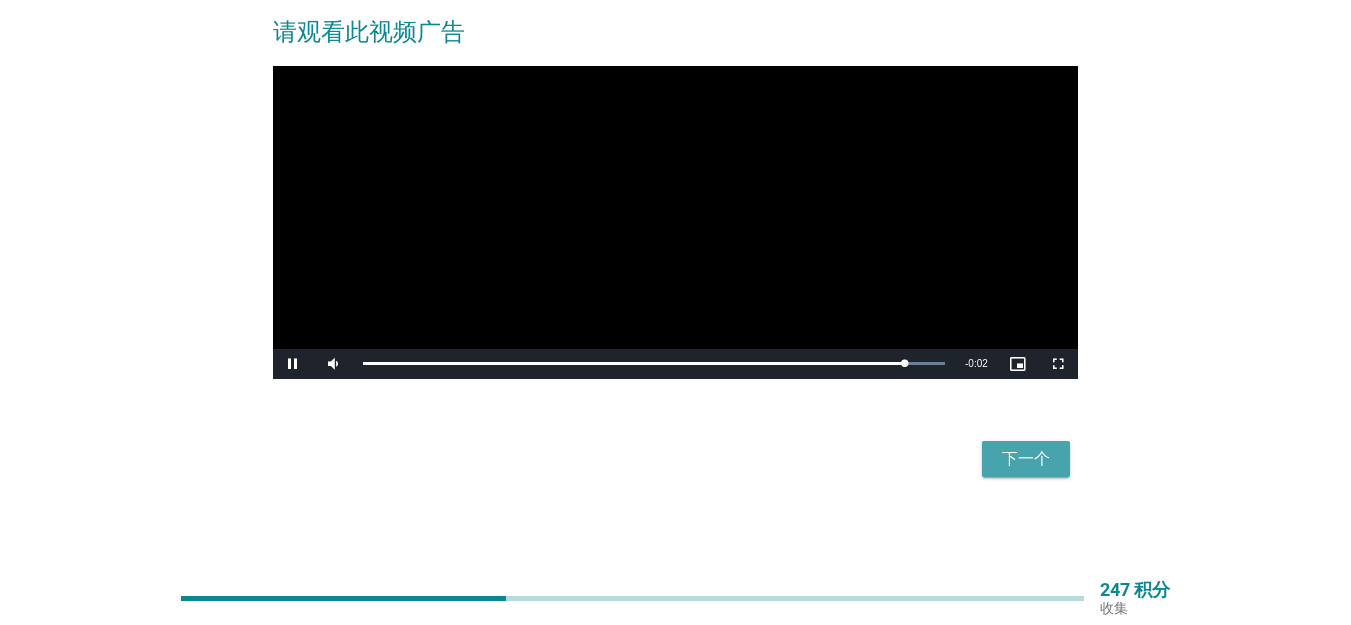 click on "下一个" at bounding box center (1026, 459) 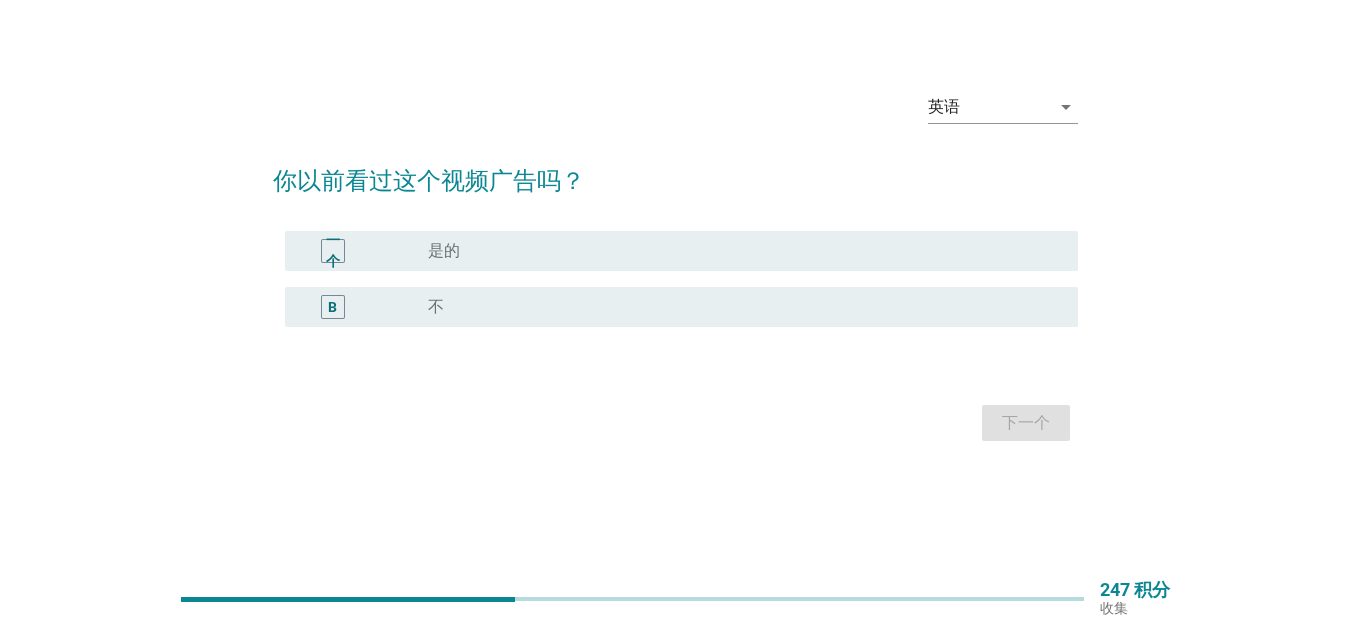 scroll, scrollTop: 0, scrollLeft: 0, axis: both 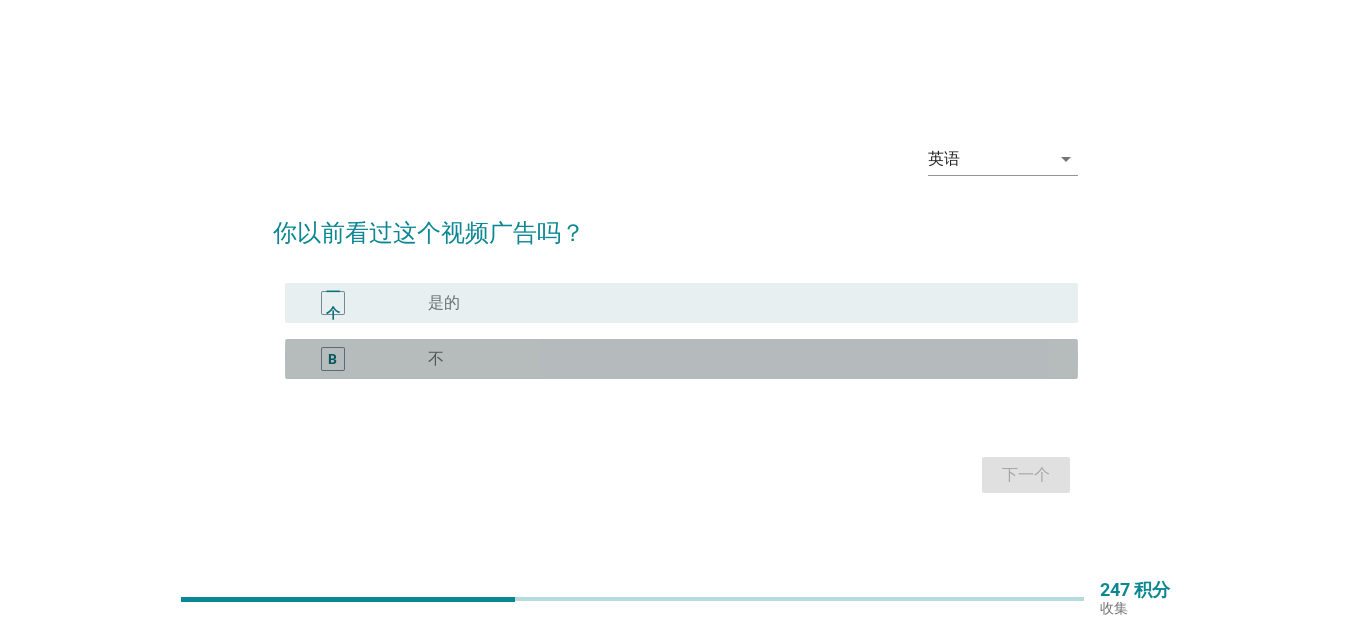 click on "radio_button_unchecked 不" at bounding box center [737, 359] 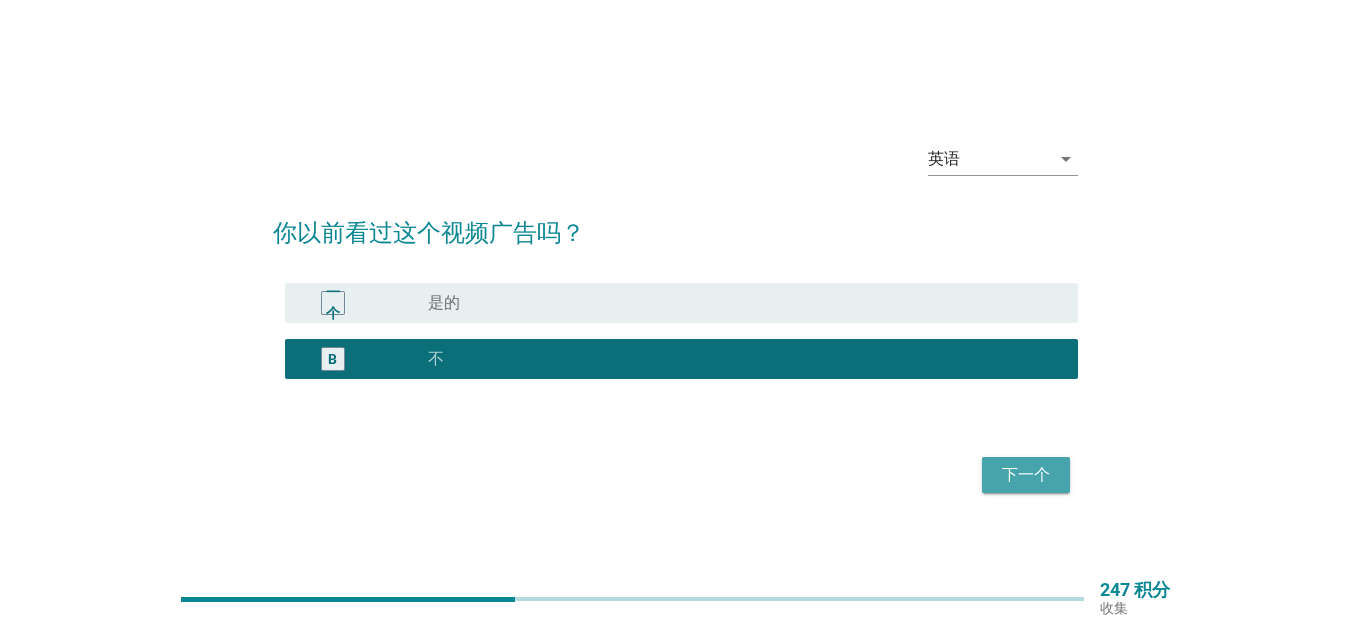 click on "下一个" at bounding box center (1026, 475) 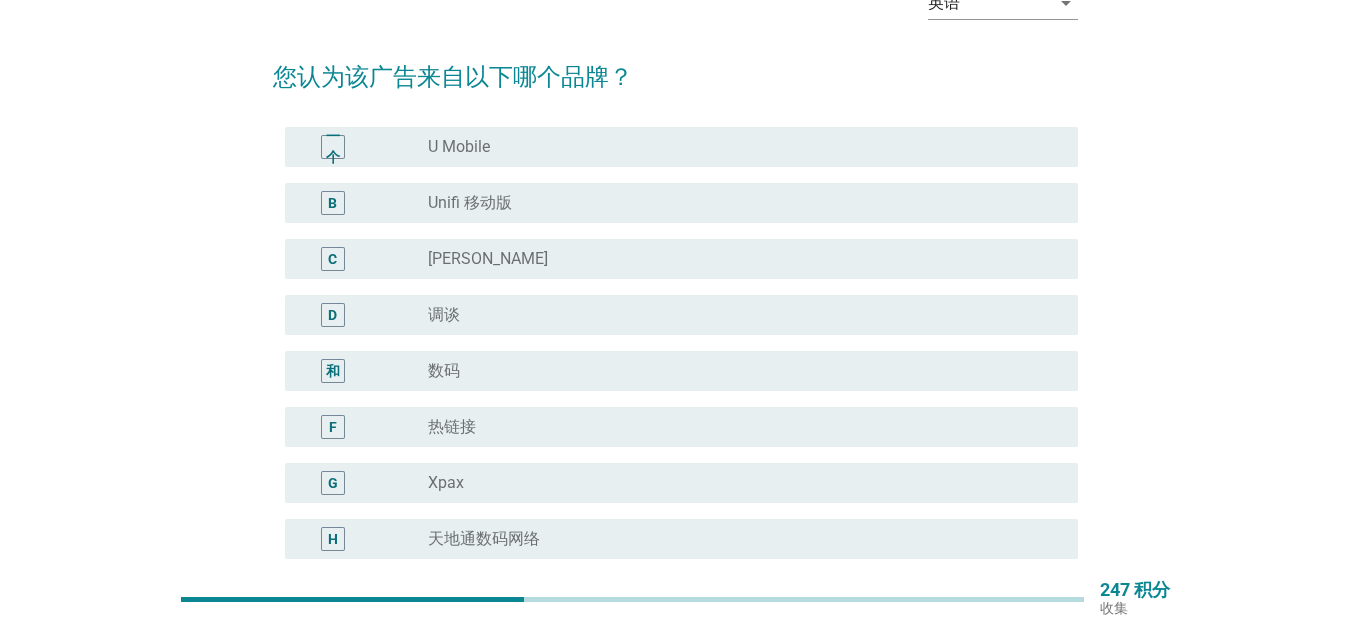 scroll, scrollTop: 167, scrollLeft: 0, axis: vertical 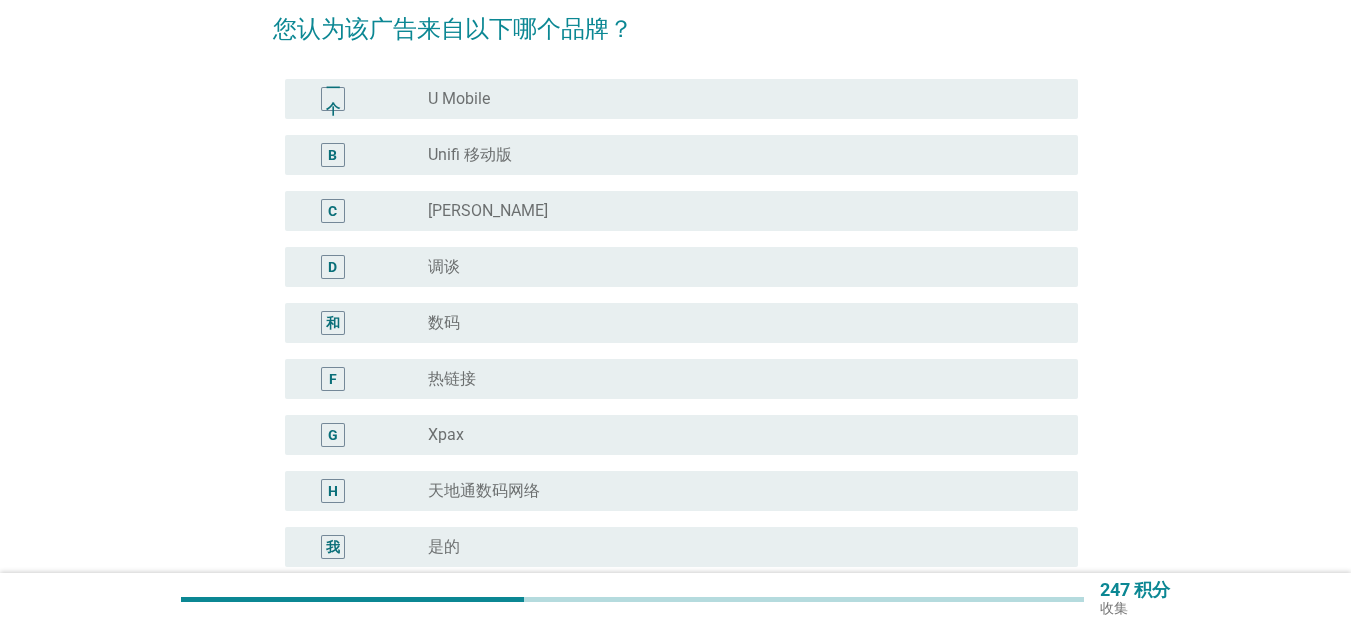 click on "radio_button_unchecked 热链接" at bounding box center [737, 379] 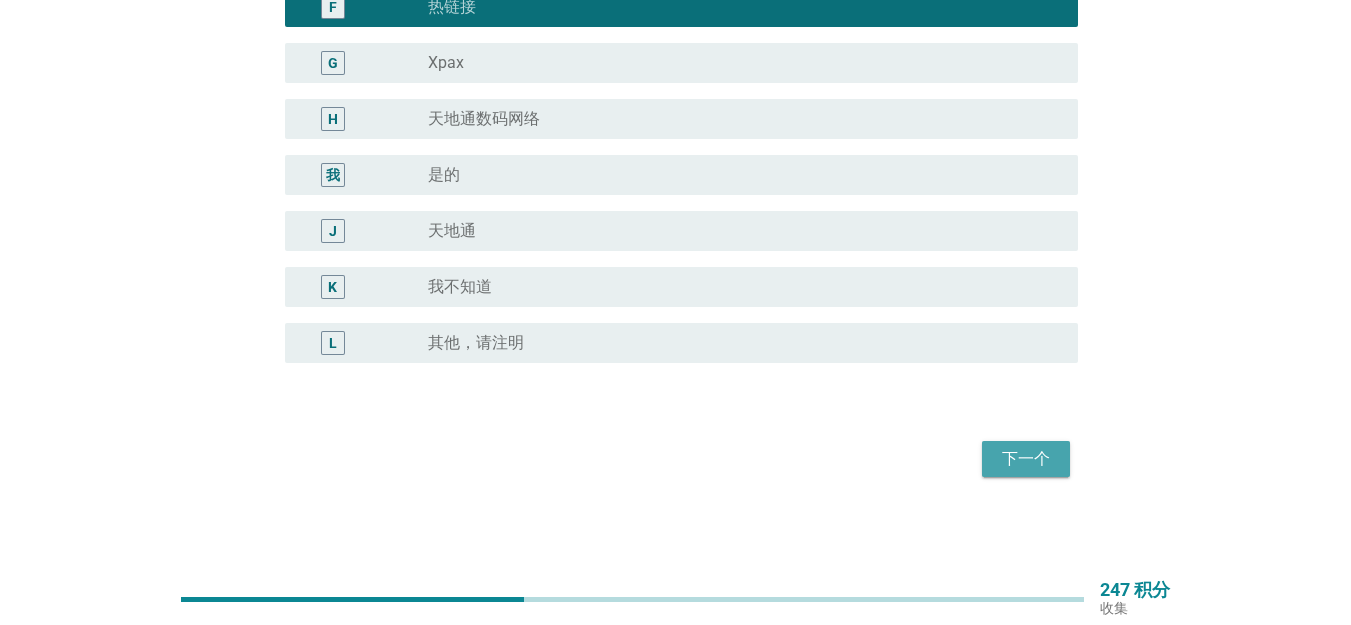 click on "下一个" at bounding box center (1026, 459) 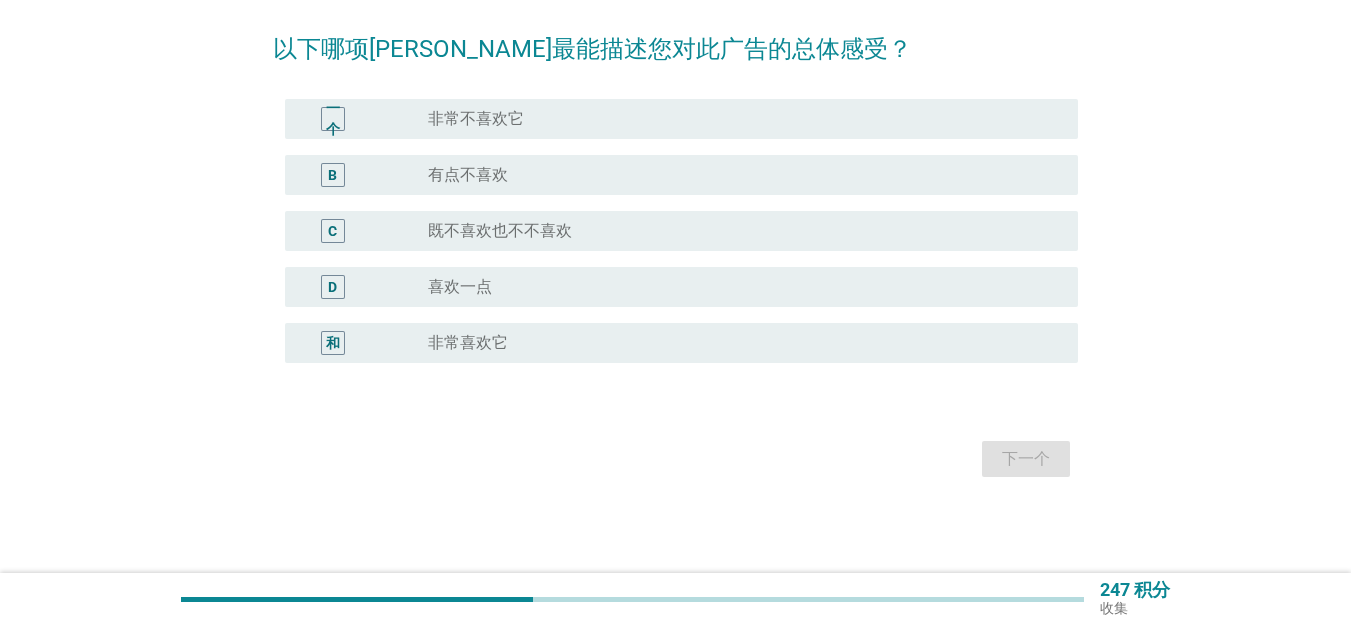 scroll, scrollTop: 0, scrollLeft: 0, axis: both 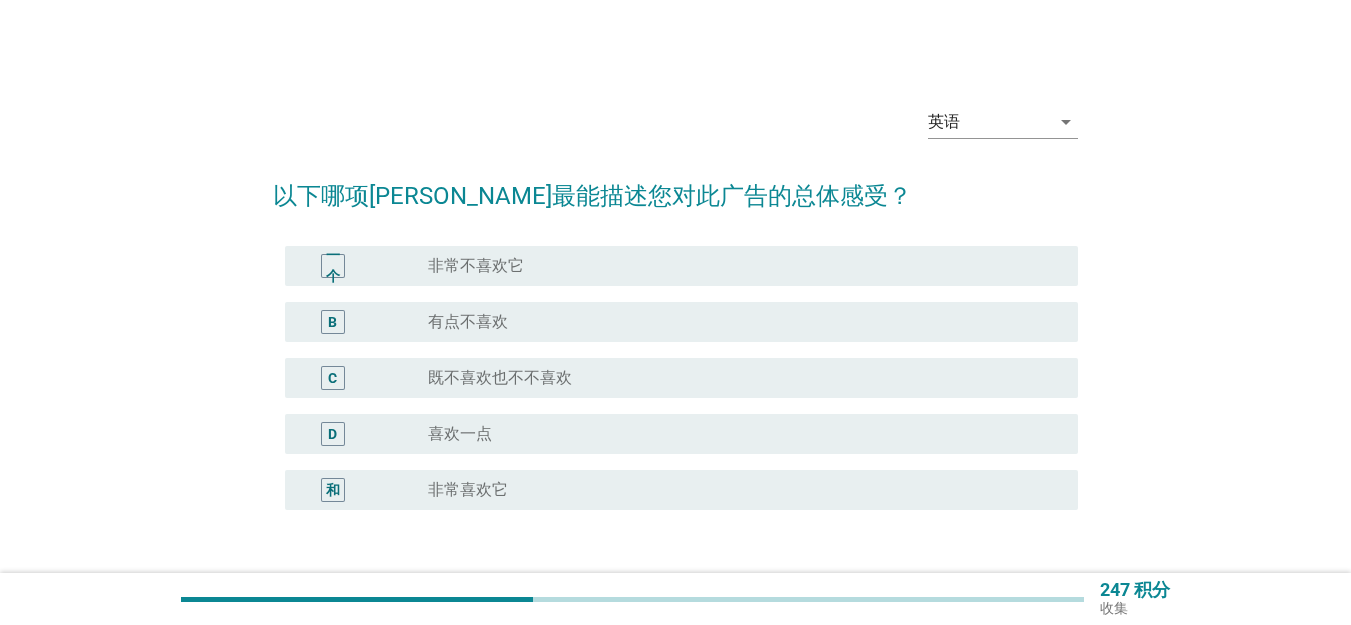 click on "C     radio_button_unchecked 既不喜欢也不不喜欢" at bounding box center [681, 378] 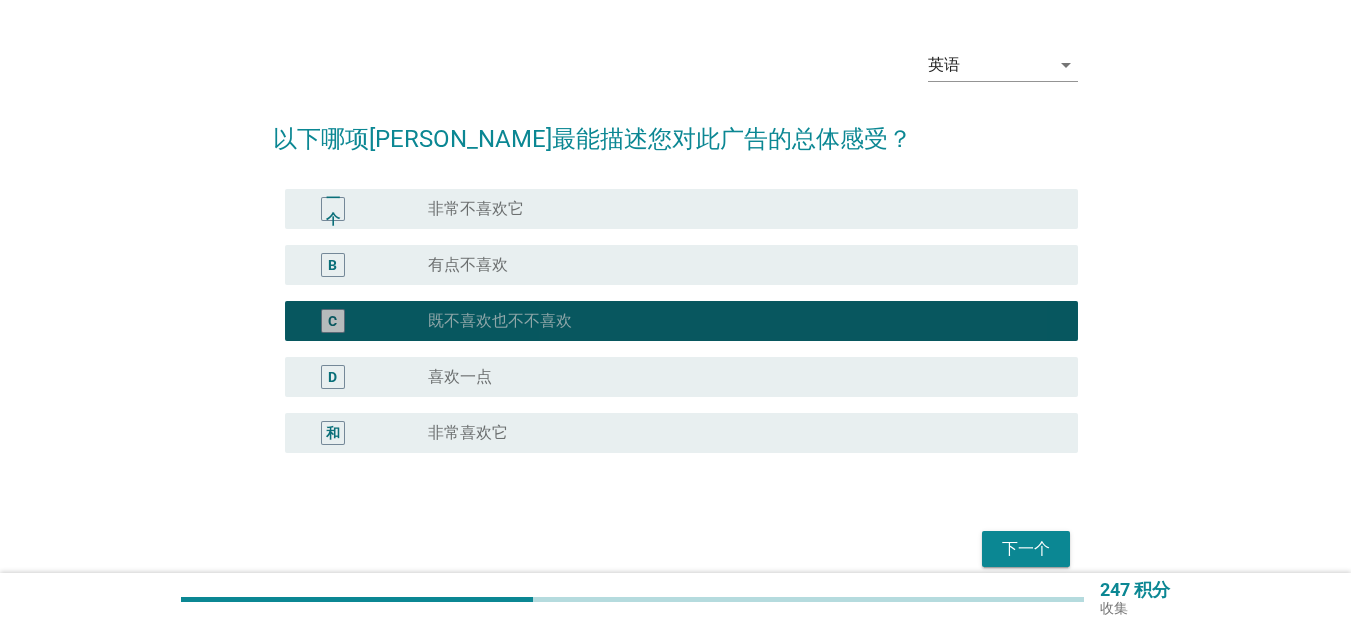 scroll, scrollTop: 147, scrollLeft: 0, axis: vertical 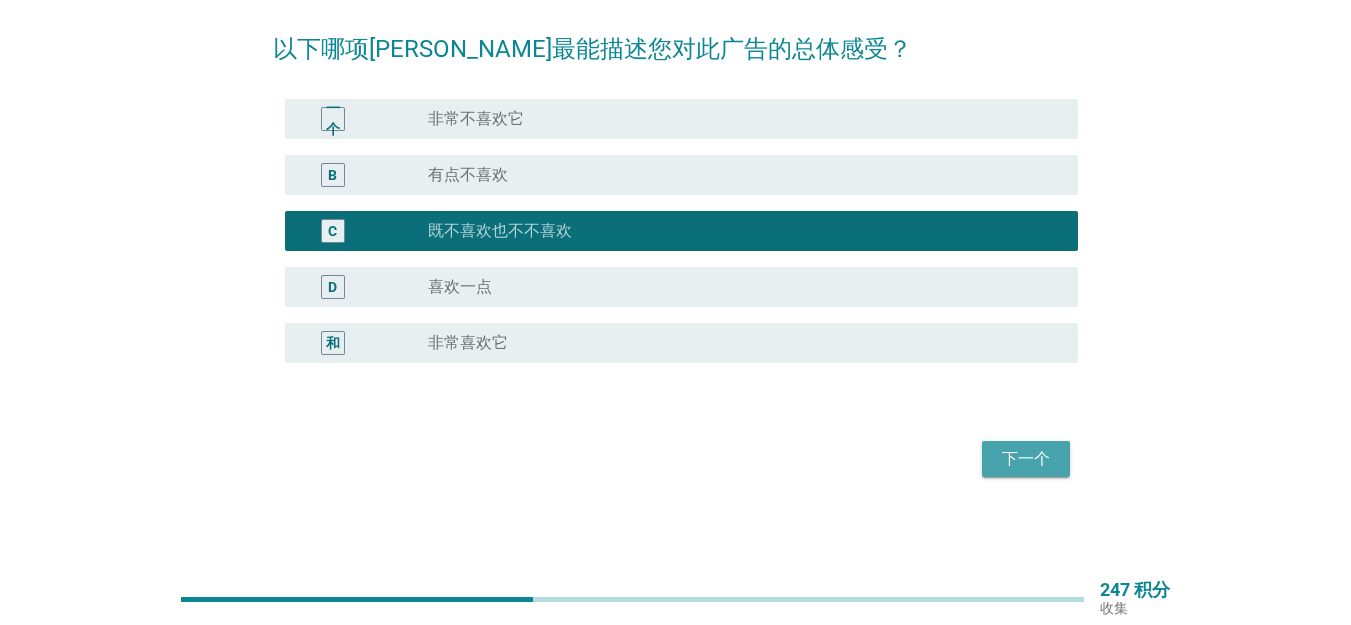 click on "下一个" at bounding box center [1026, 459] 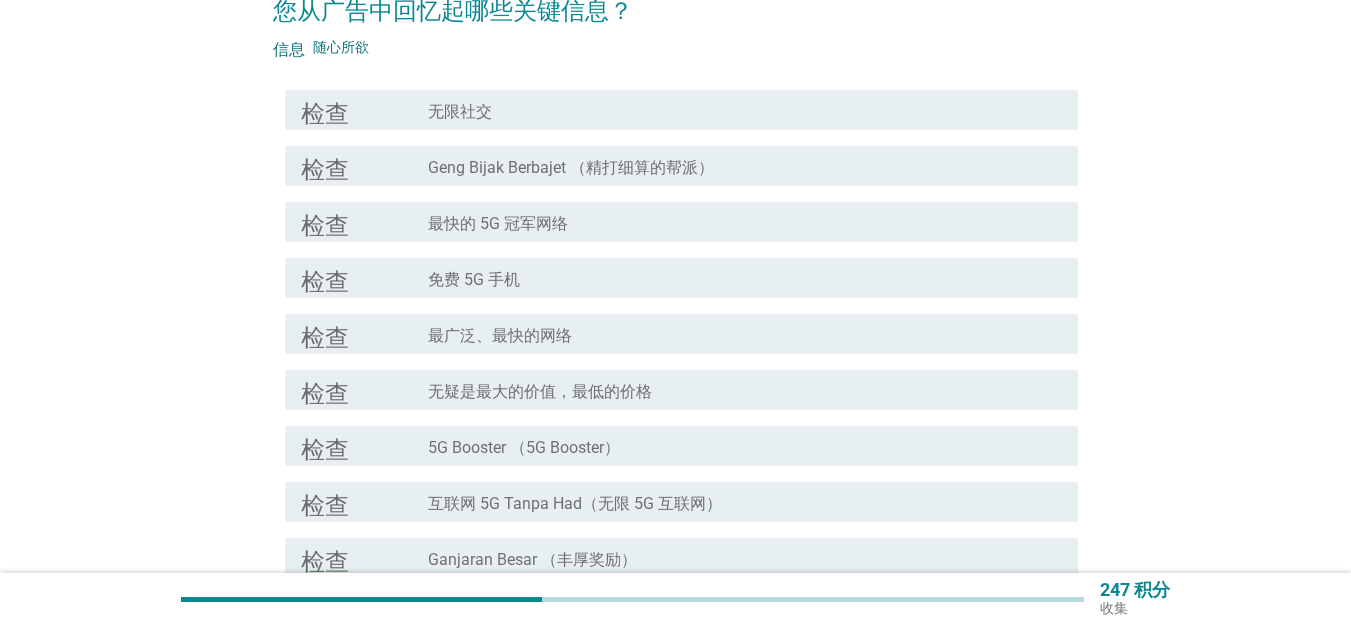 scroll, scrollTop: 333, scrollLeft: 0, axis: vertical 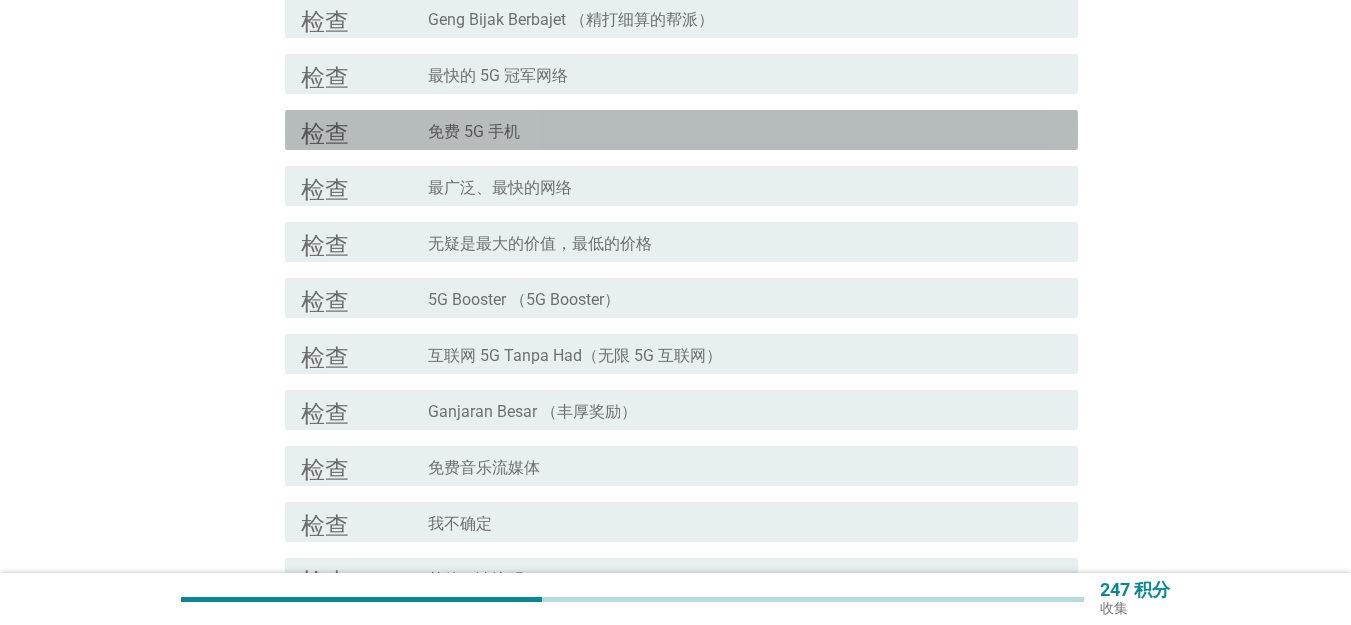 click on "检查     check_box_outline_blank 免费 5G 手机" at bounding box center (681, 130) 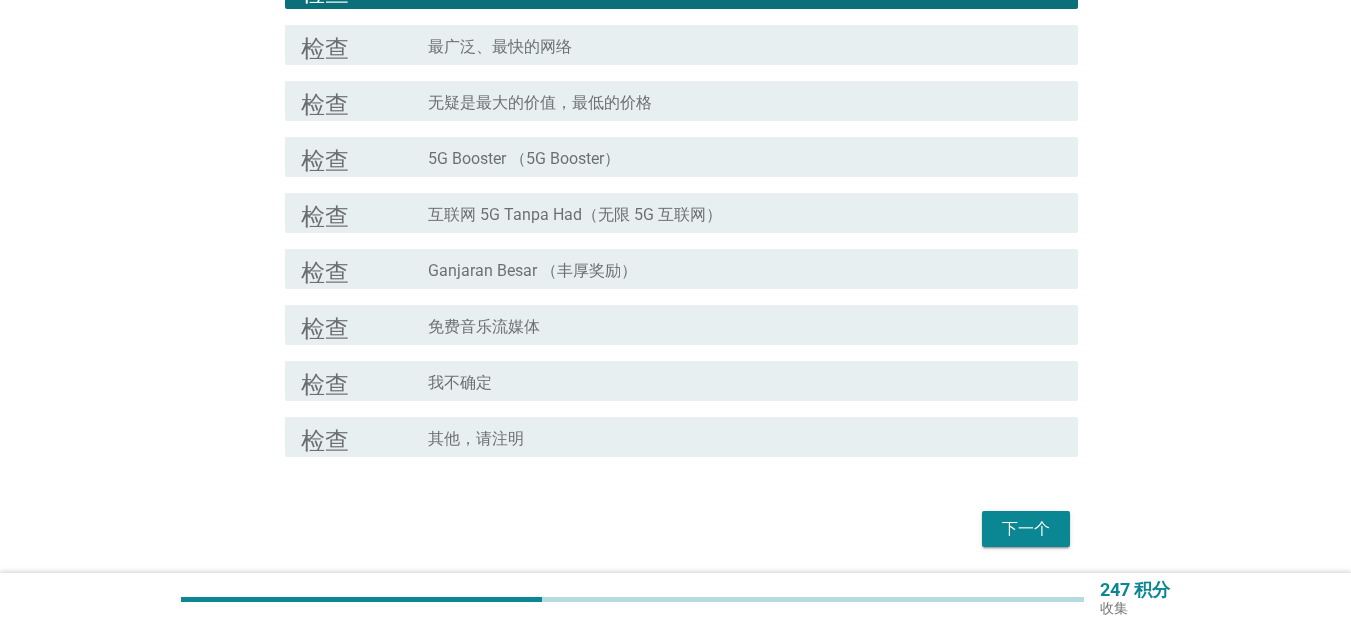 scroll, scrollTop: 544, scrollLeft: 0, axis: vertical 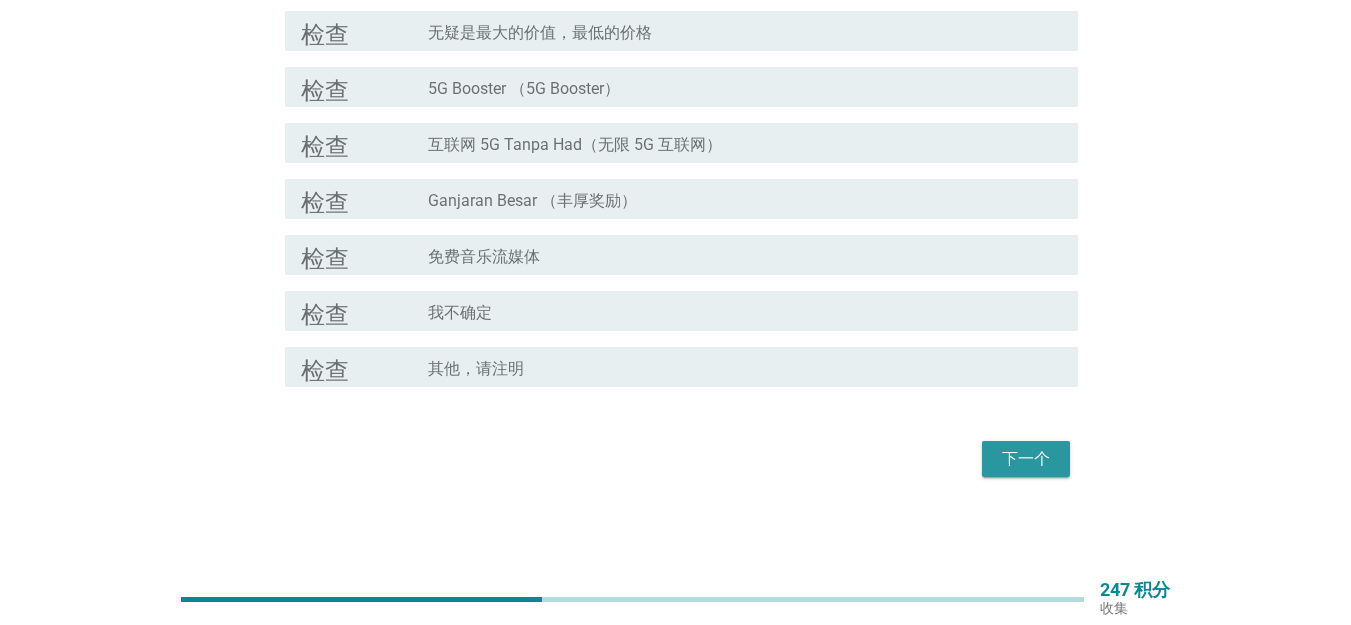 click on "下一个" at bounding box center (1026, 459) 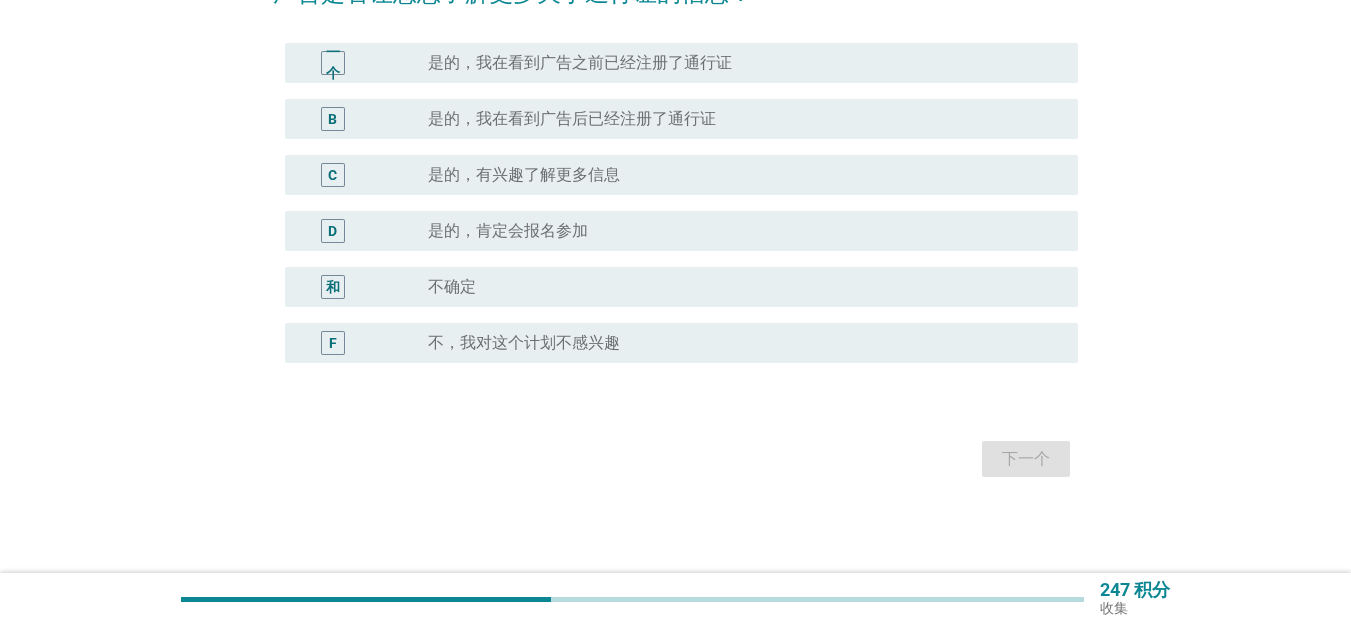 scroll, scrollTop: 0, scrollLeft: 0, axis: both 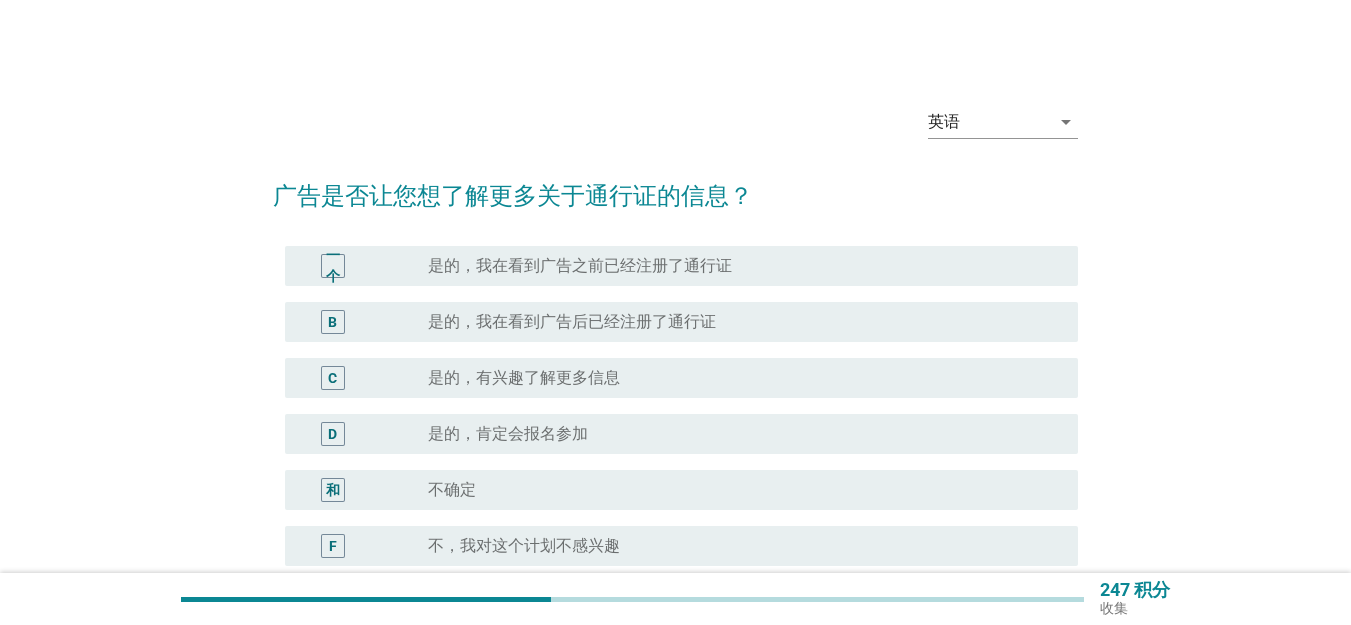 click on "和     radio_button_unchecked 不确定" at bounding box center [675, 490] 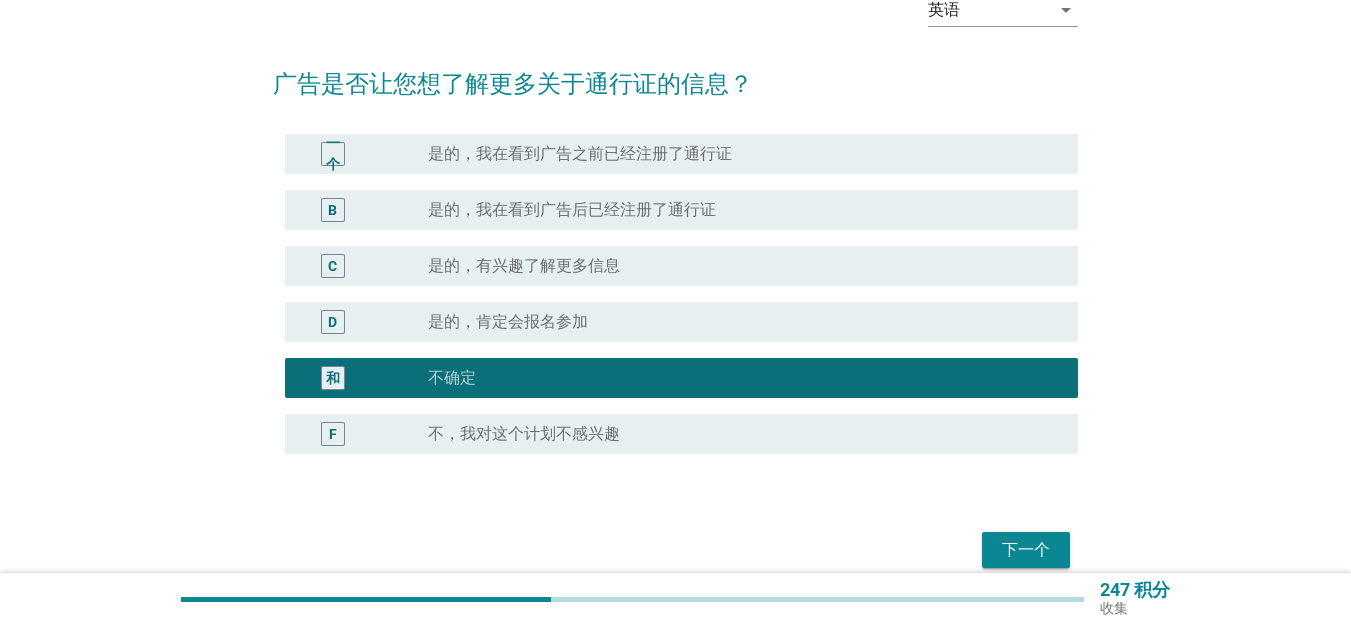 scroll, scrollTop: 203, scrollLeft: 0, axis: vertical 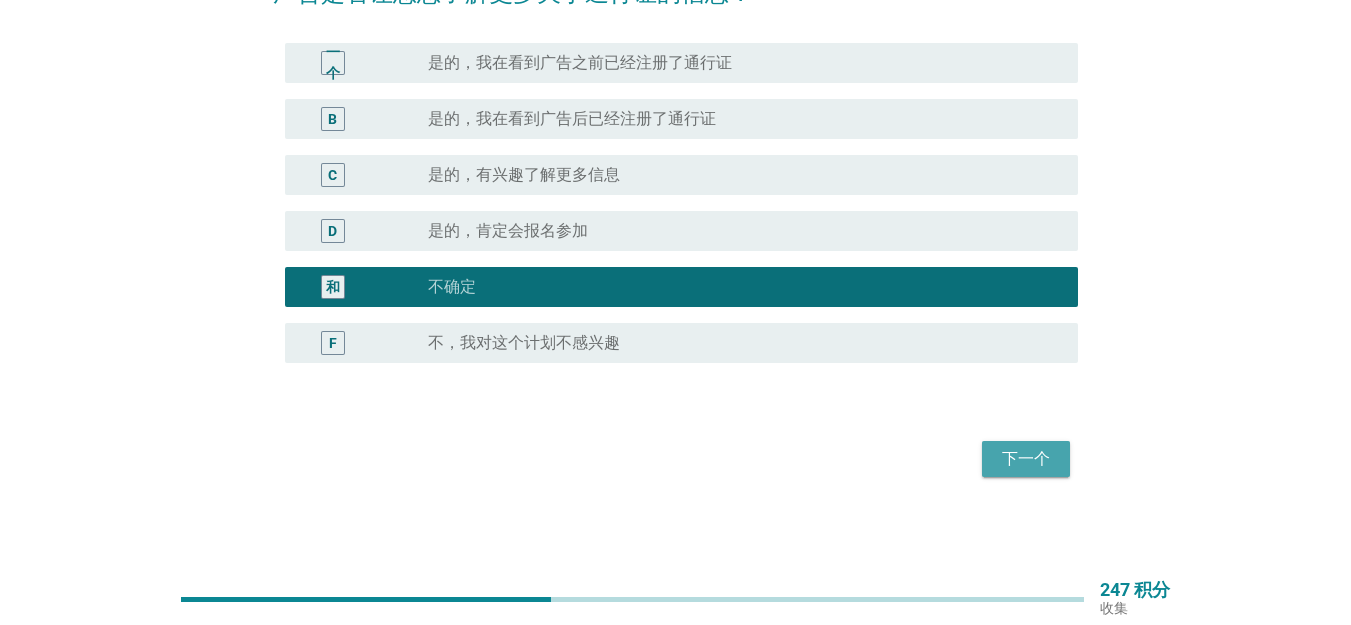 click on "下一个" at bounding box center [1026, 459] 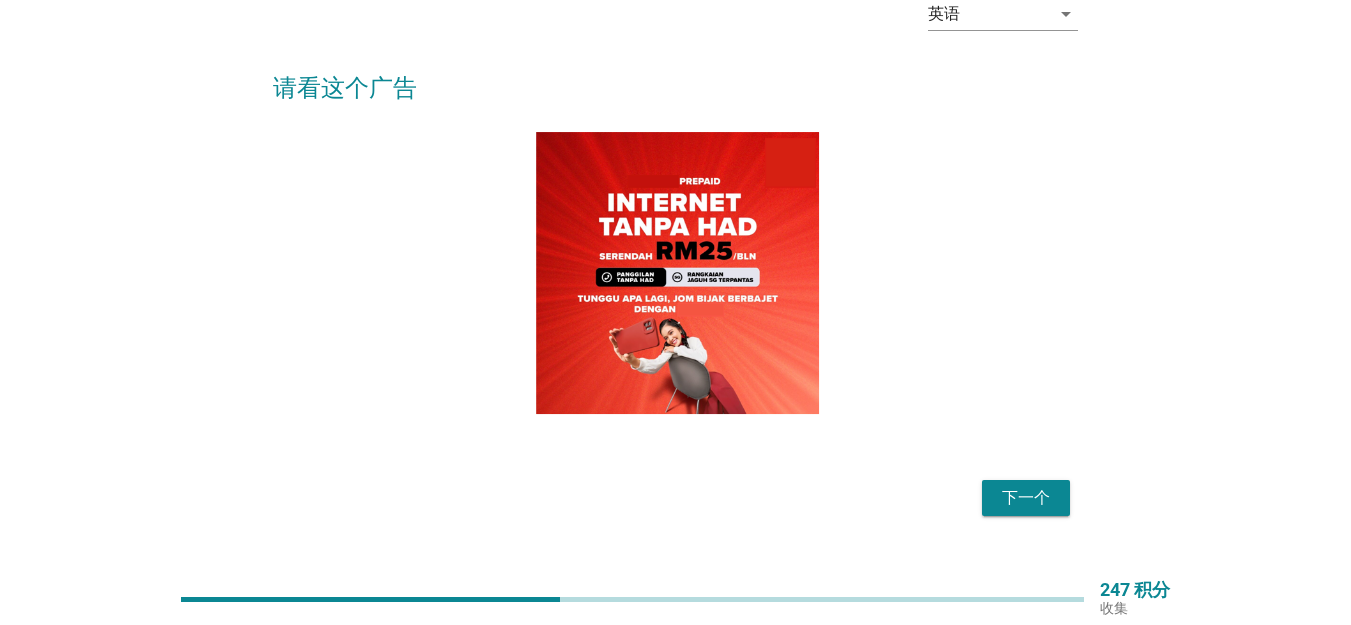 scroll, scrollTop: 147, scrollLeft: 0, axis: vertical 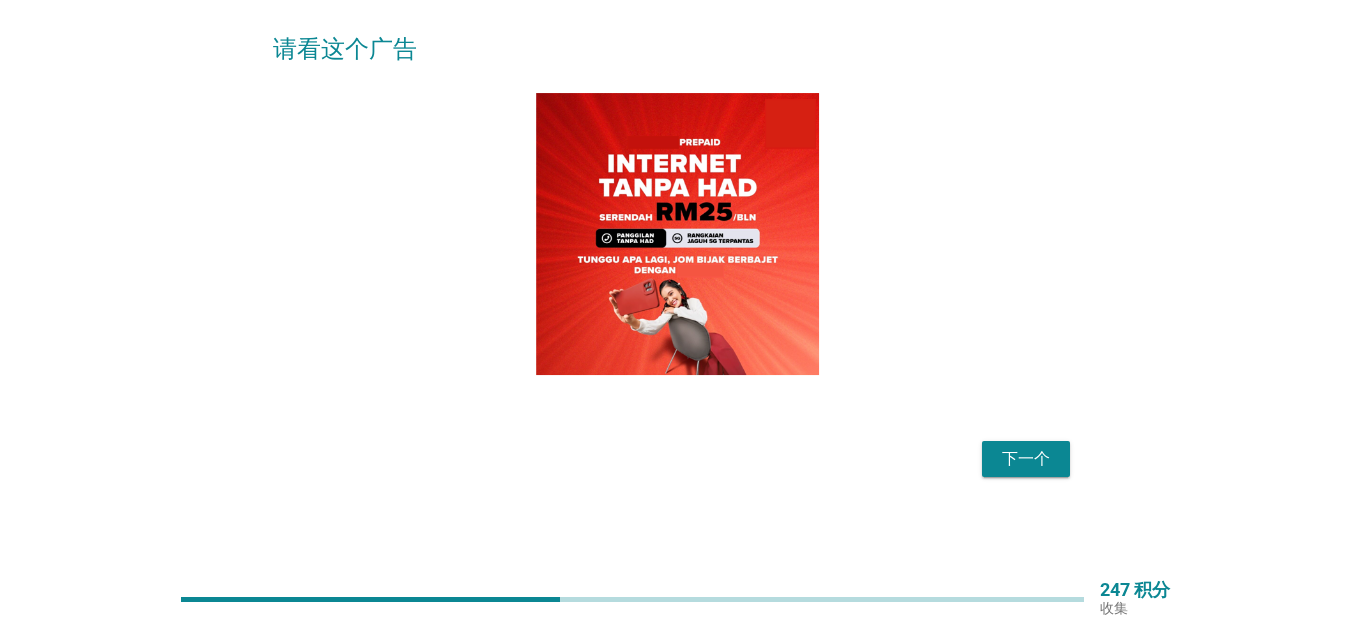 click on "下一个" at bounding box center [1026, 459] 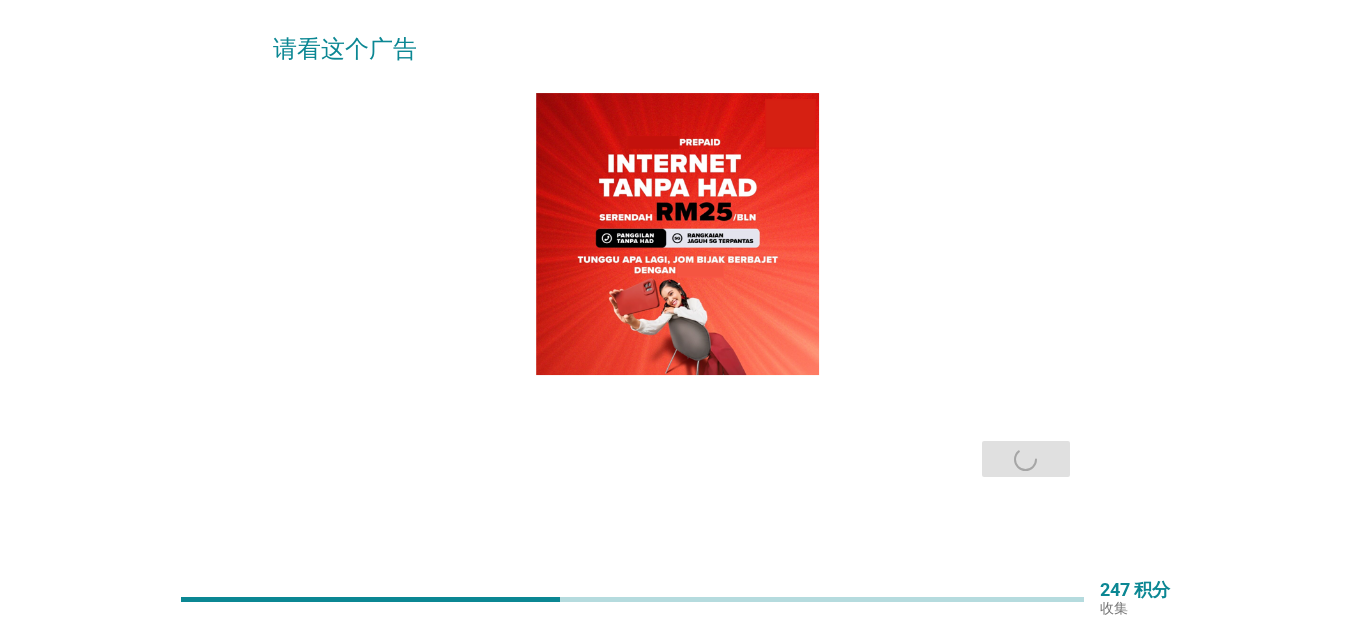 scroll, scrollTop: 0, scrollLeft: 0, axis: both 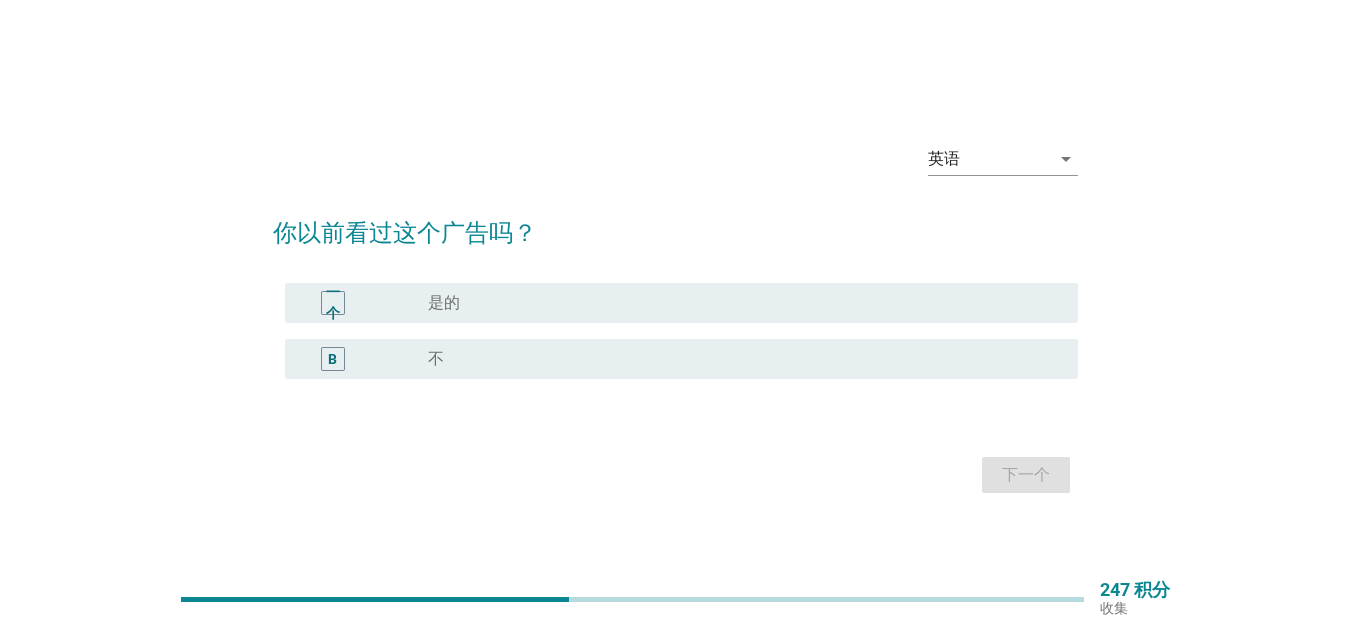 click on "B     radio_button_unchecked 不" at bounding box center (681, 359) 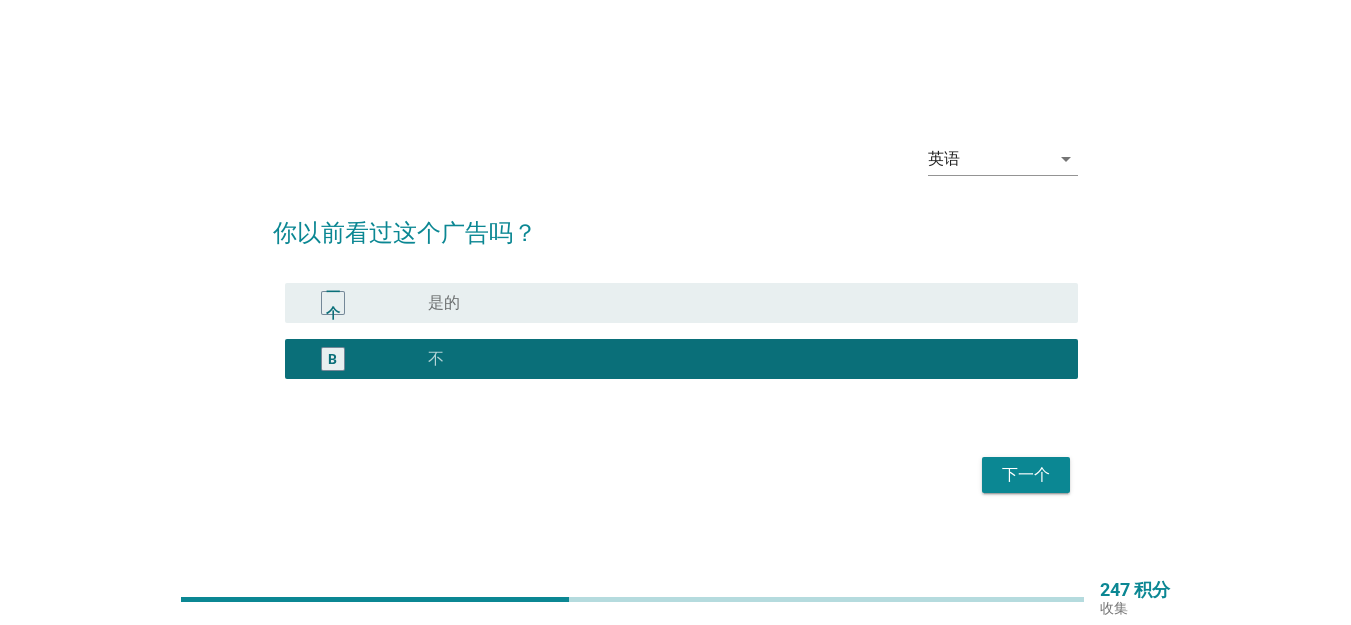 drag, startPoint x: 1021, startPoint y: 441, endPoint x: 1020, endPoint y: 460, distance: 19.026299 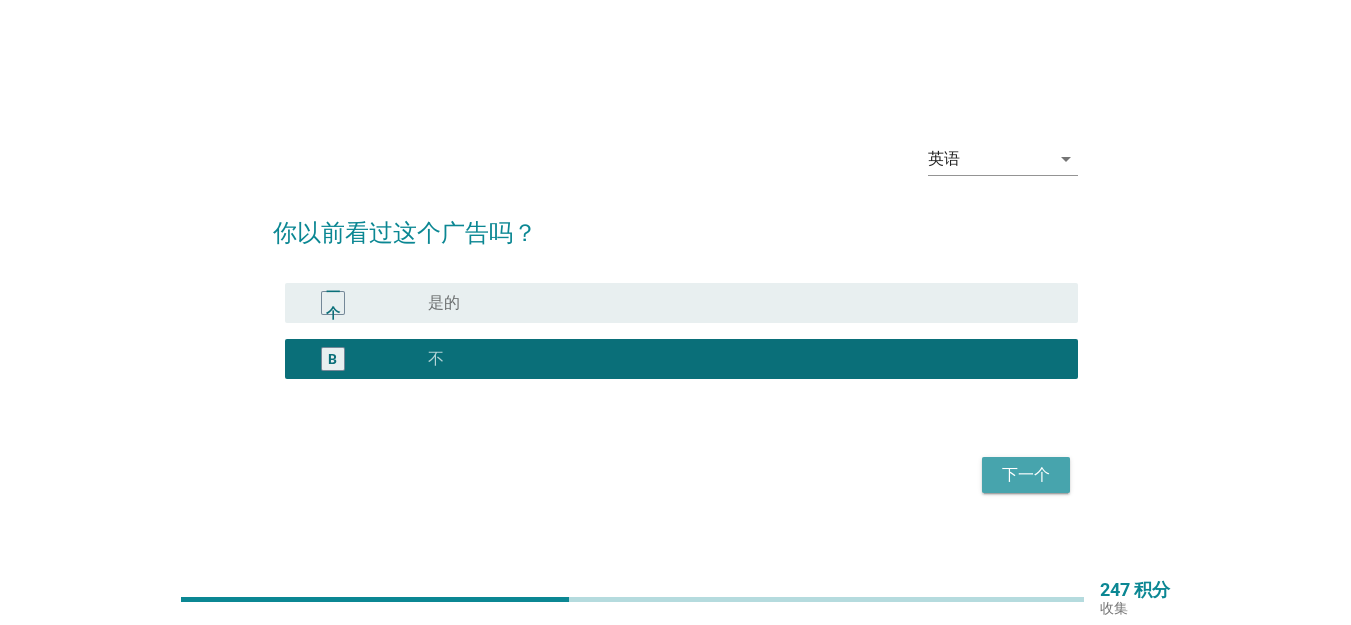 click on "下一个" at bounding box center [1026, 475] 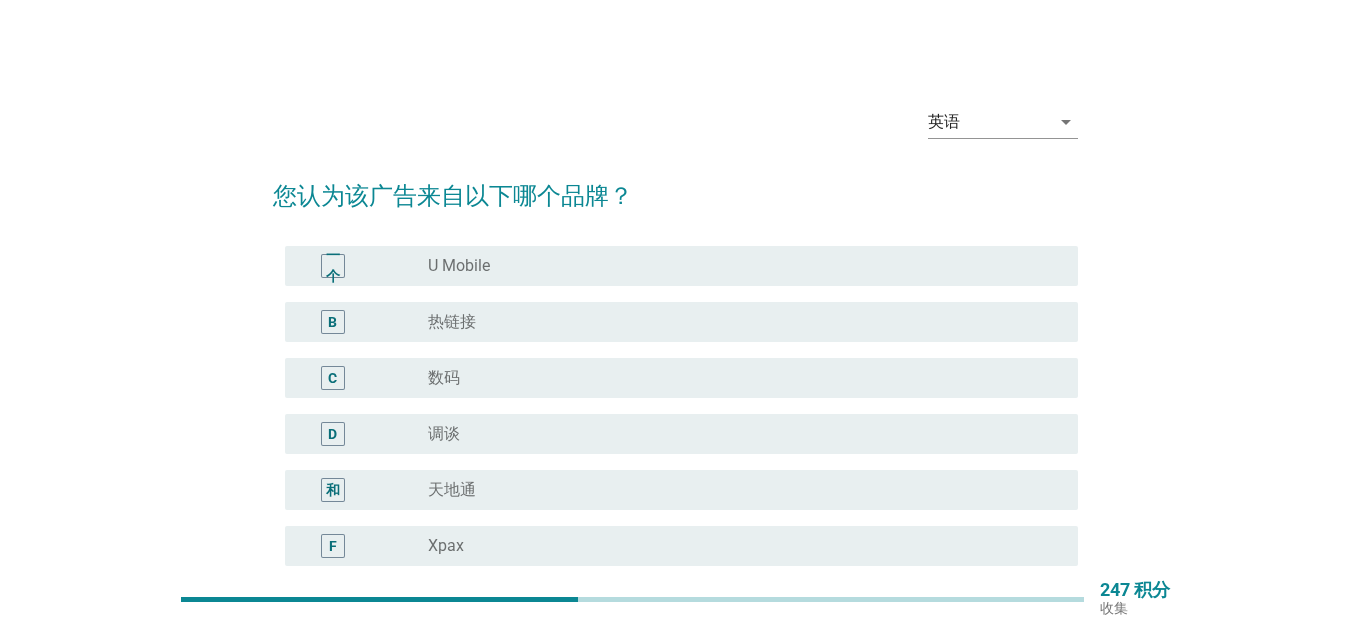 scroll, scrollTop: 333, scrollLeft: 0, axis: vertical 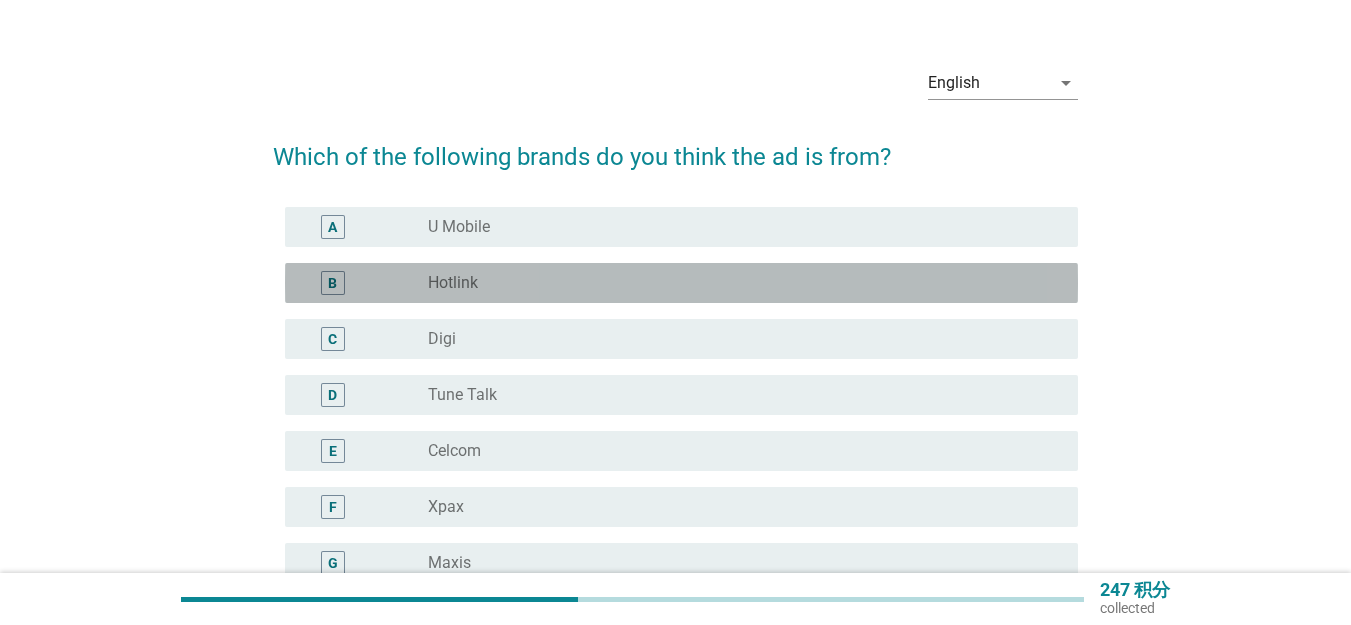 click on "radio_button_unchecked Hotlink" at bounding box center [737, 283] 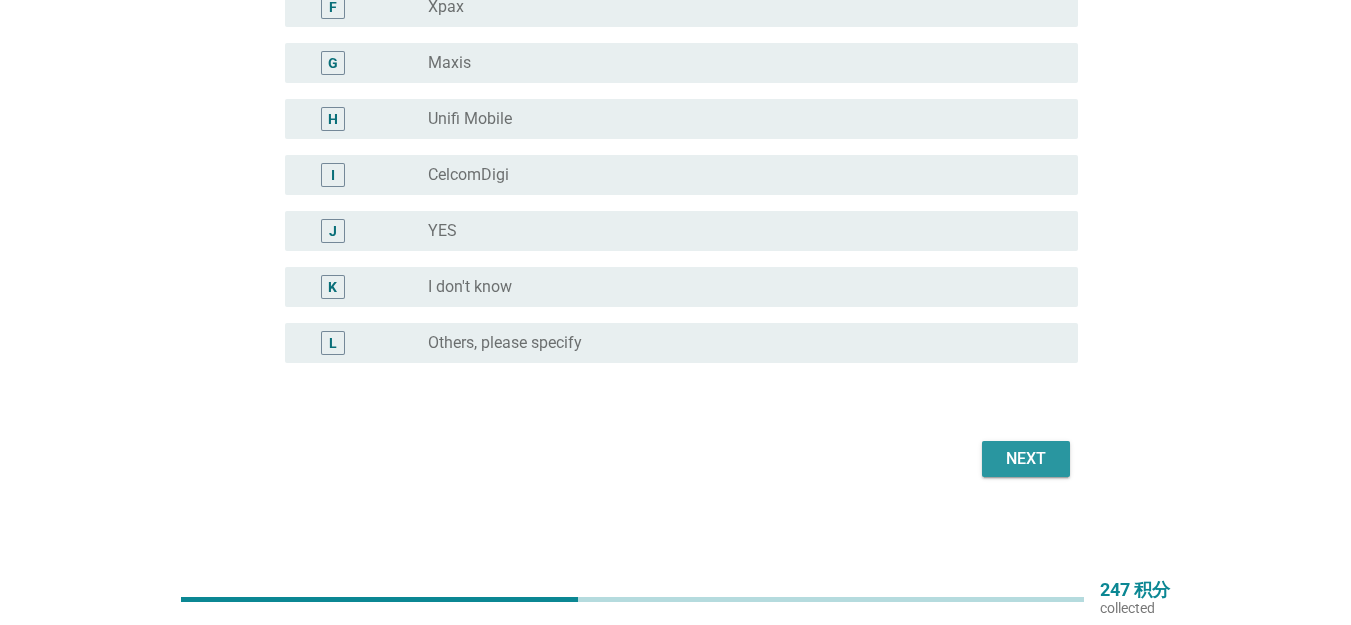 click on "Next" at bounding box center (1026, 459) 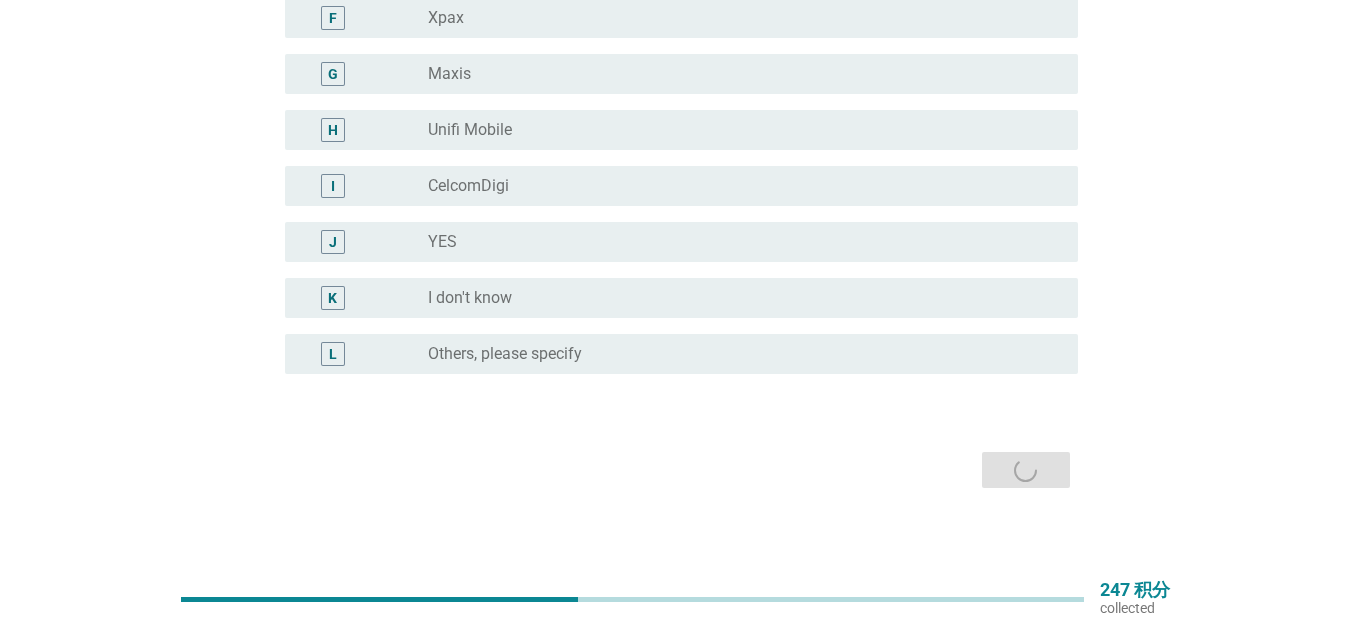 scroll, scrollTop: 0, scrollLeft: 0, axis: both 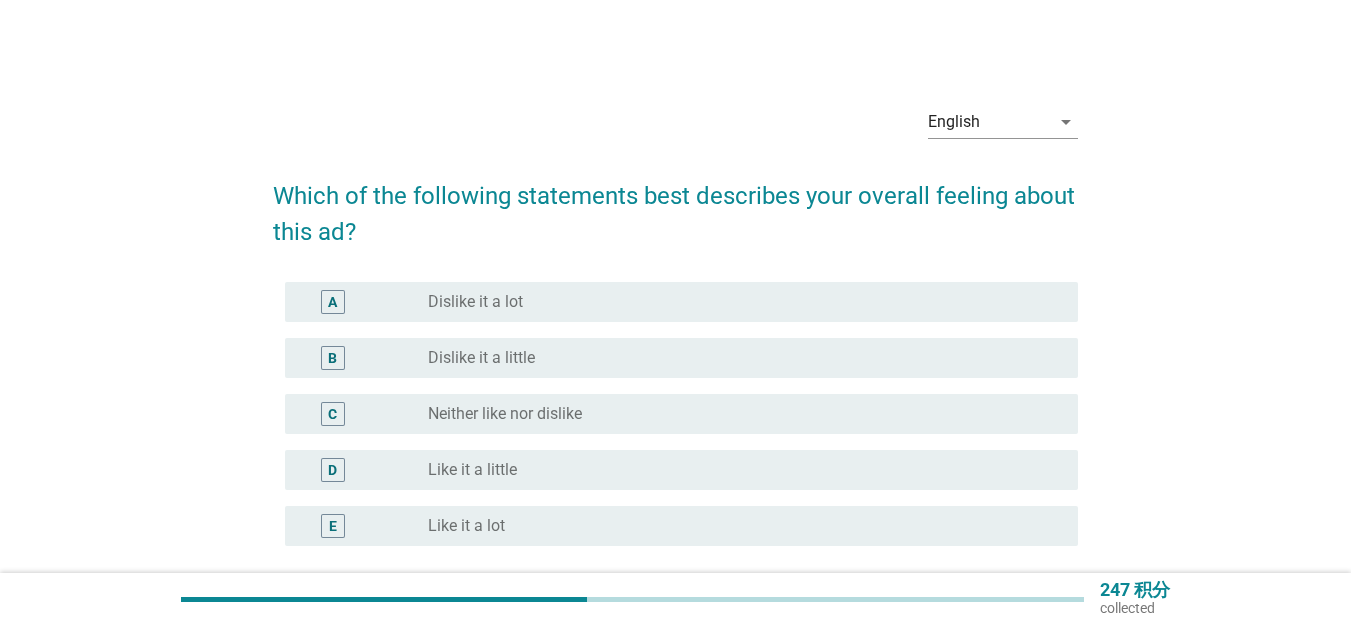 click on "B     radio_button_unchecked Dislike it a little" at bounding box center [675, 358] 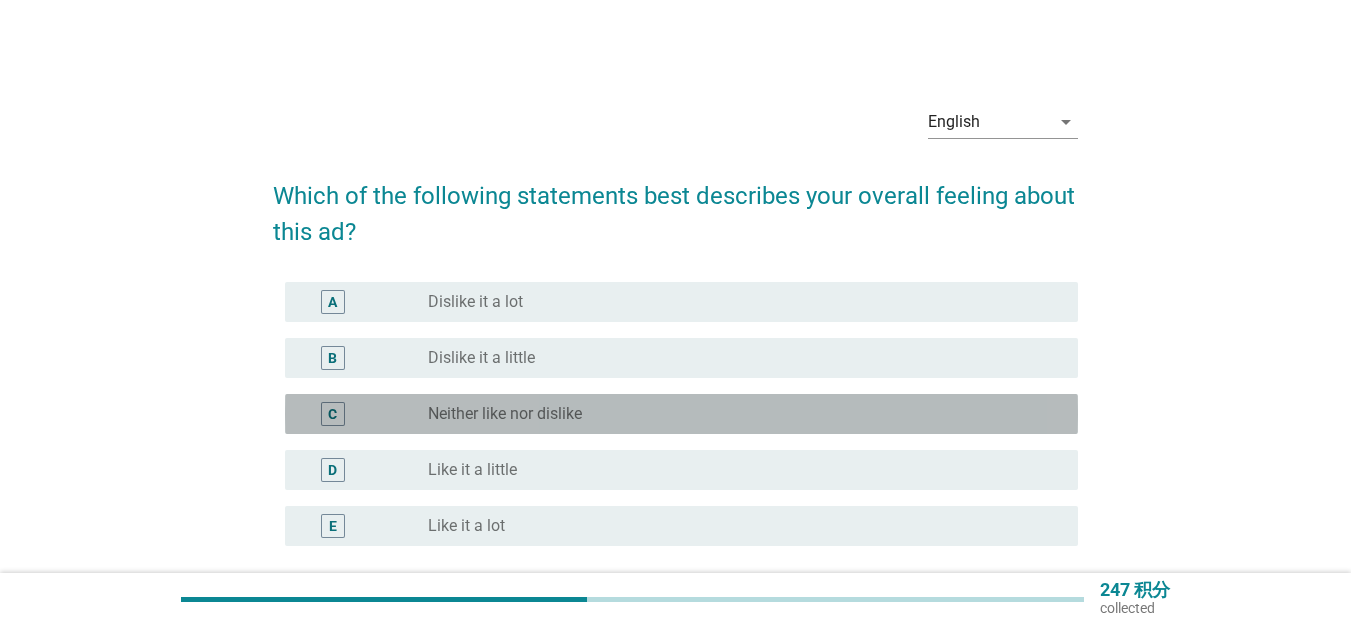 click on "Neither like nor dislike" at bounding box center [505, 414] 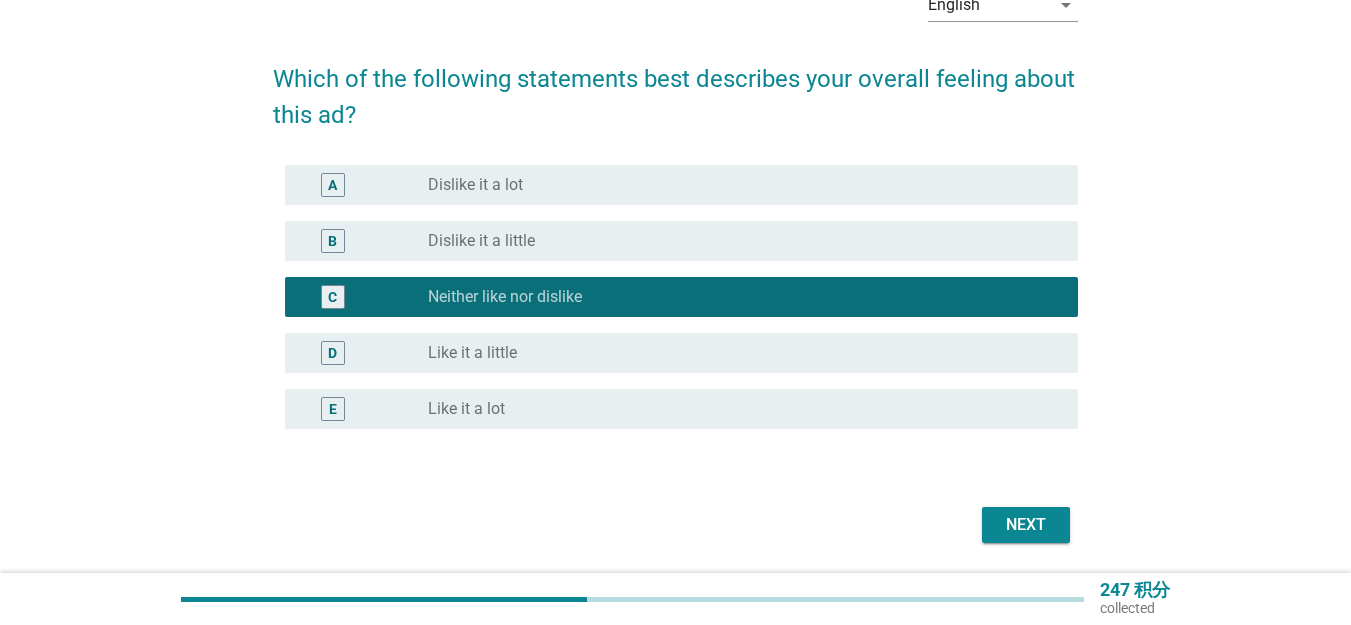 scroll, scrollTop: 183, scrollLeft: 0, axis: vertical 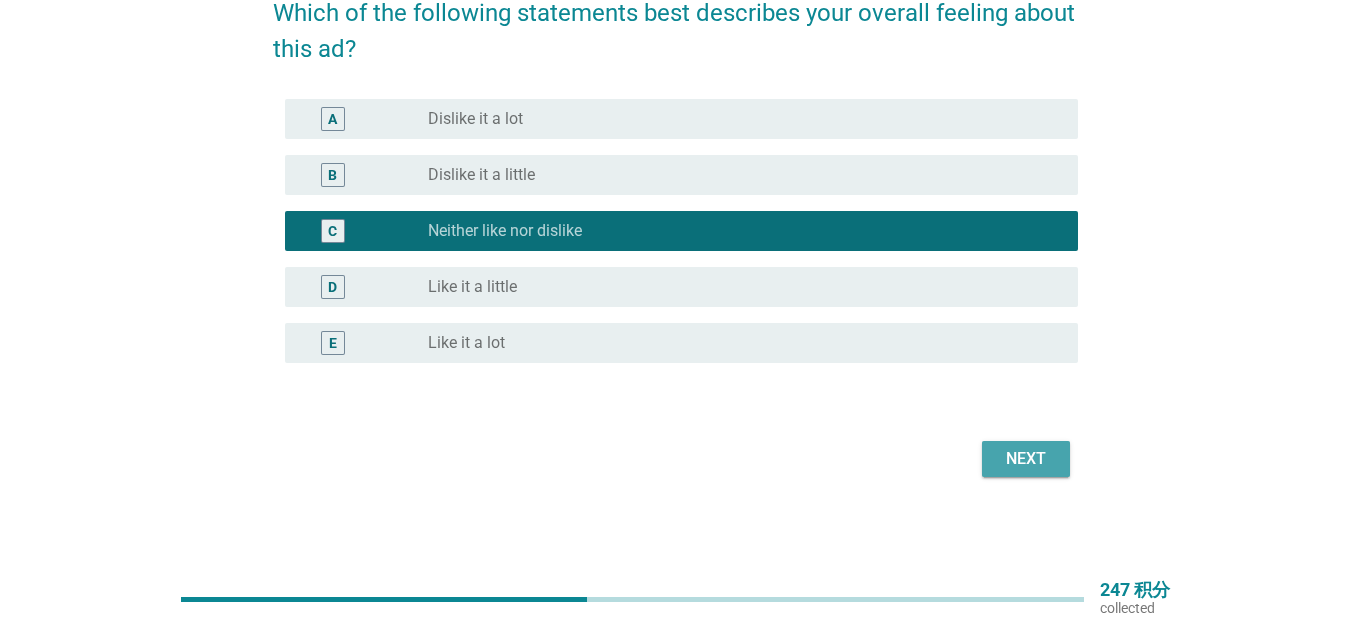 click on "Next" at bounding box center (1026, 459) 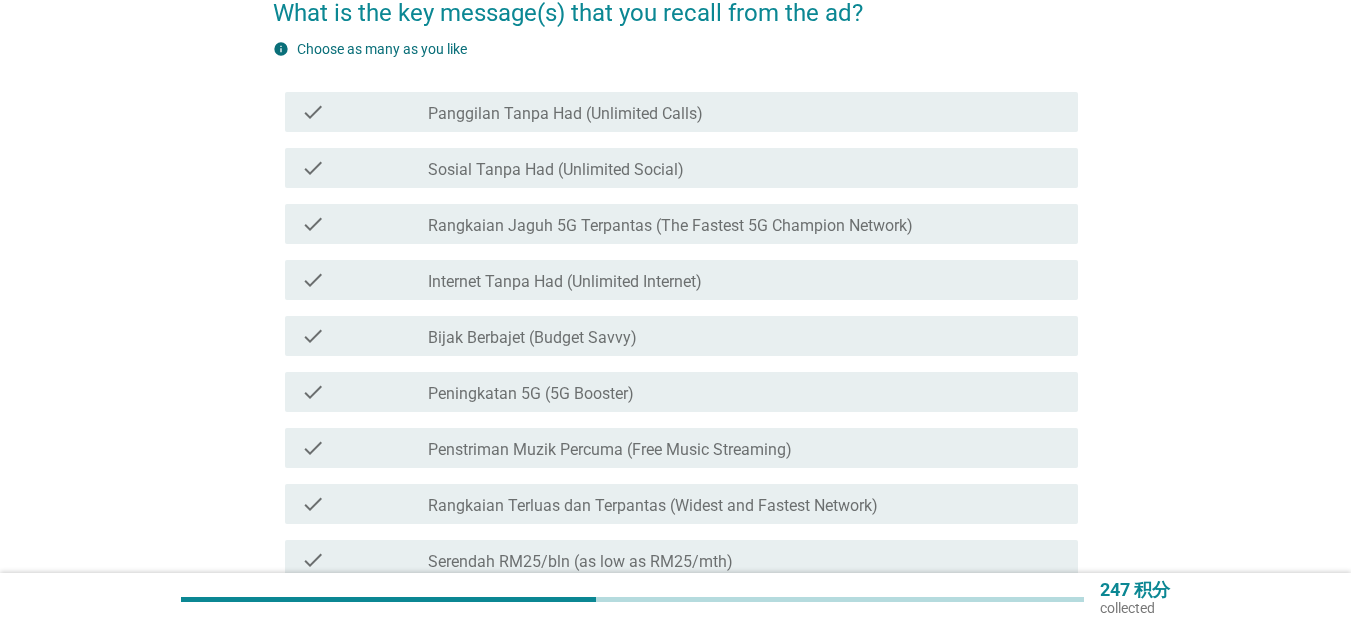 scroll, scrollTop: 0, scrollLeft: 0, axis: both 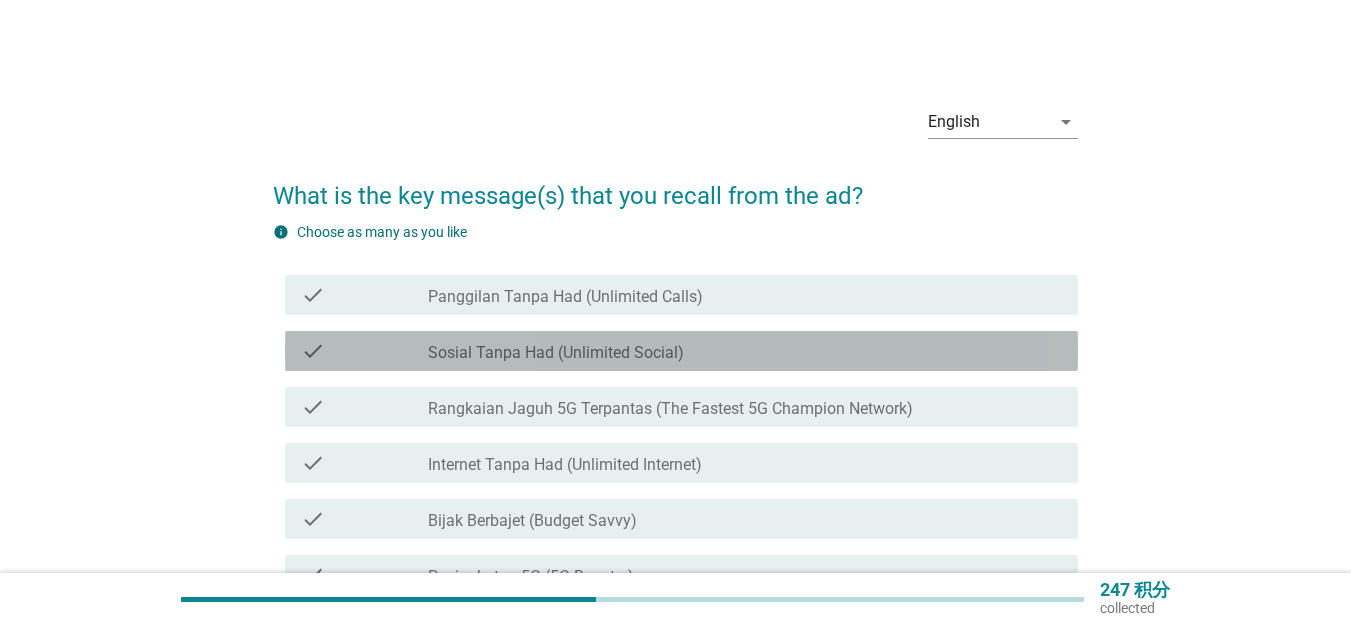 drag, startPoint x: 764, startPoint y: 359, endPoint x: 771, endPoint y: 348, distance: 13.038404 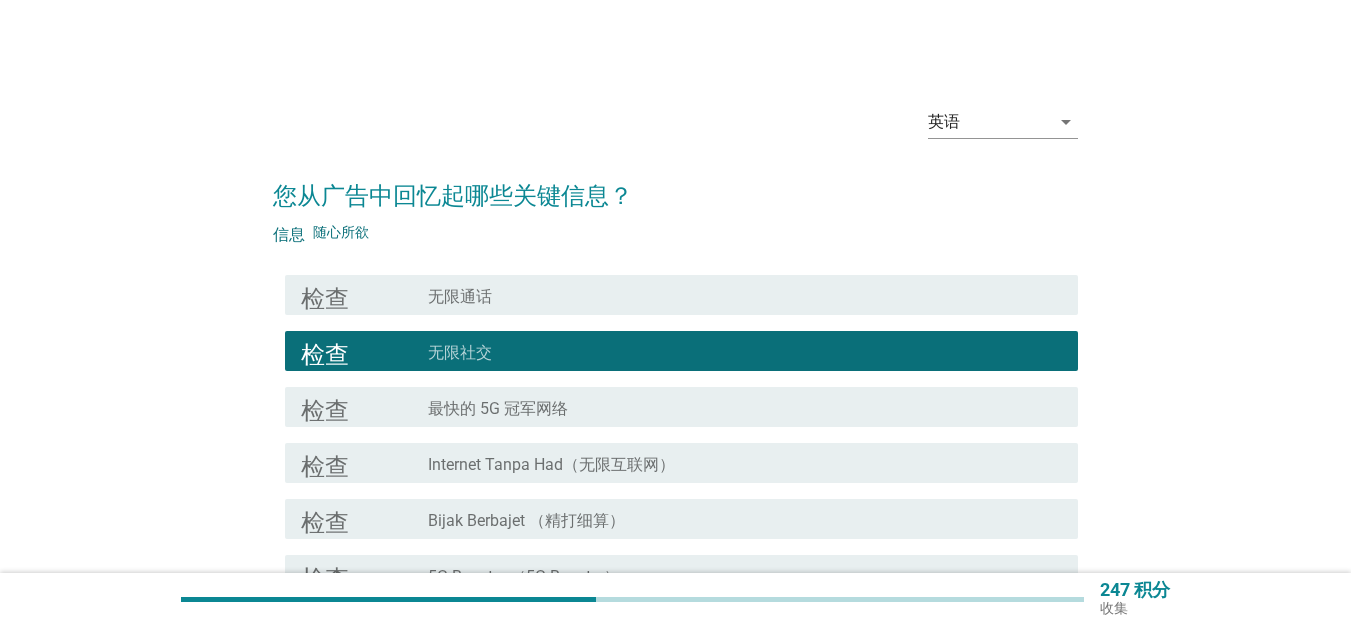 click on "check_box_outline_blank 无限社交" at bounding box center (745, 351) 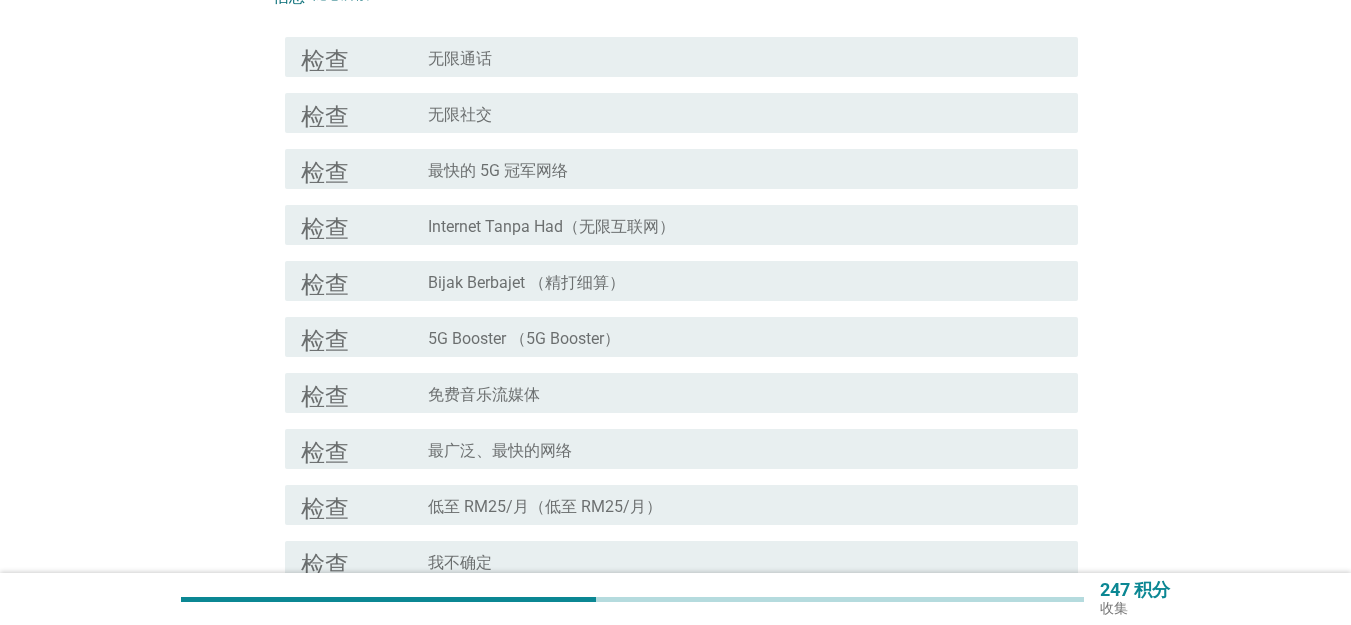 scroll, scrollTop: 333, scrollLeft: 0, axis: vertical 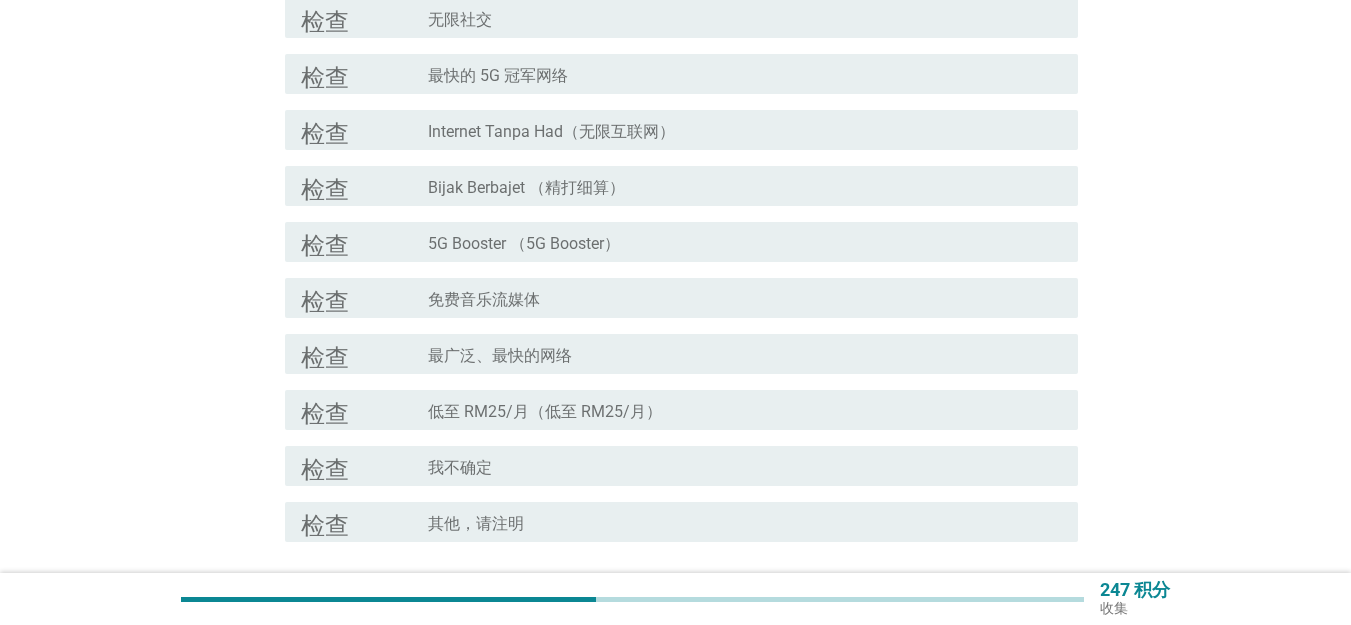 click on "check_box_outline_blank 低至 RM25/月（低至 RM25/月）" at bounding box center (745, 410) 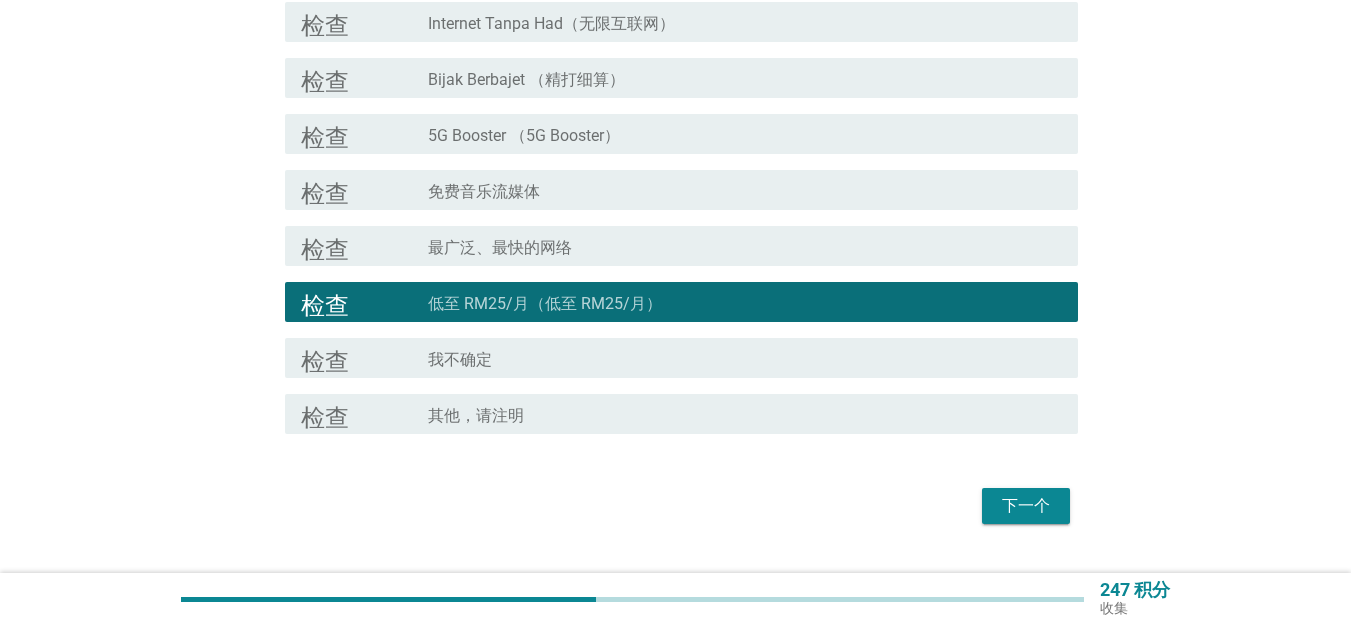scroll, scrollTop: 488, scrollLeft: 0, axis: vertical 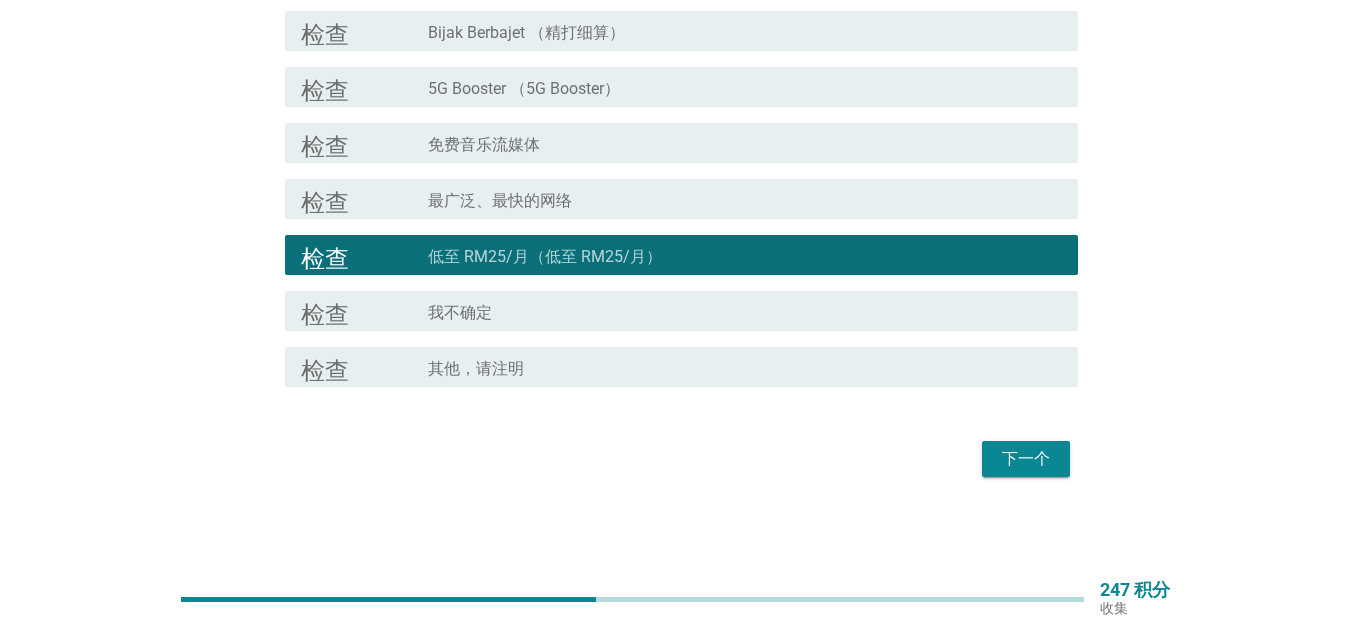 drag, startPoint x: 1110, startPoint y: 475, endPoint x: 1049, endPoint y: 465, distance: 61.81424 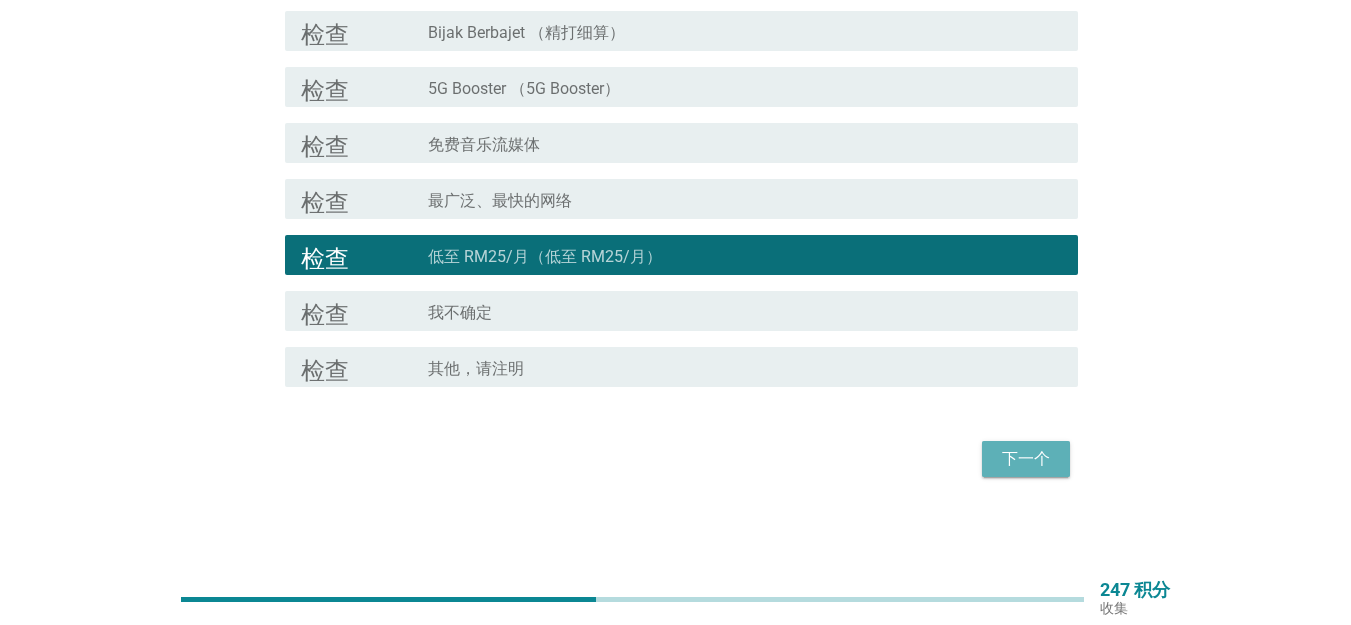 click on "下一个" at bounding box center [1026, 459] 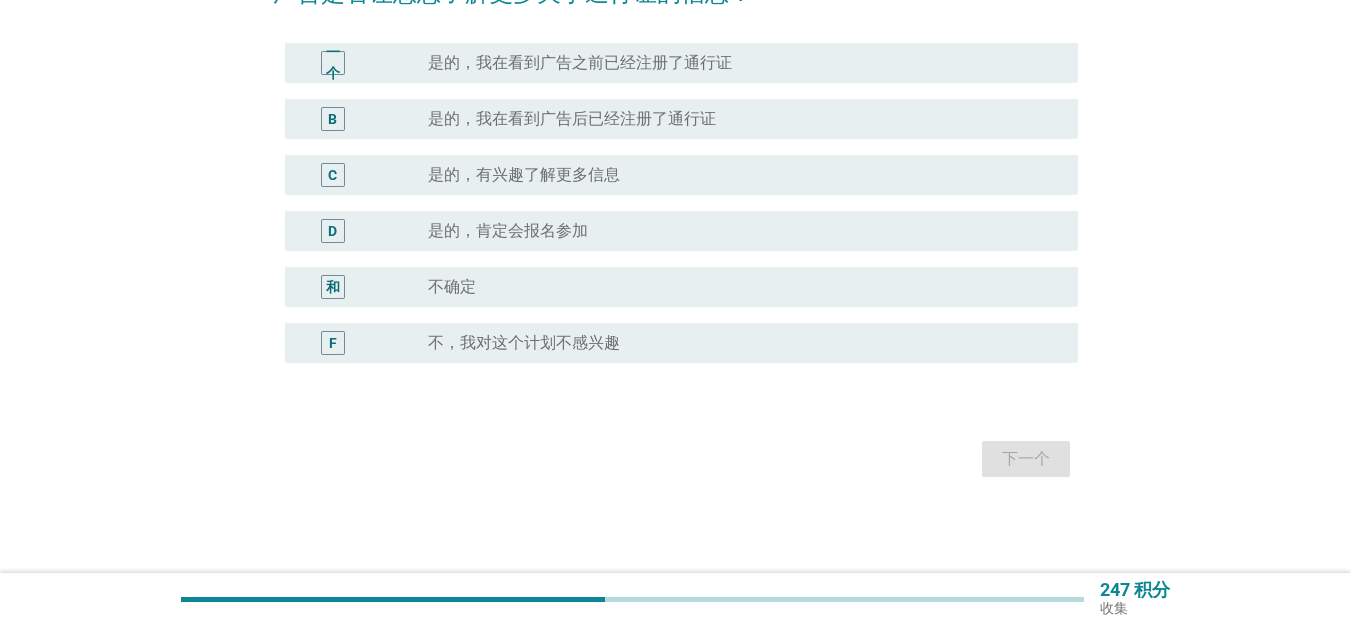 scroll, scrollTop: 0, scrollLeft: 0, axis: both 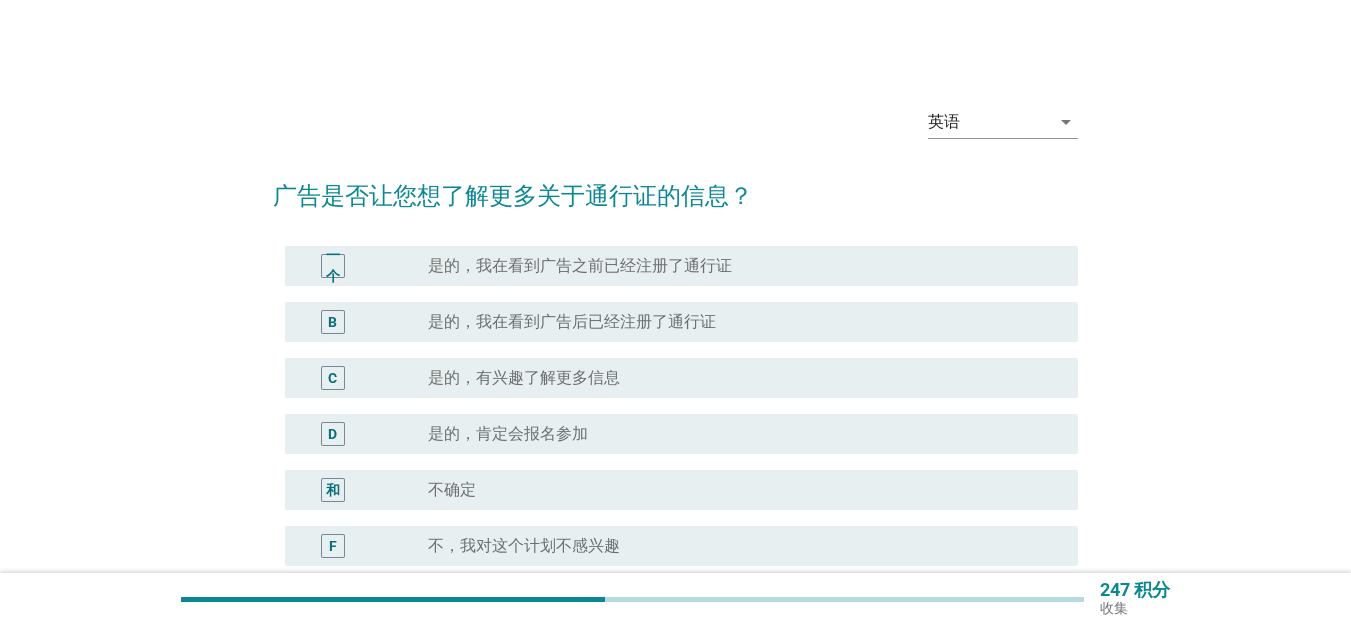 click on "radio_button_unchecked 是的，肯定会报名参加" at bounding box center (737, 434) 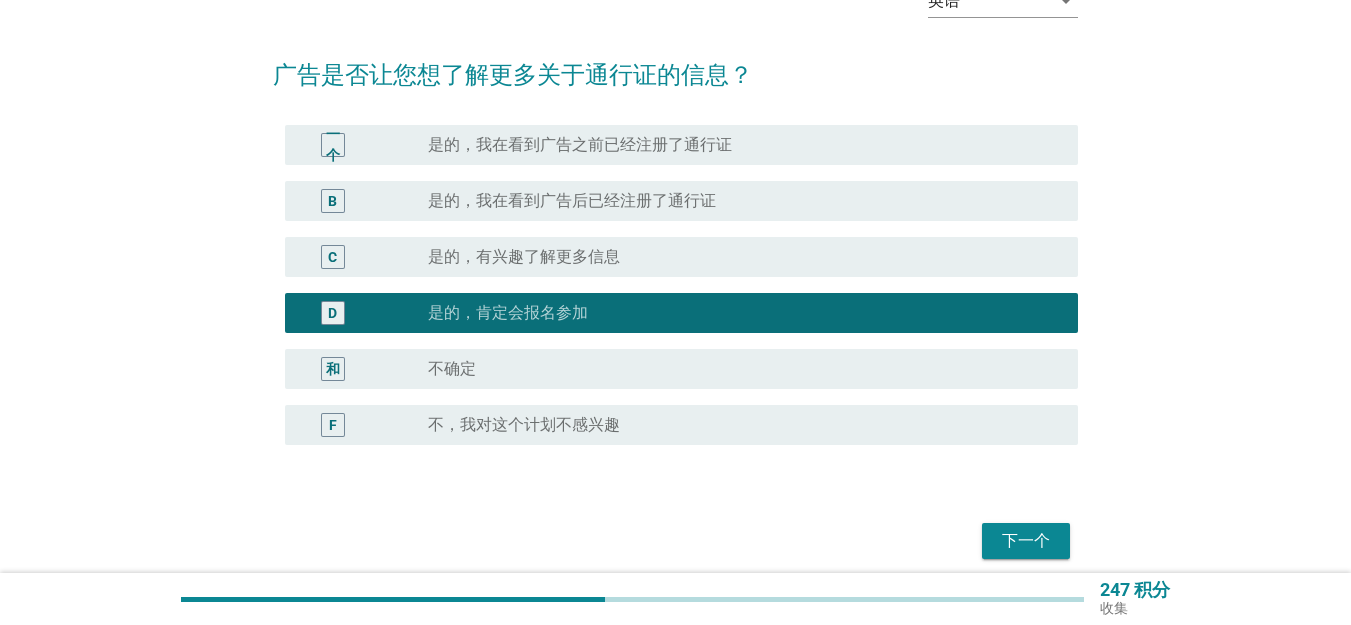 scroll, scrollTop: 203, scrollLeft: 0, axis: vertical 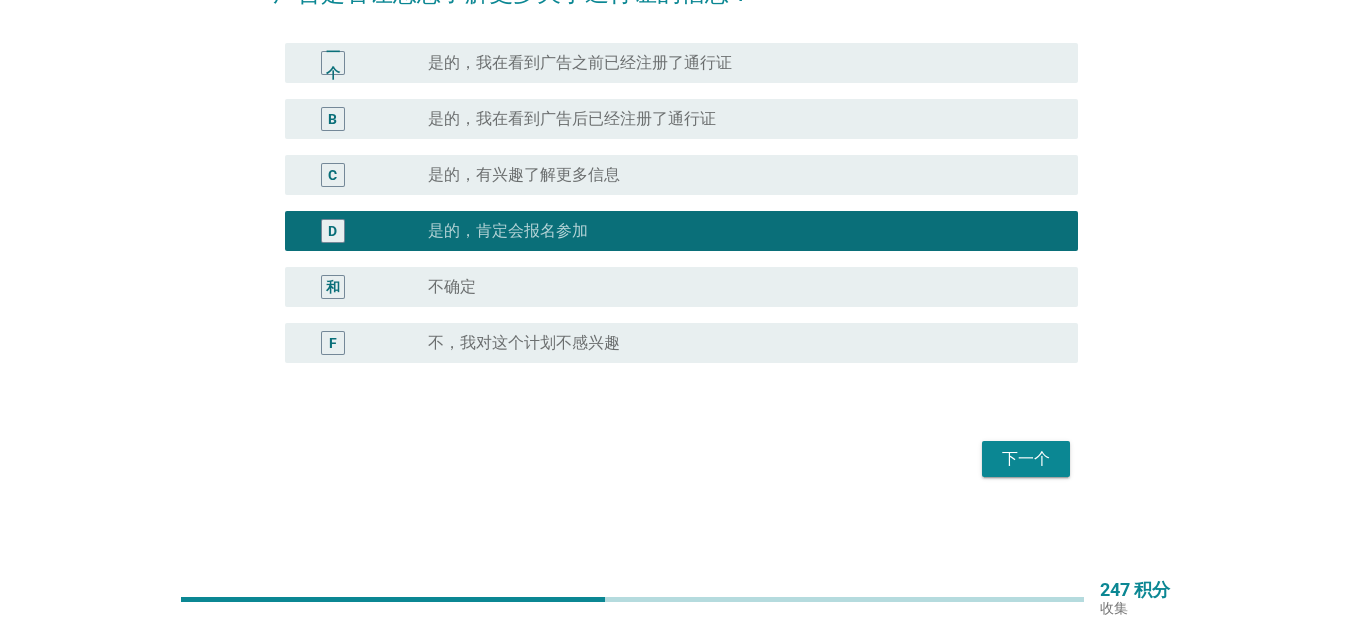 click on "下一个" at bounding box center (1026, 459) 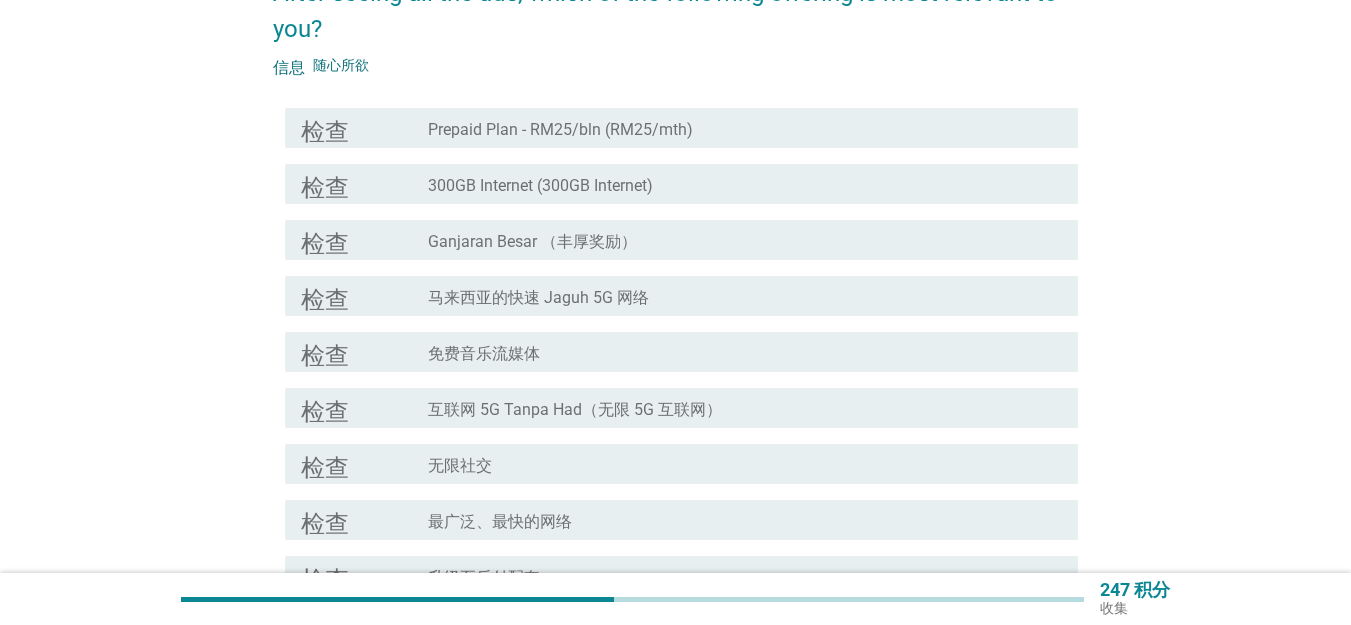 scroll, scrollTop: 0, scrollLeft: 0, axis: both 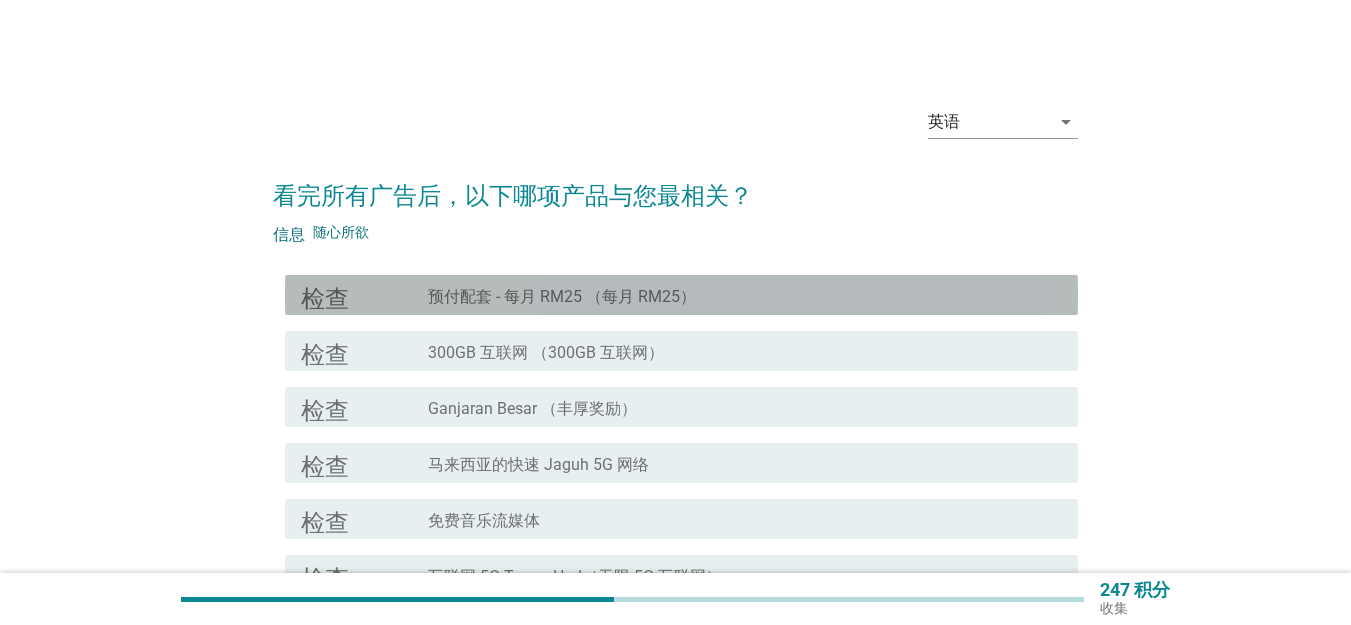 click on "检查     check_box_outline_blank 预付配套 - 每月 RM25 （每月 RM25）" at bounding box center (681, 295) 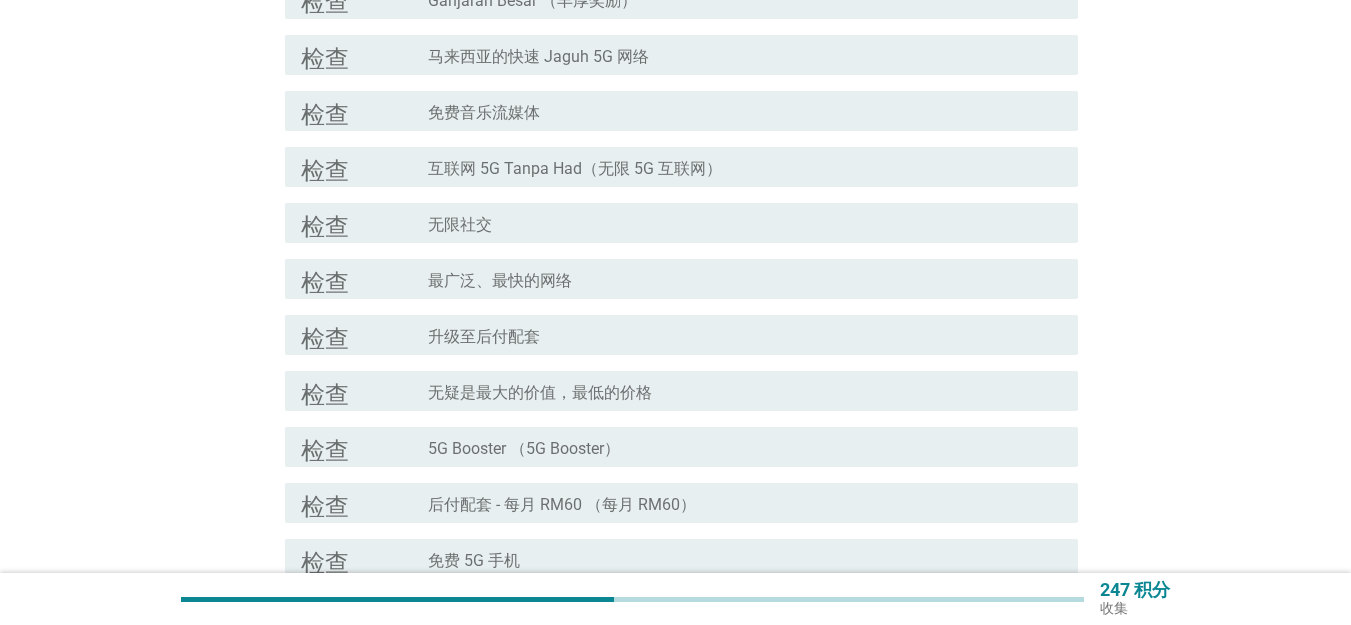 scroll, scrollTop: 667, scrollLeft: 0, axis: vertical 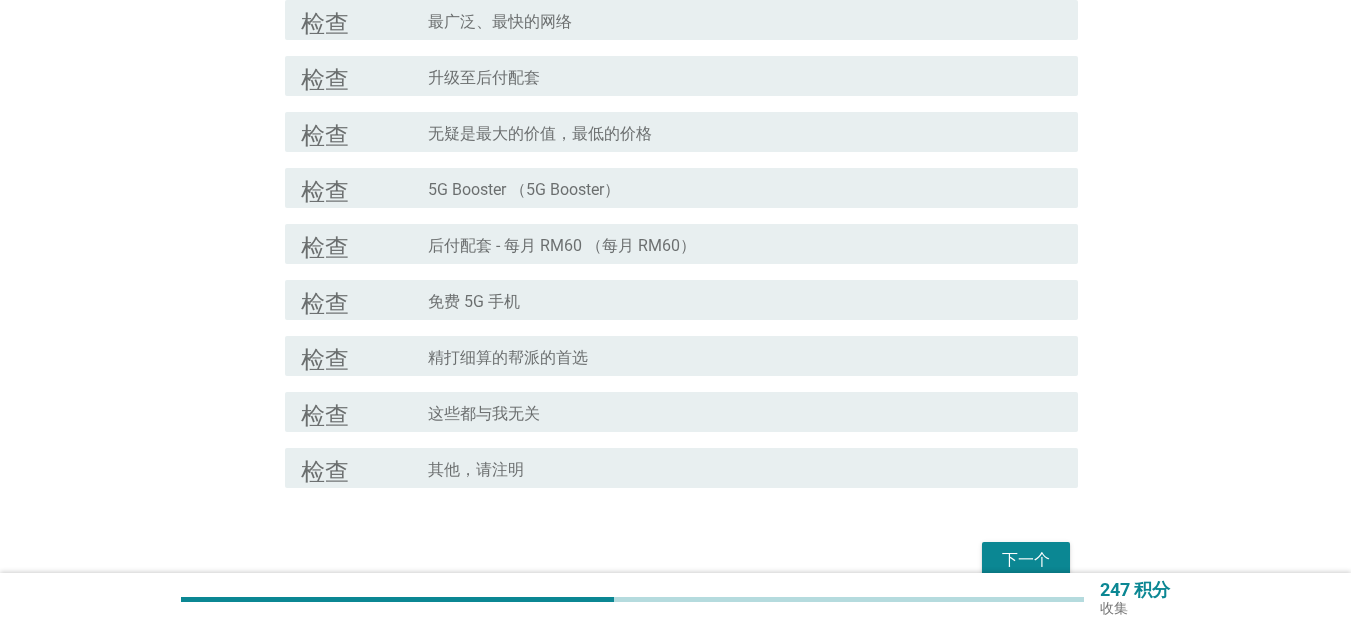 click on "下一个" at bounding box center (675, 560) 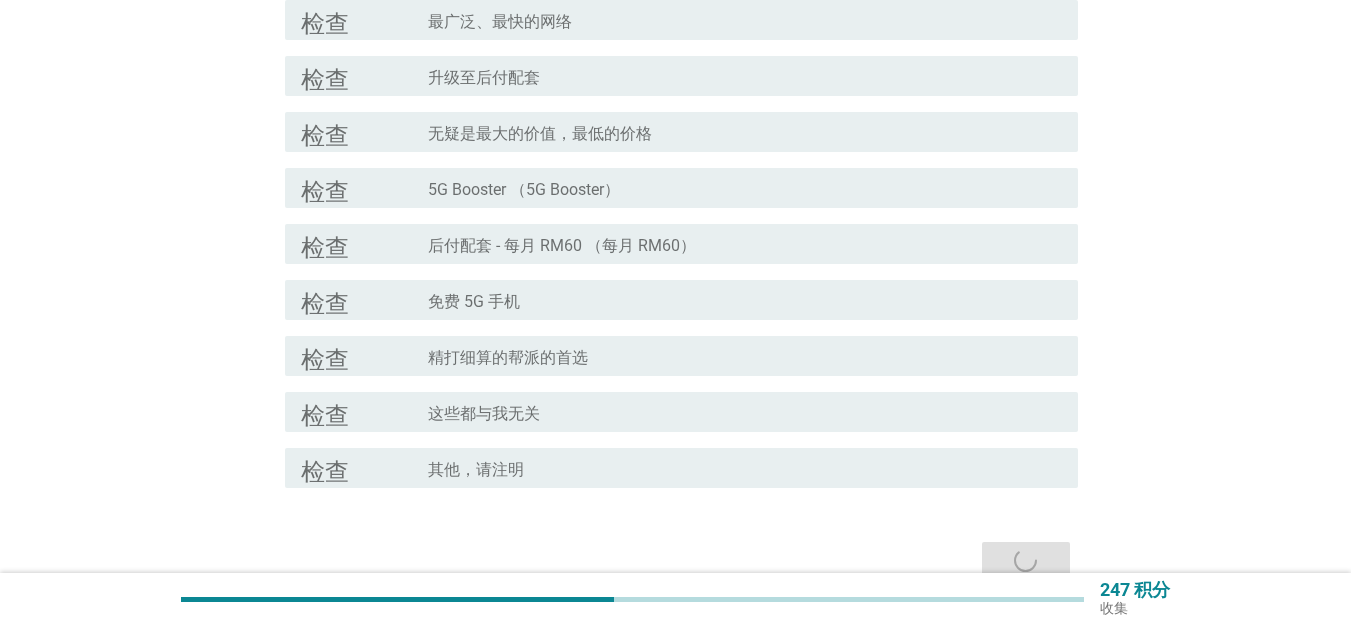 scroll, scrollTop: 0, scrollLeft: 0, axis: both 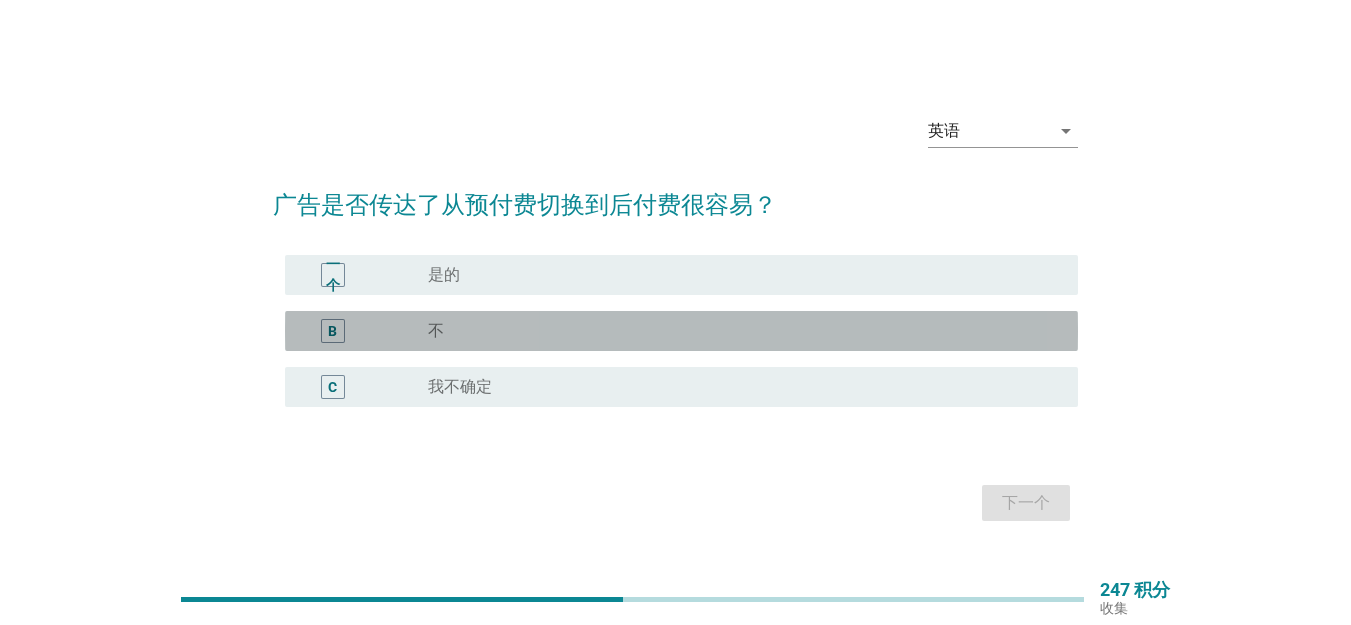 click on "radio_button_unchecked 不" at bounding box center (737, 331) 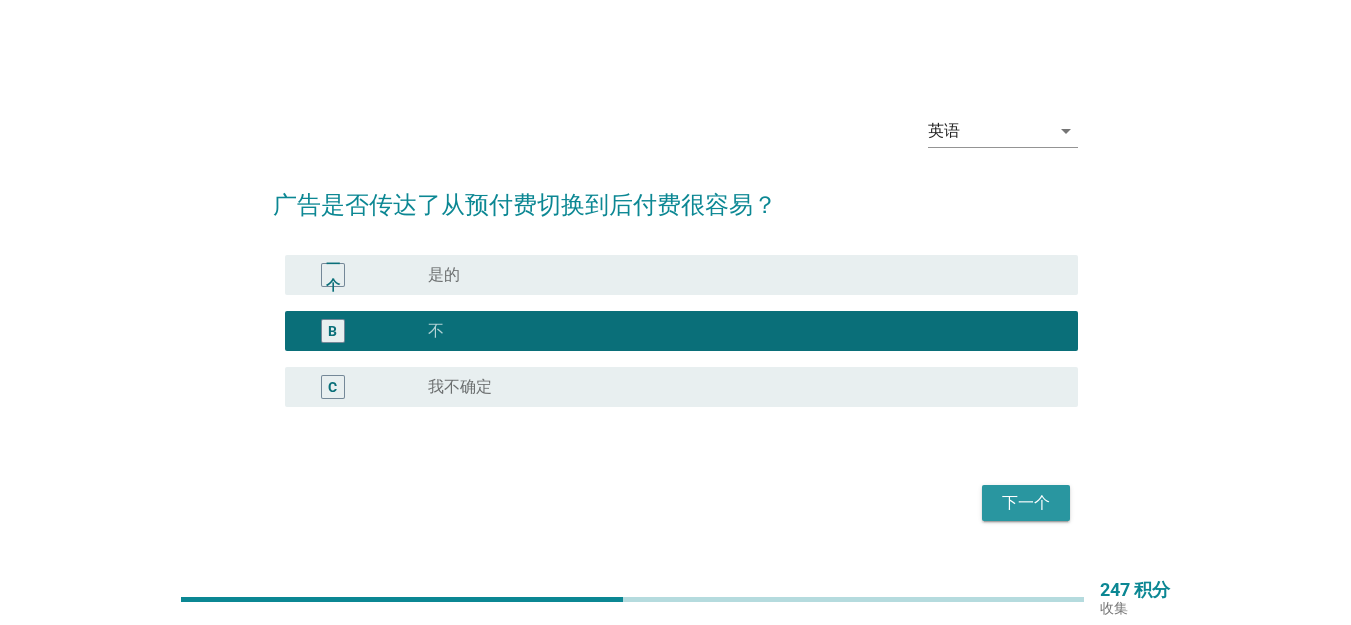 click on "下一个" at bounding box center (1026, 503) 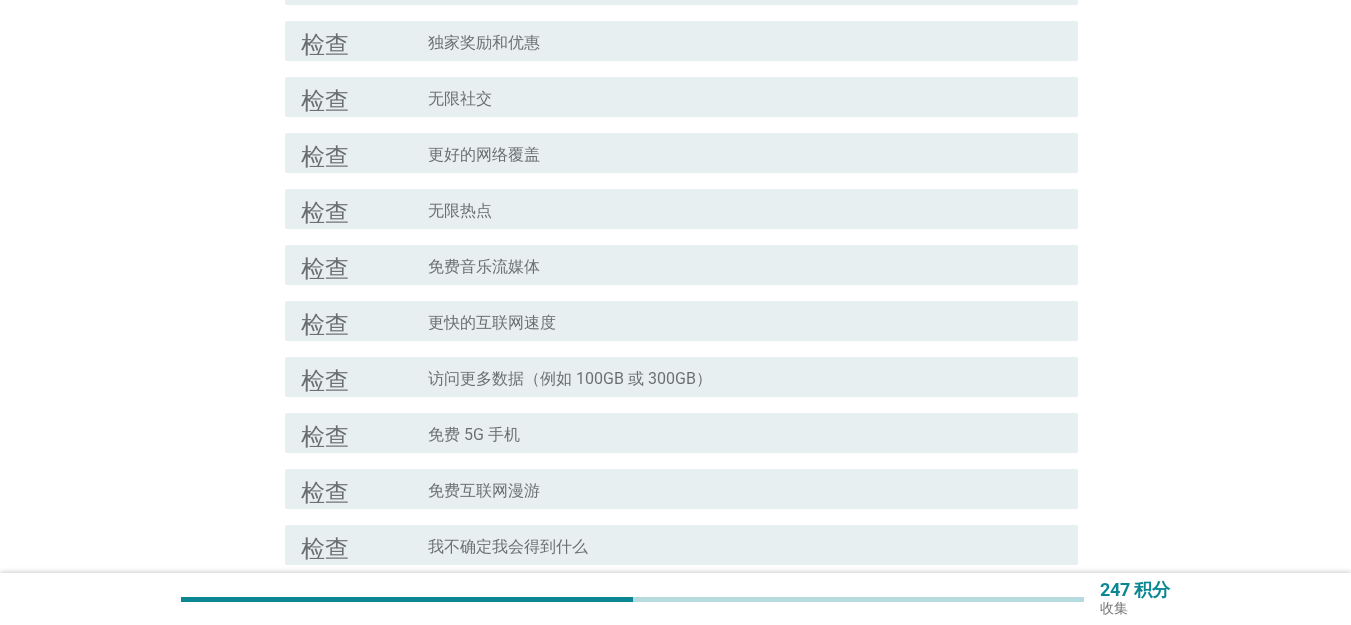 scroll, scrollTop: 500, scrollLeft: 0, axis: vertical 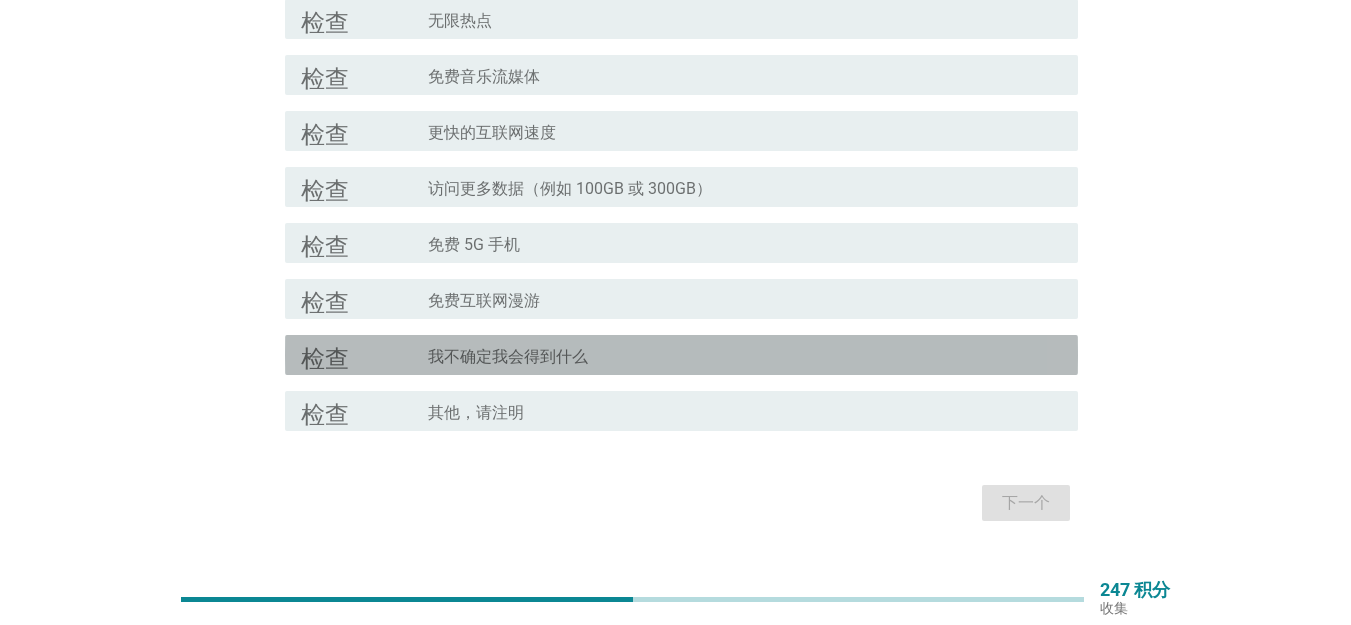click on "check_box_outline_blank 我不确定我会得到什么" at bounding box center (745, 355) 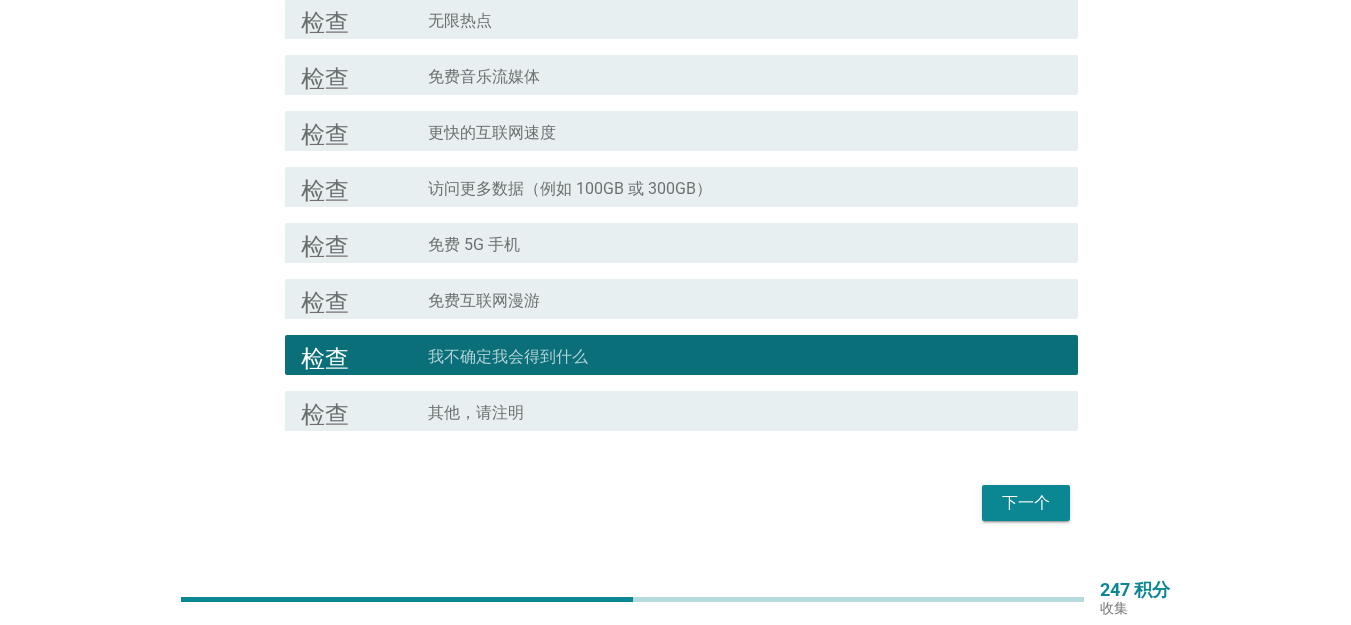 click on "下一个" at bounding box center [1026, 503] 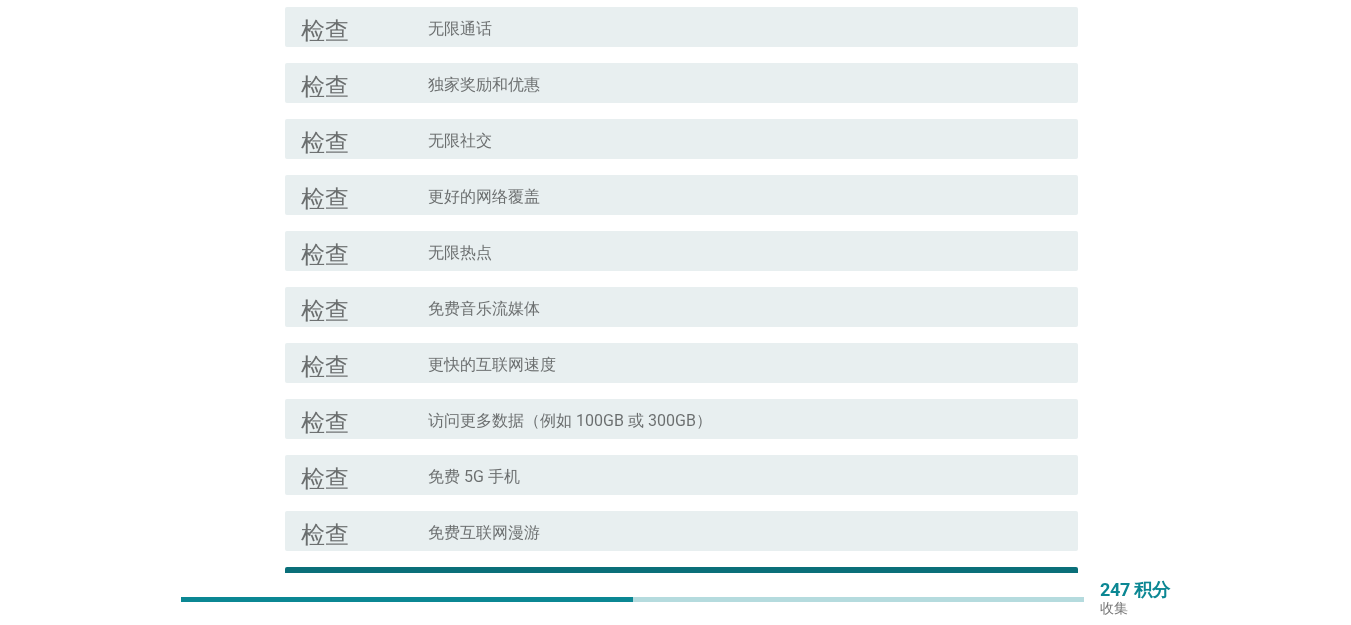 scroll, scrollTop: 0, scrollLeft: 0, axis: both 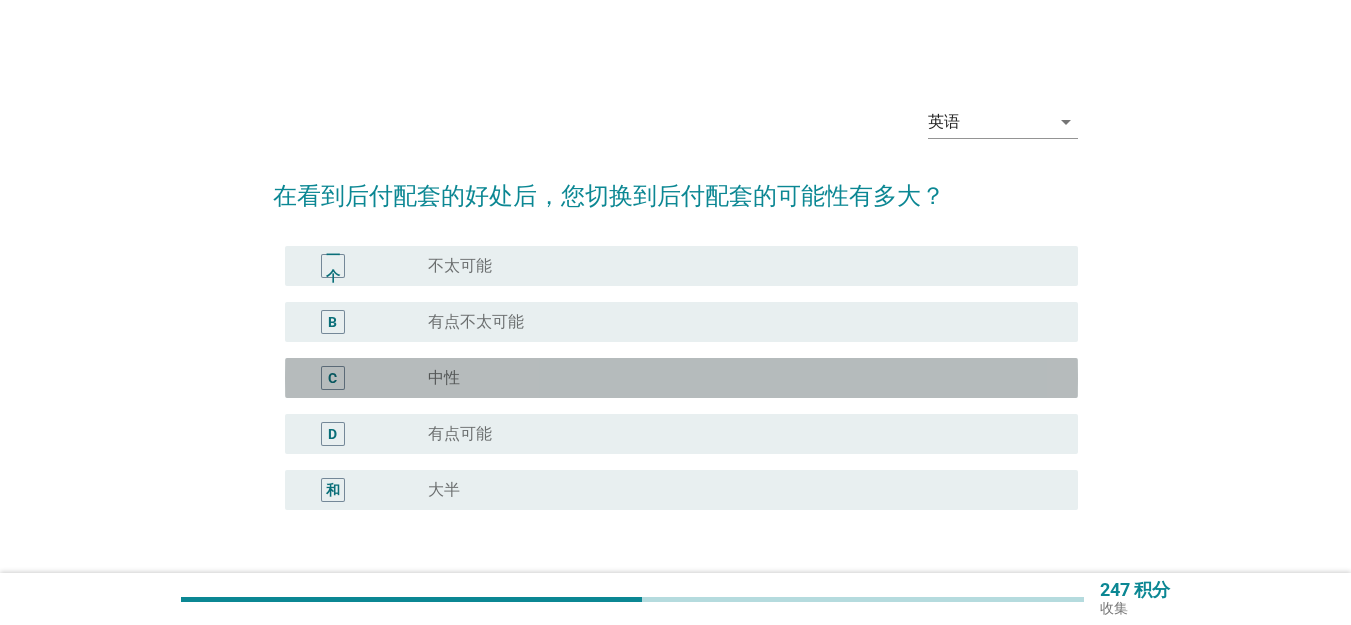 click on "radio_button_unchecked 中性" at bounding box center (737, 378) 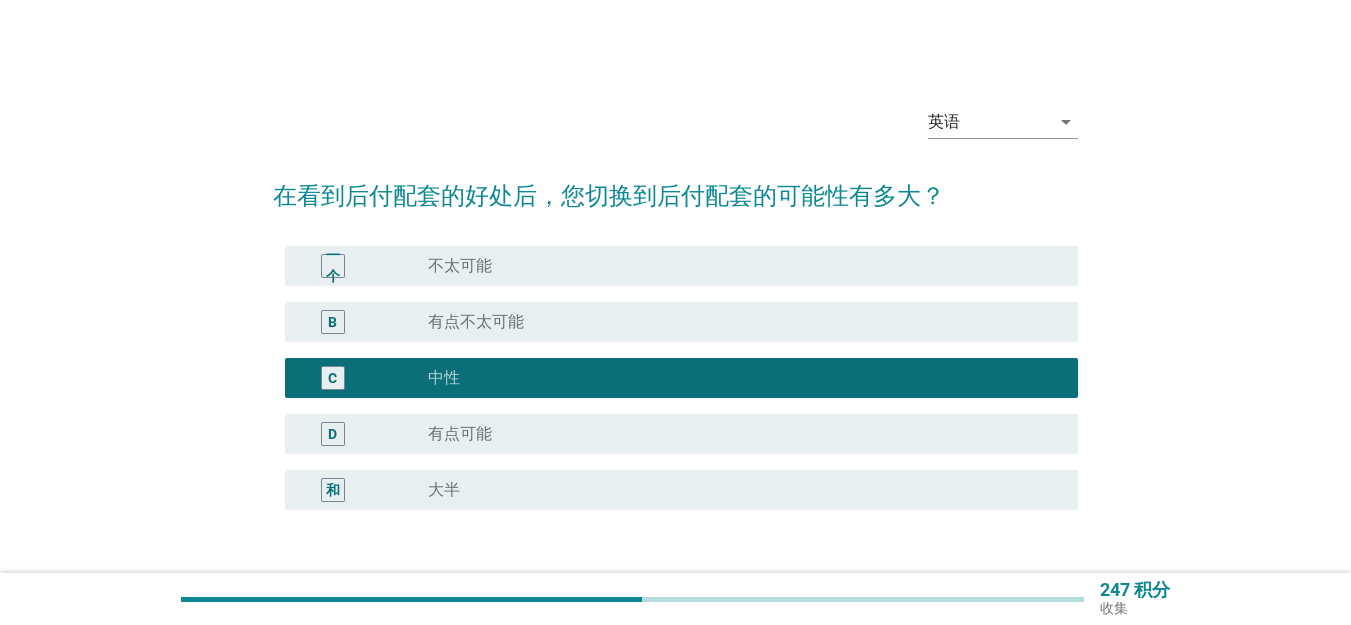 click on "radio_button_unchecked 有点可能" at bounding box center (737, 434) 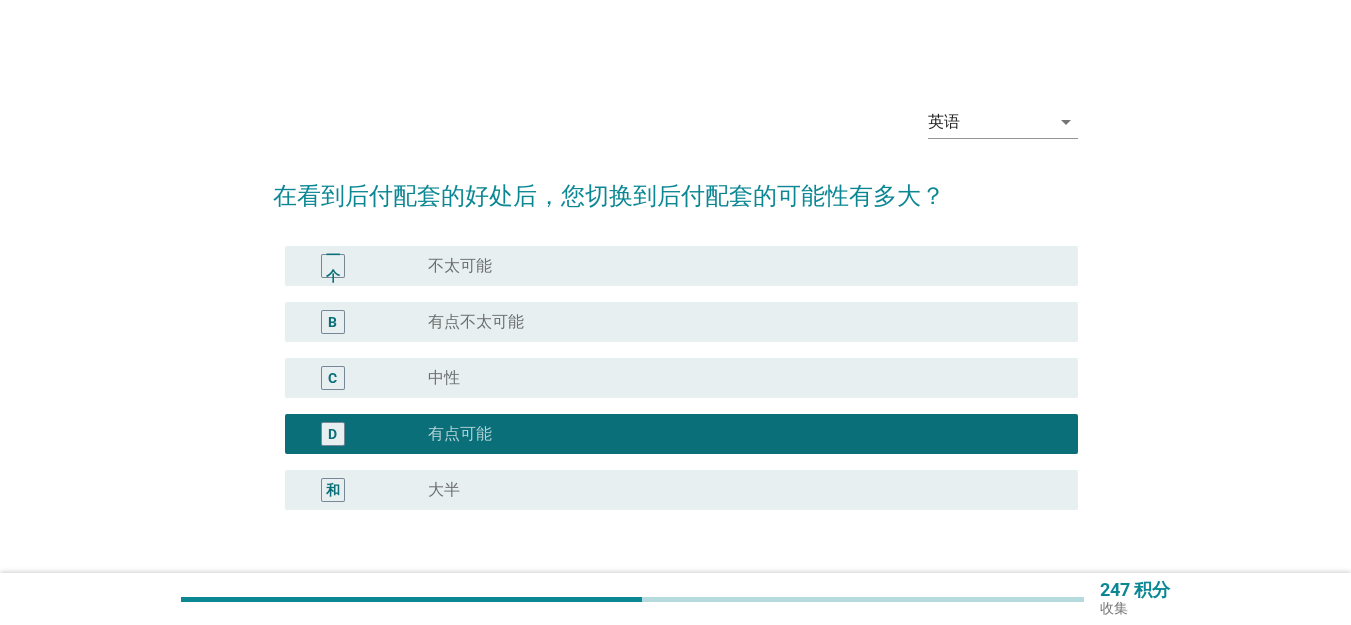 click on "radio_button_unchecked 有点不太可能" at bounding box center [737, 322] 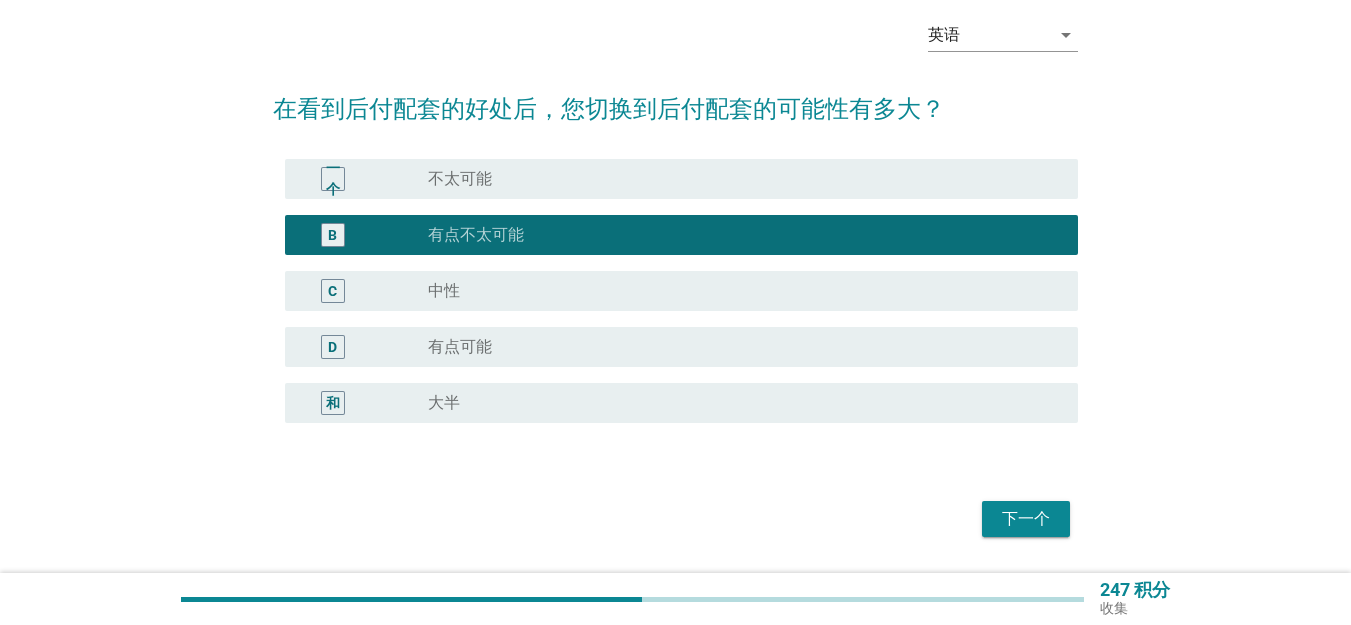scroll, scrollTop: 147, scrollLeft: 0, axis: vertical 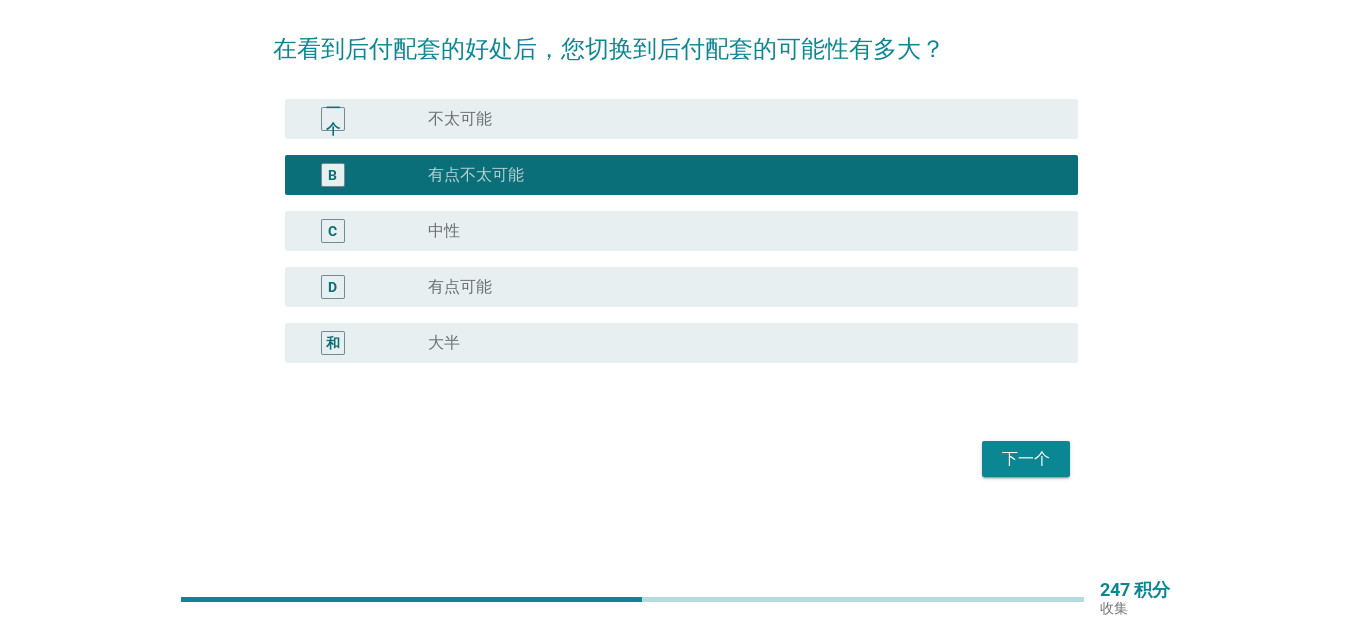 click on "下一个" at bounding box center (1026, 459) 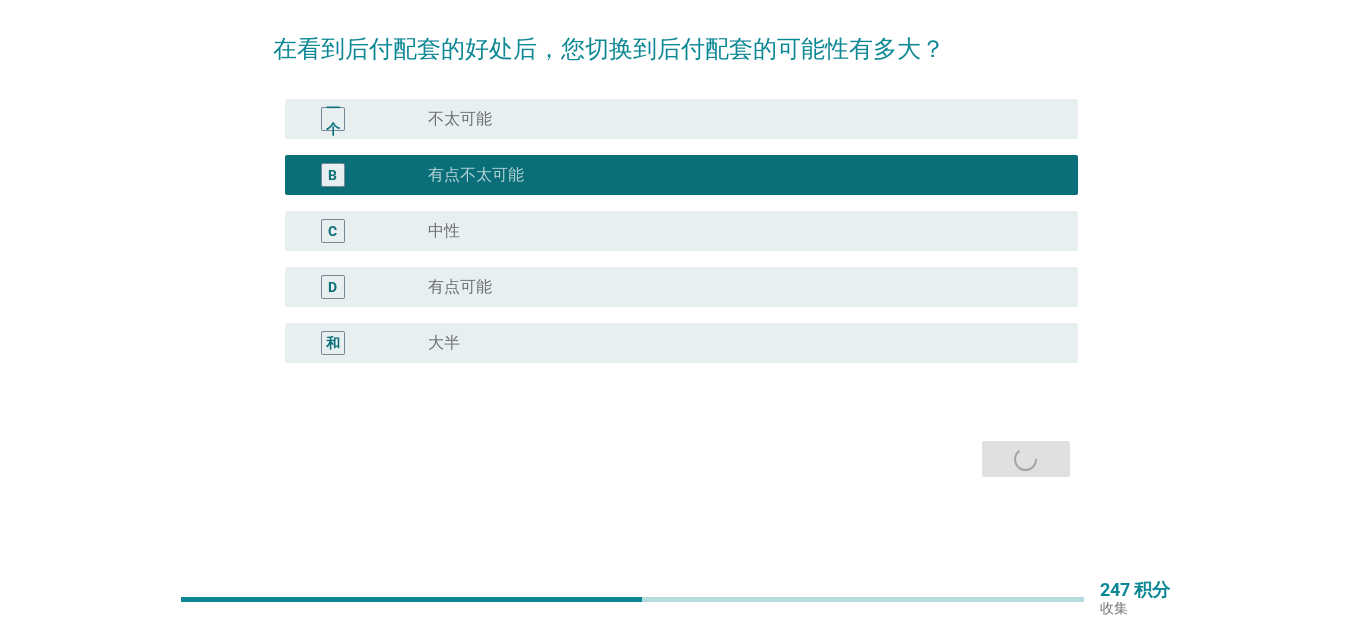 scroll, scrollTop: 0, scrollLeft: 0, axis: both 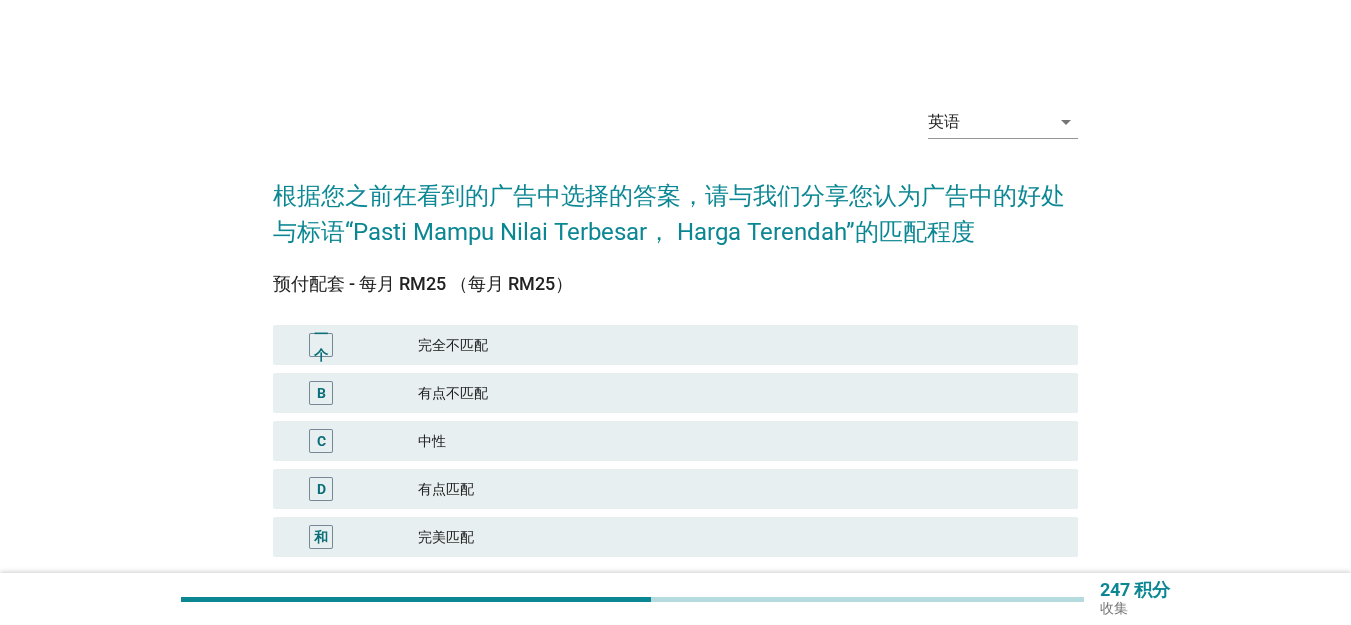 click on "C   中性" at bounding box center (675, 441) 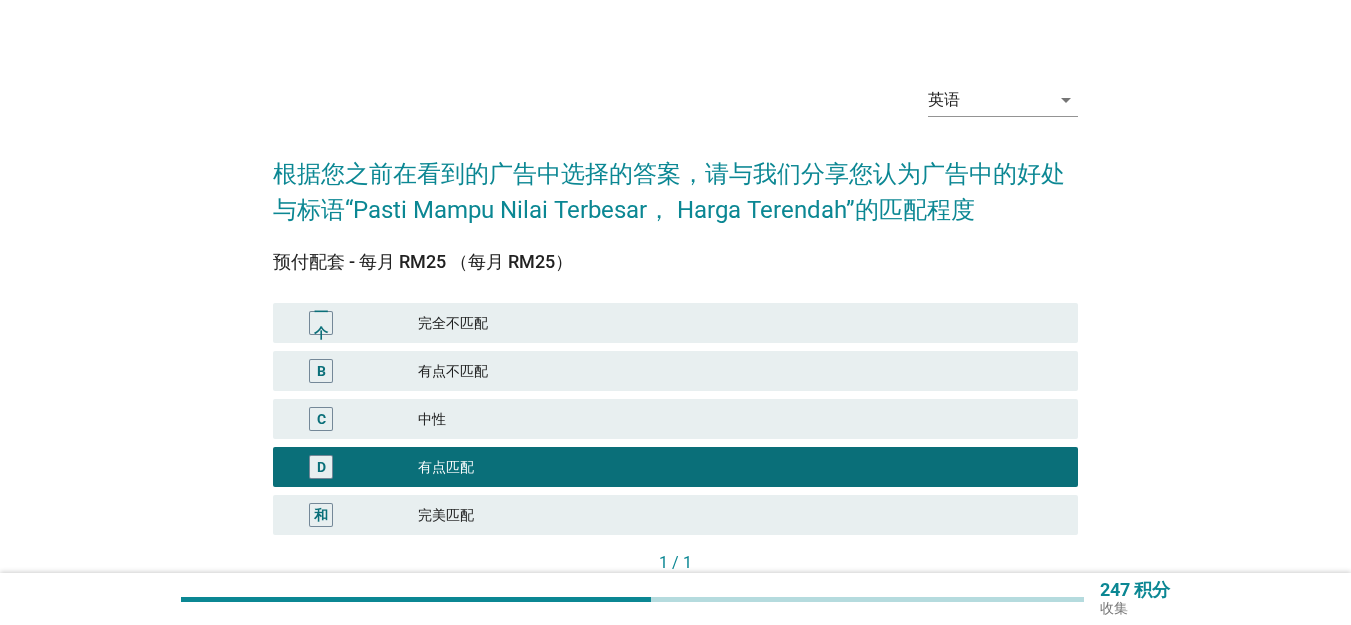 scroll, scrollTop: 154, scrollLeft: 0, axis: vertical 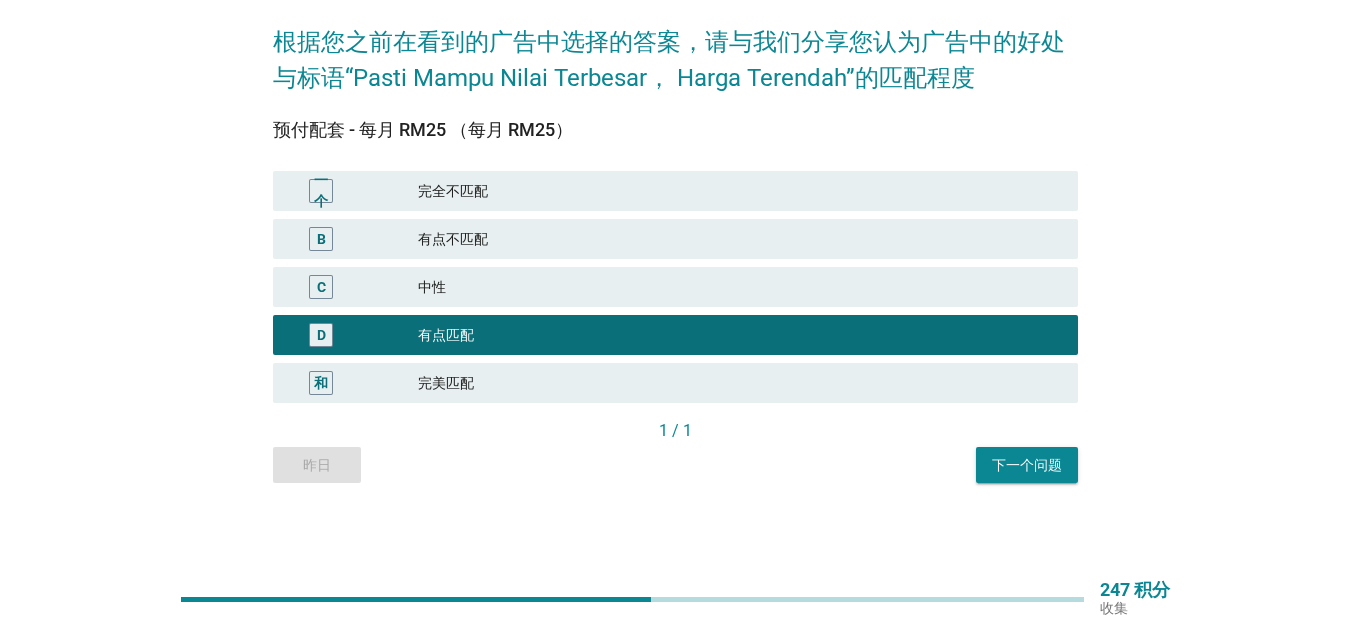 click on "英语 arrow_drop_down   根据您之前在看到的广告中选择的答案，请与我们分享您认为广告中的好处与标语“Pasti Mampu Nilai Terbesar， Harga Terendah”的匹配程度     预付配套 - 每月 RM25 （每月 RM25）     一个   完全不匹配 B   有点不匹配 C   中性 D   有点匹配 和   完美匹配     1 / 1   昨日   下一个问题" at bounding box center (675, 209) 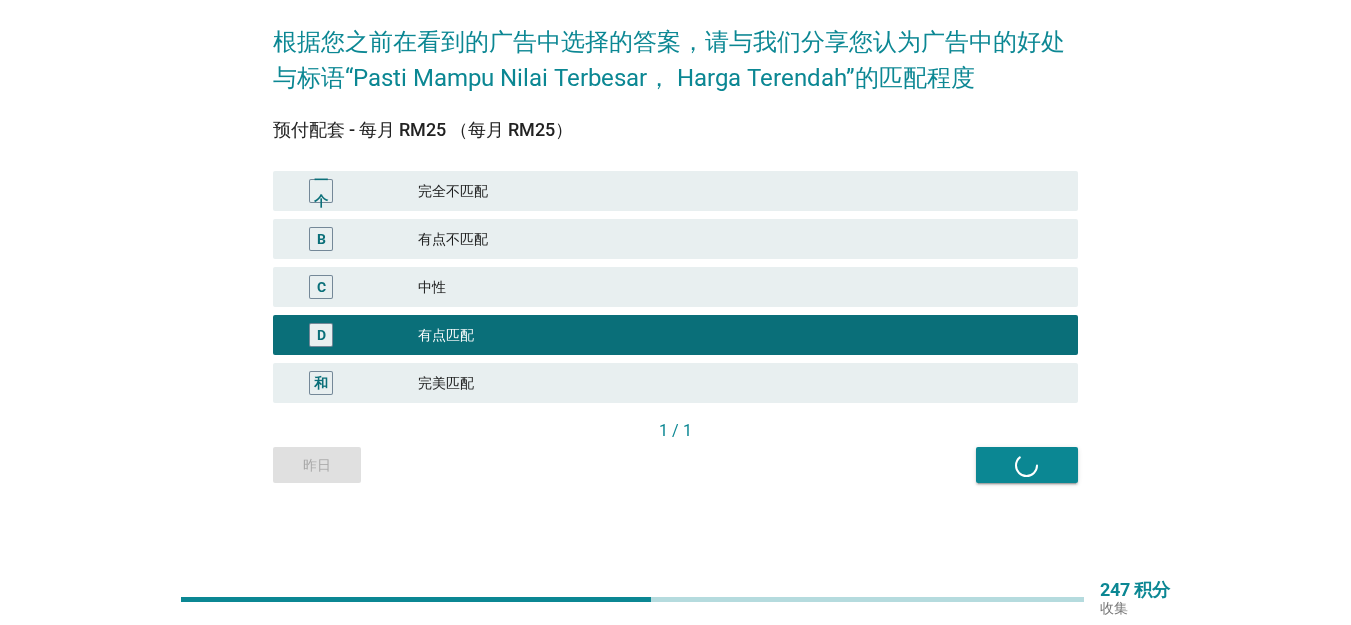 scroll, scrollTop: 0, scrollLeft: 0, axis: both 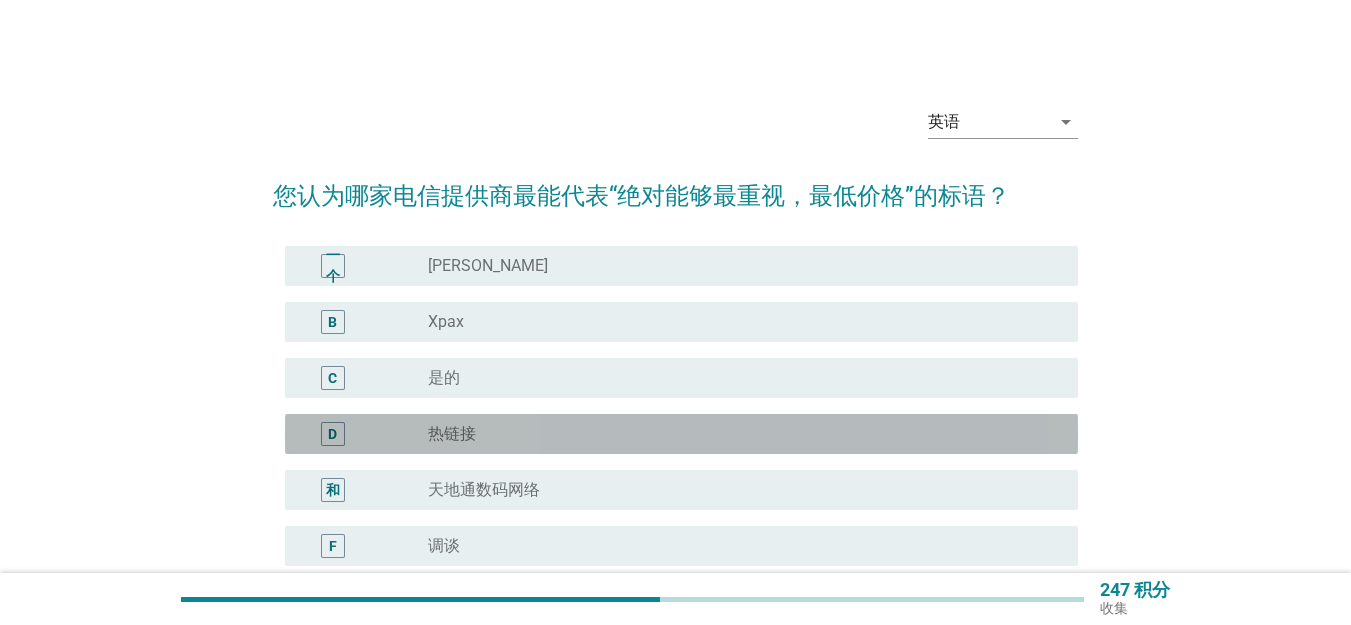 click on "D     radio_button_unchecked 热链接" at bounding box center [681, 434] 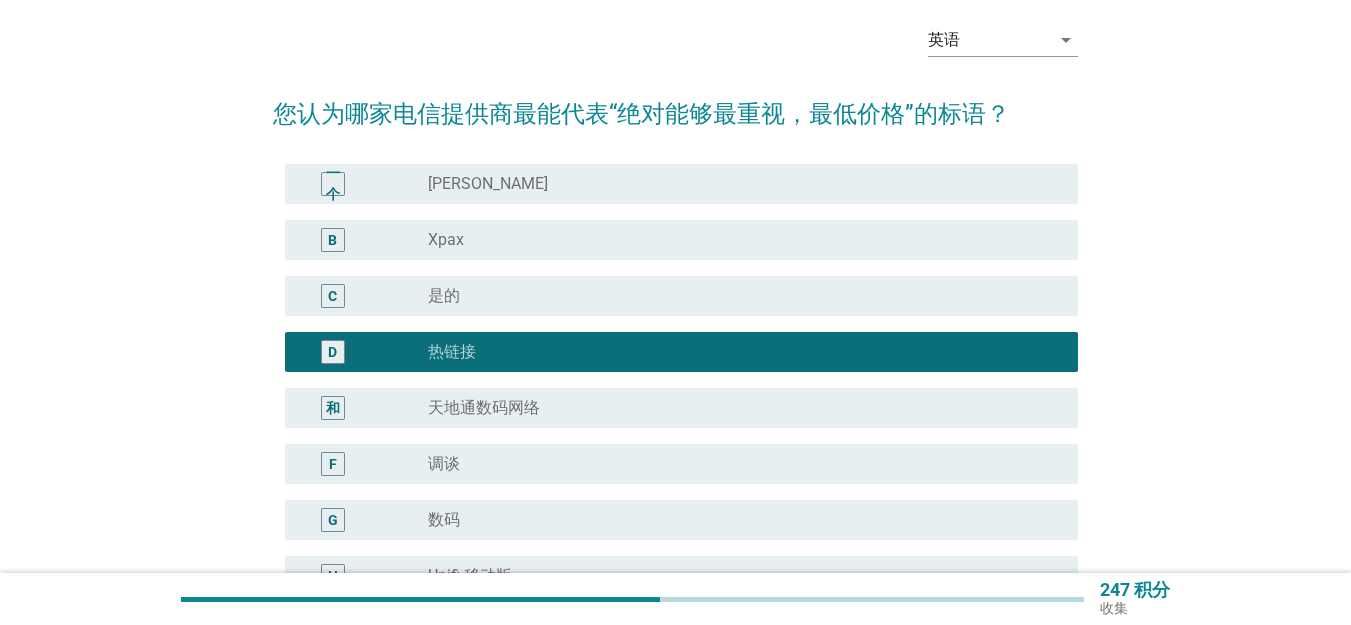 scroll, scrollTop: 500, scrollLeft: 0, axis: vertical 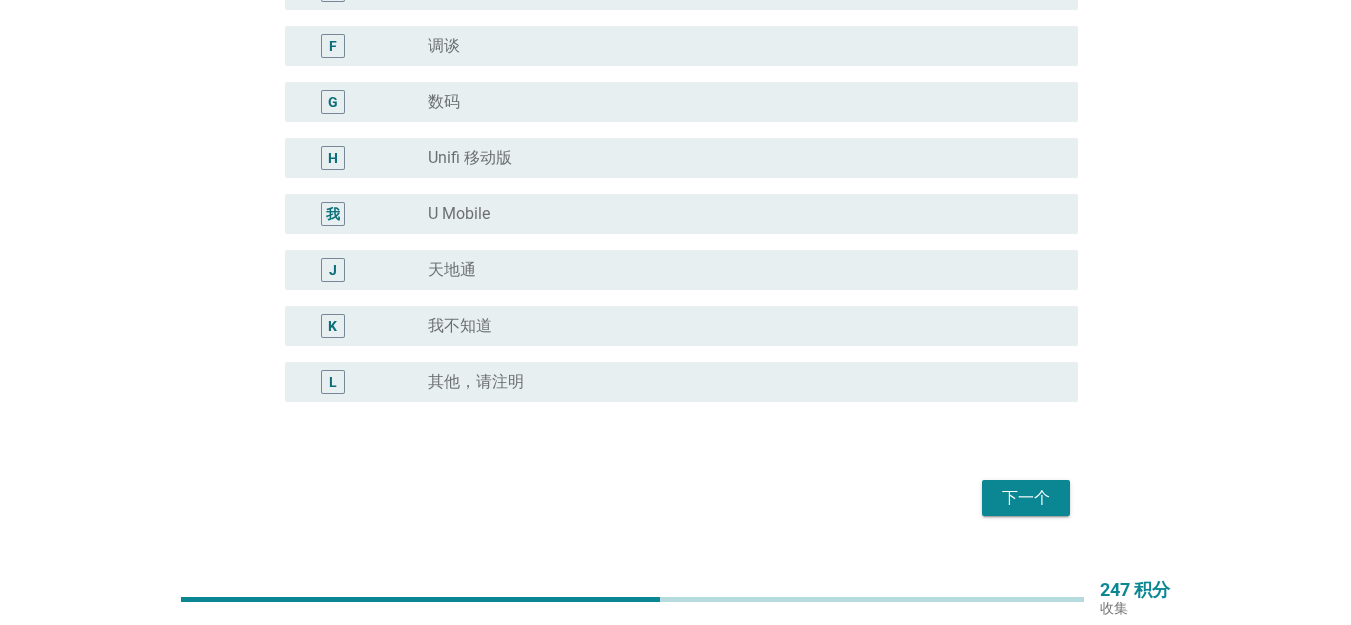 click on "下一个" at bounding box center (1026, 498) 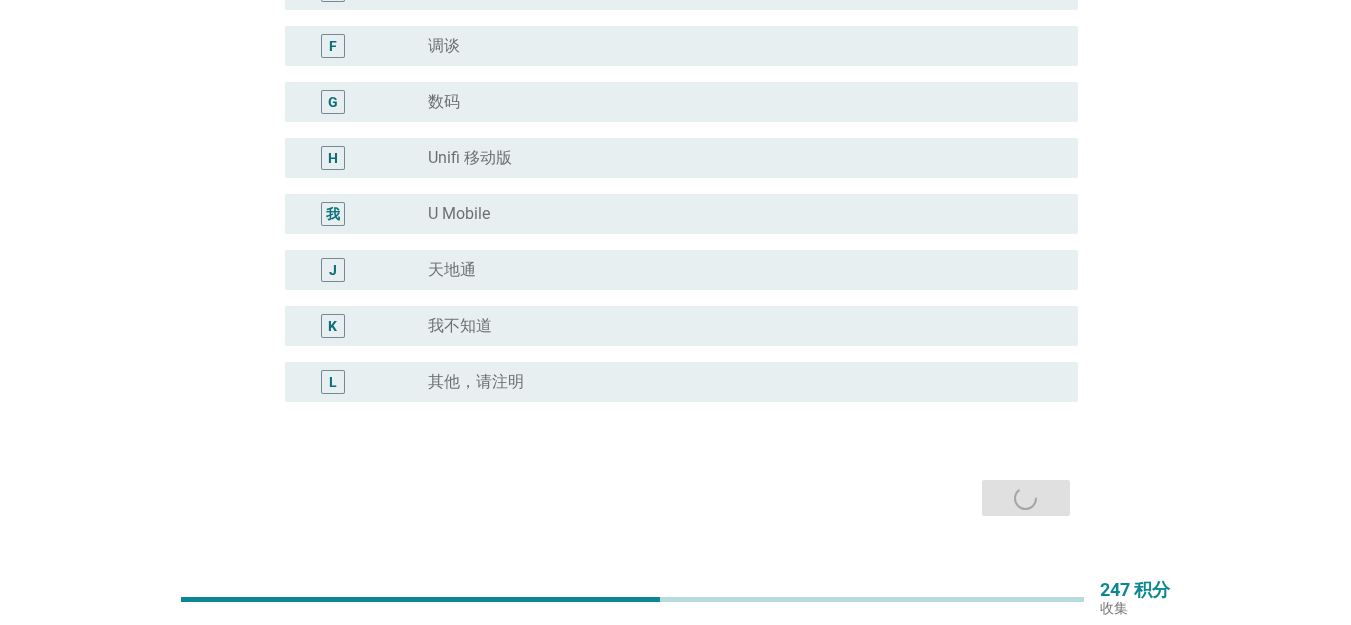 scroll, scrollTop: 0, scrollLeft: 0, axis: both 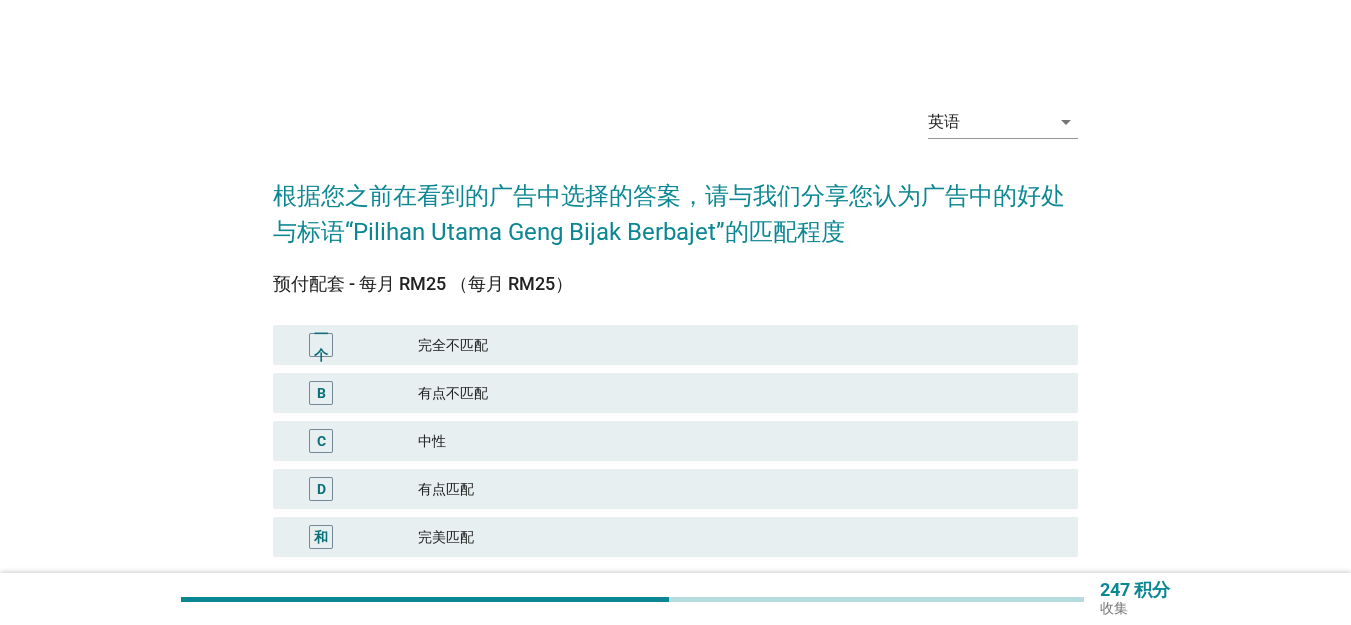 click on "D   有点匹配" at bounding box center (675, 489) 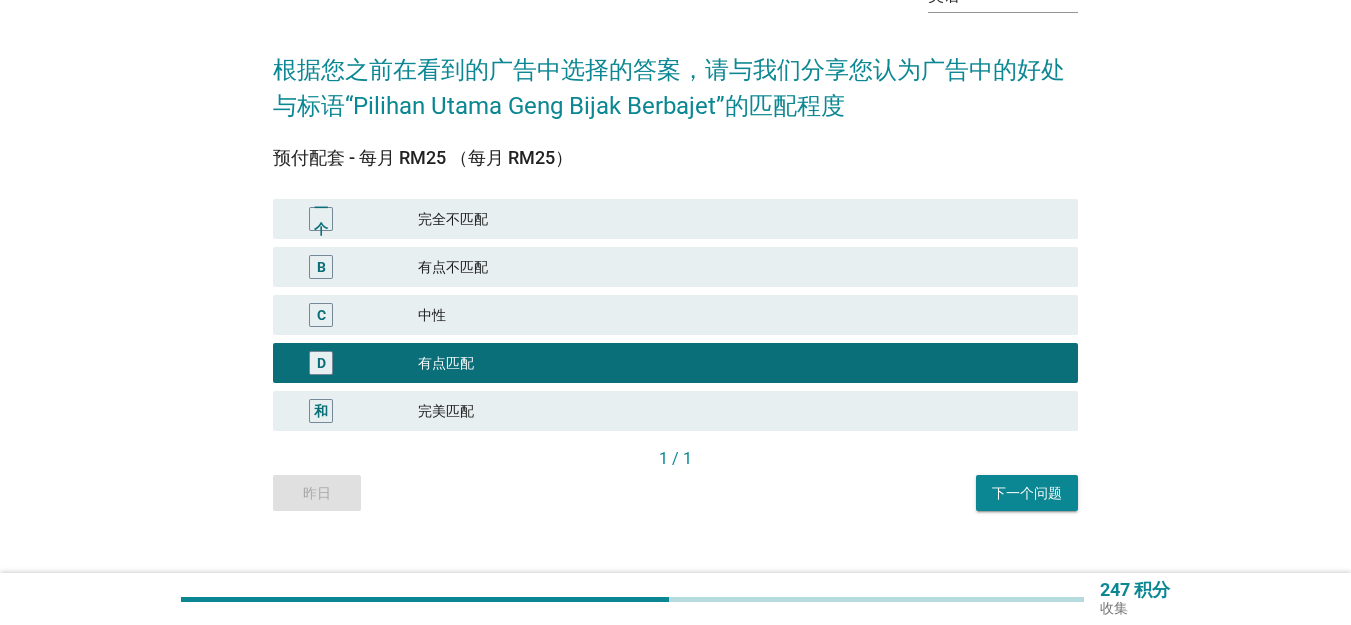 scroll, scrollTop: 154, scrollLeft: 0, axis: vertical 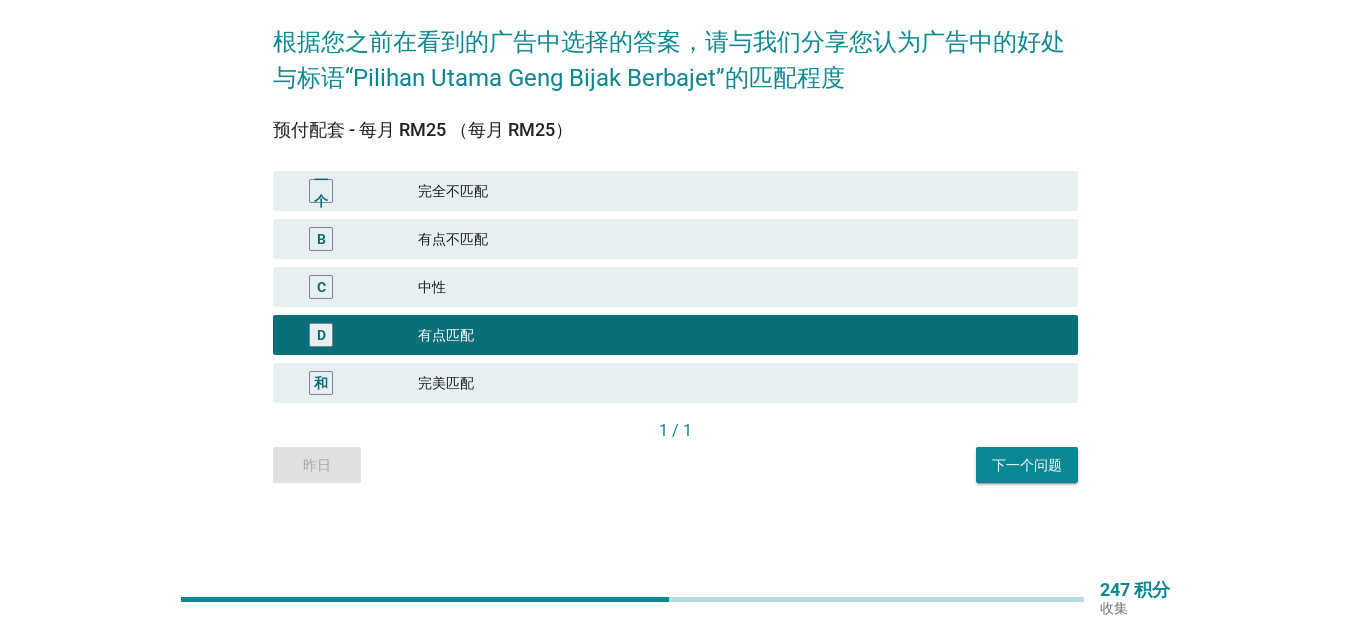 click on "英语 arrow_drop_down   根据您之前在看到的广告中选择的答案，请与我们分享您认为广告中的好处与标语“Pilihan Utama Geng Bijak Berbajet”的匹配程度     预付配套 - 每月 RM25 （每月 RM25）     一个   完全不匹配 B   有点不匹配 C   中性 D   有点匹配 和   完美匹配     1 / 1   昨日   下一个问题" at bounding box center (675, 209) 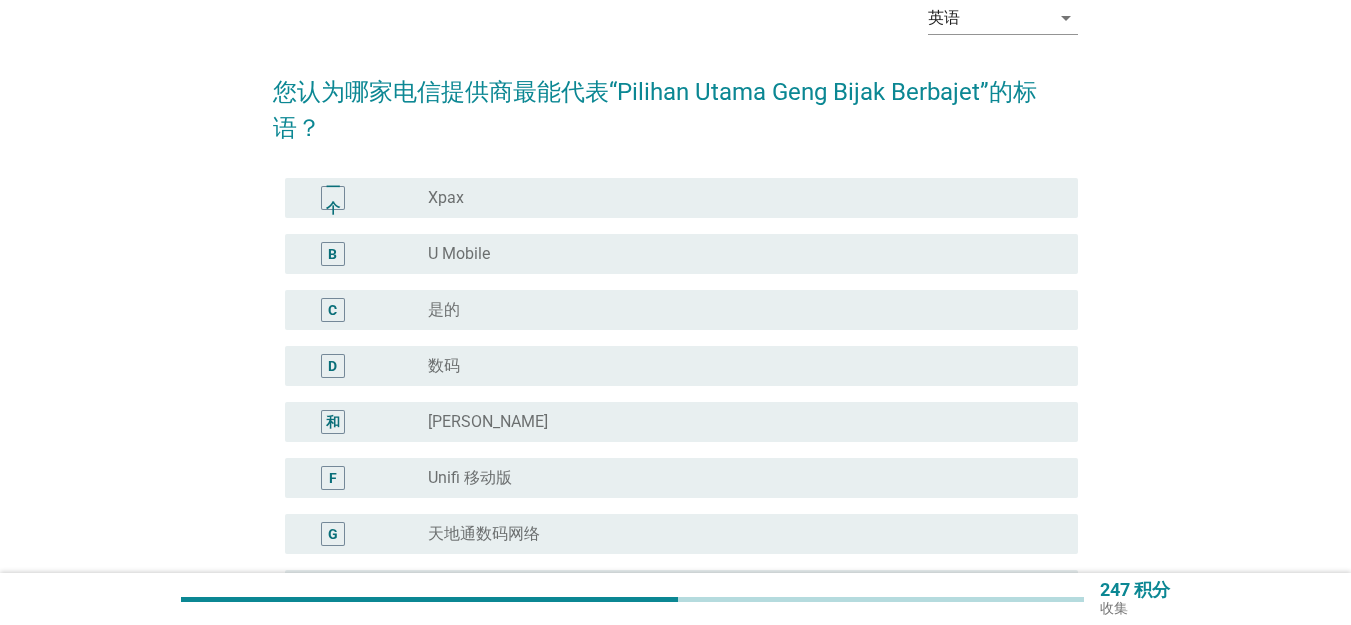 scroll, scrollTop: 167, scrollLeft: 0, axis: vertical 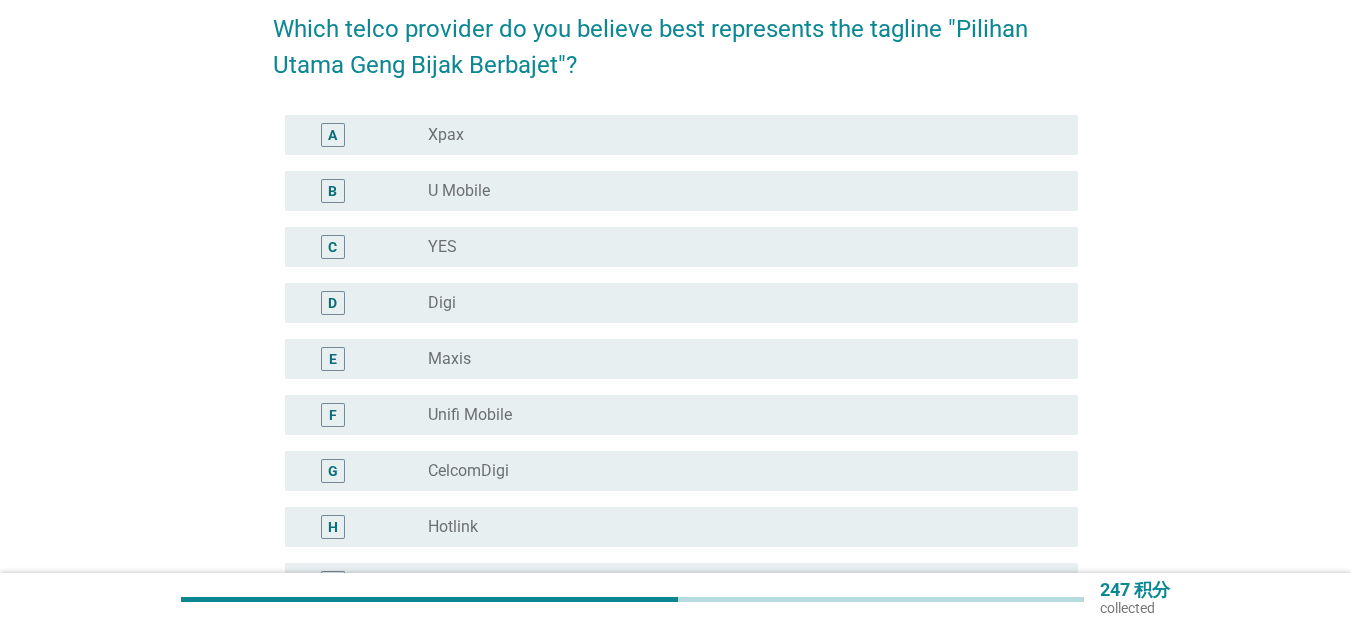 click on "D     radio_button_unchecked Digi" at bounding box center (681, 303) 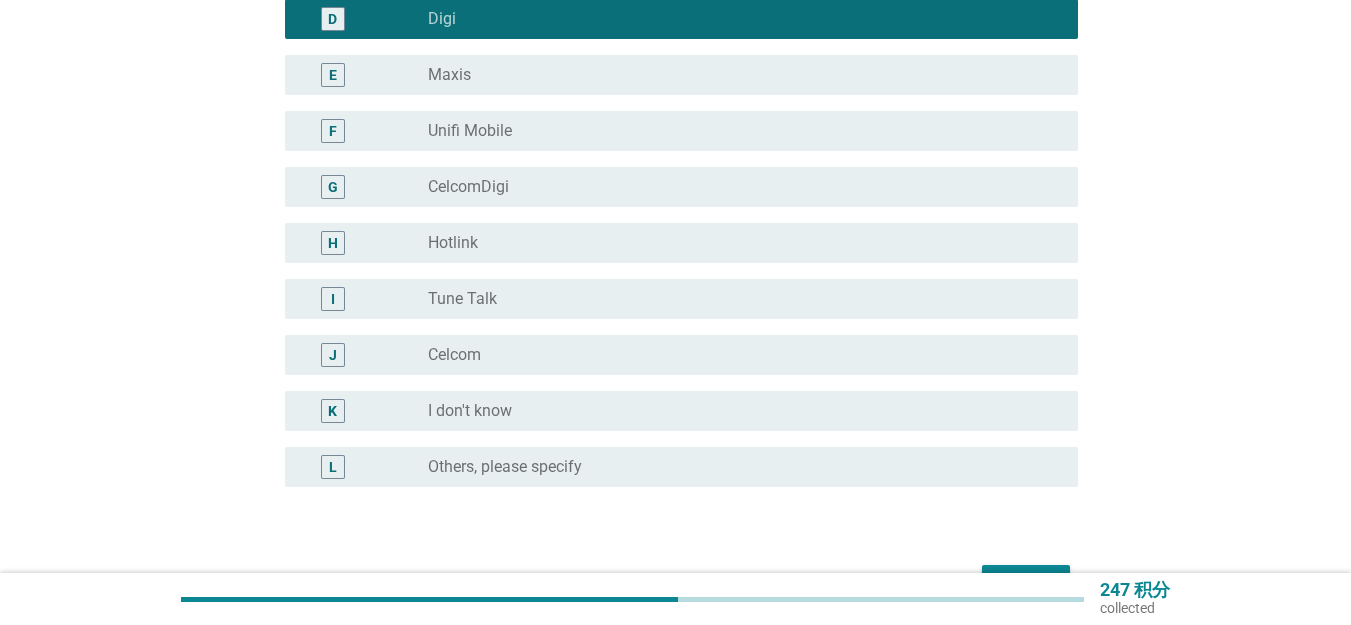 scroll, scrollTop: 575, scrollLeft: 0, axis: vertical 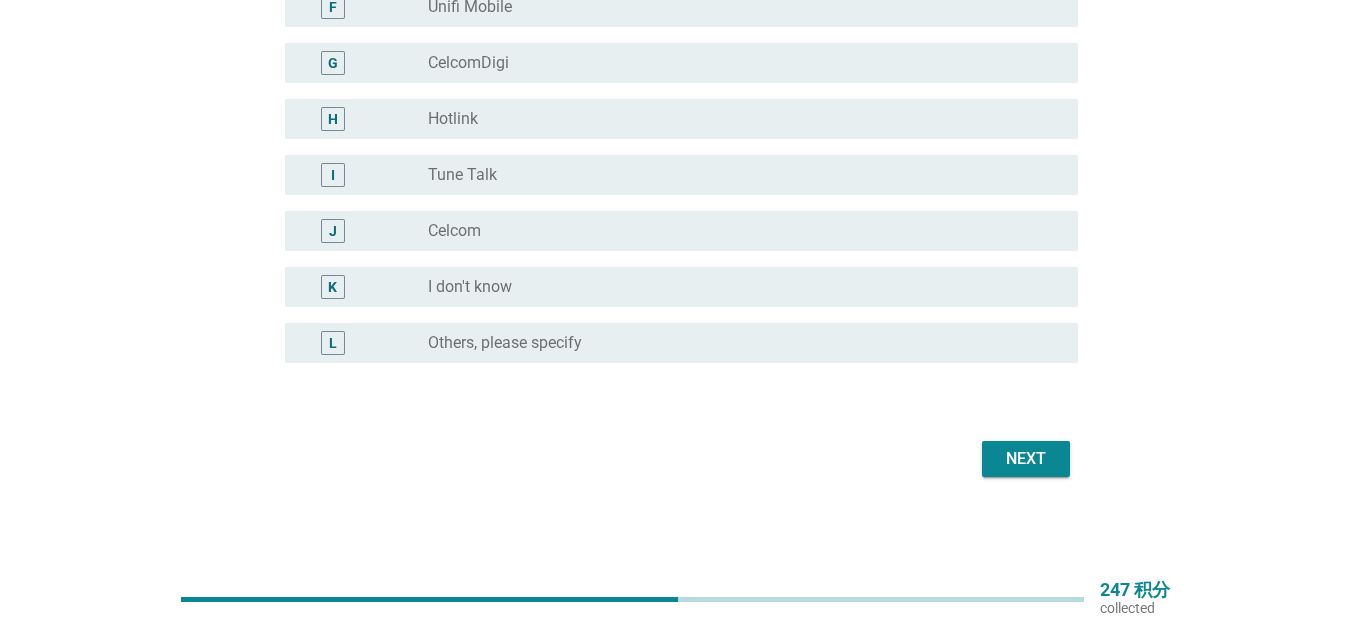 click on "Next" at bounding box center [1026, 459] 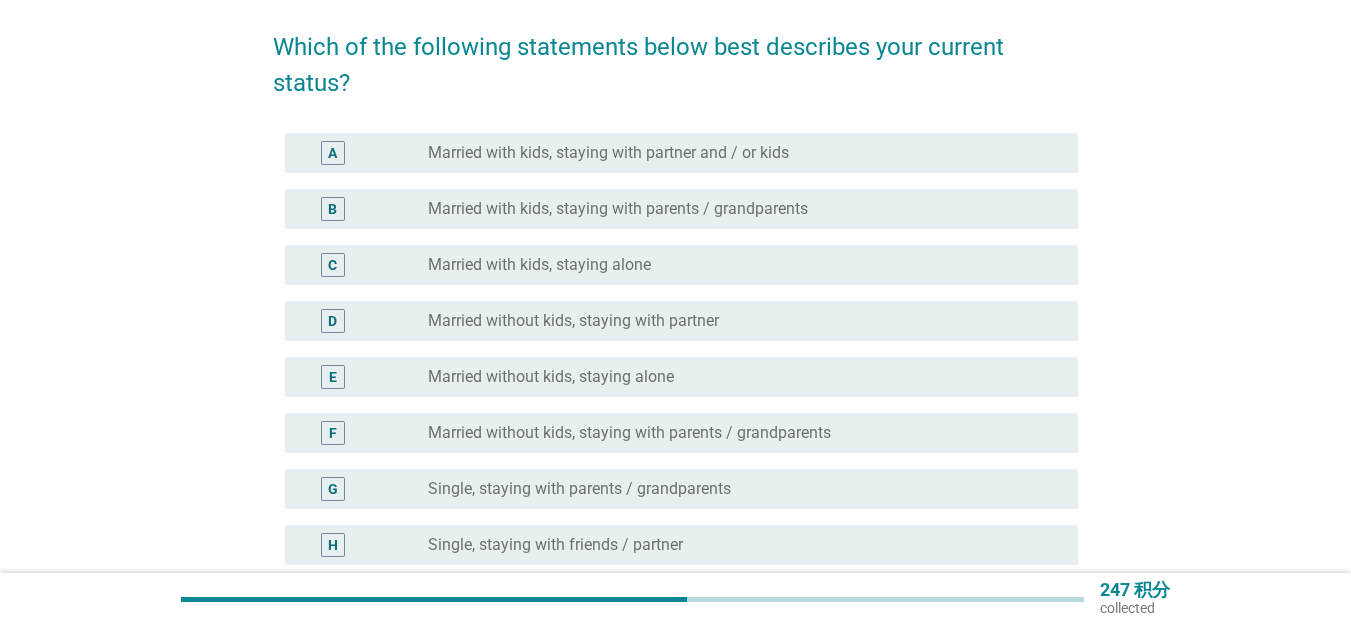 scroll, scrollTop: 333, scrollLeft: 0, axis: vertical 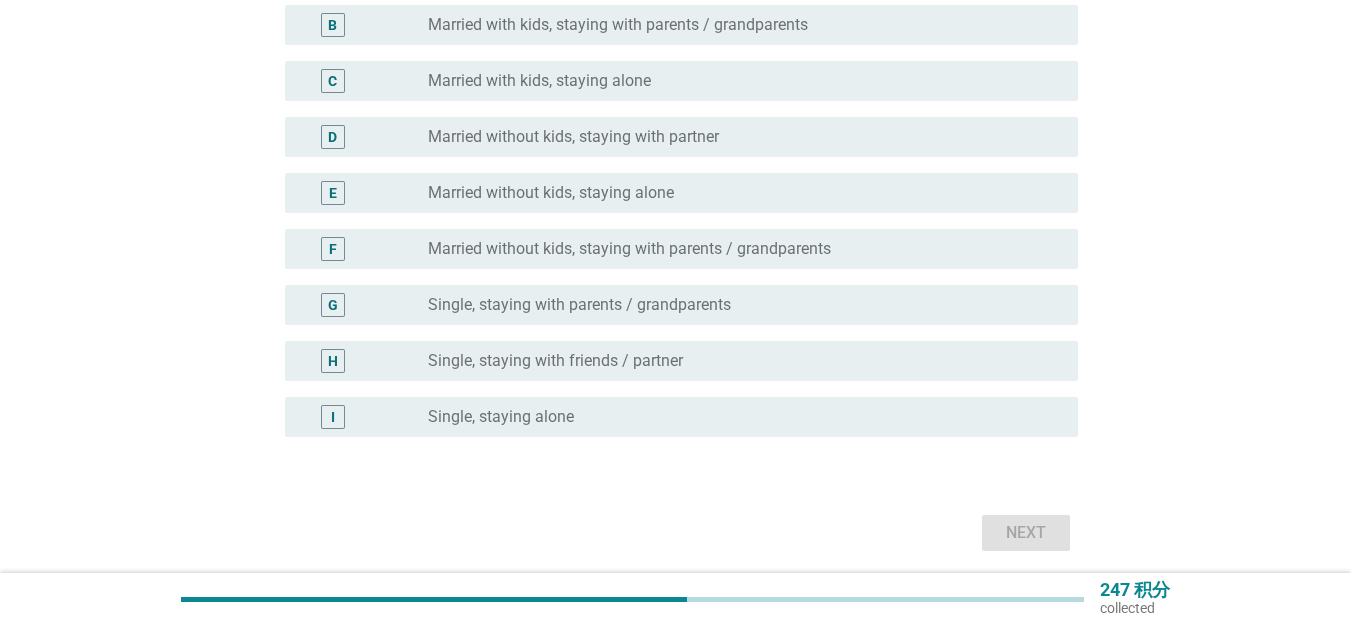 click on "radio_button_unchecked Single, staying with parents / grandparents" at bounding box center [737, 305] 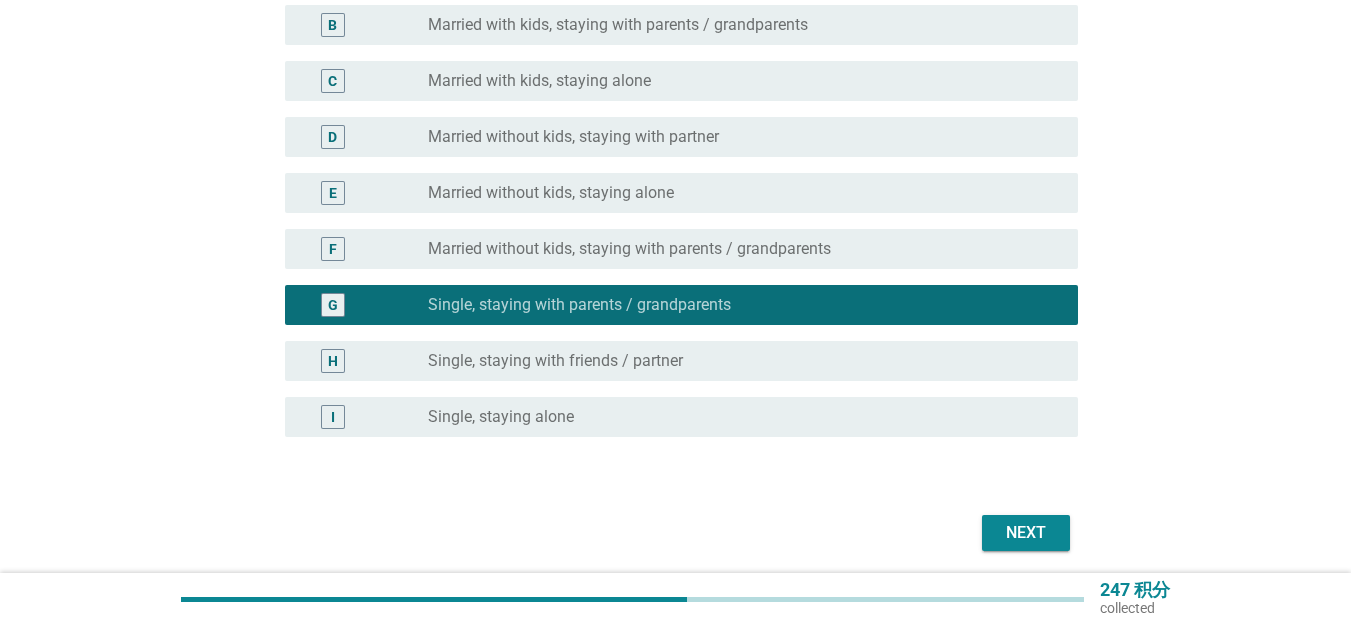 click on "Next" at bounding box center (1026, 533) 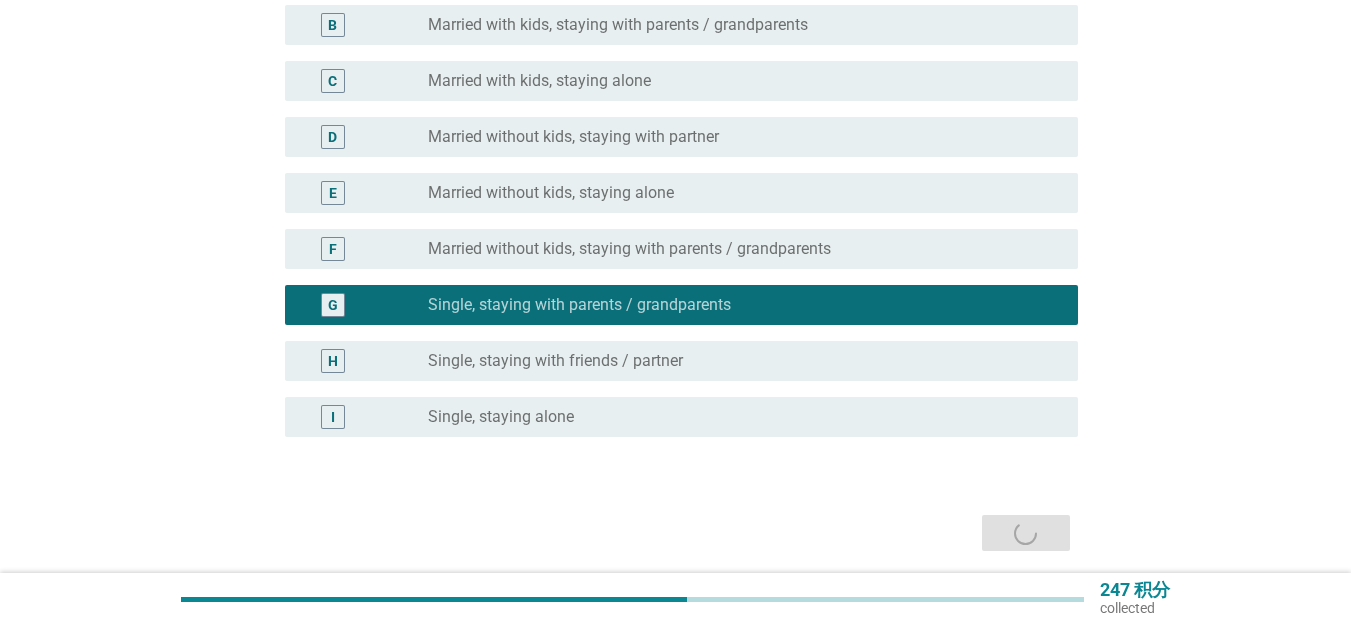 scroll, scrollTop: 0, scrollLeft: 0, axis: both 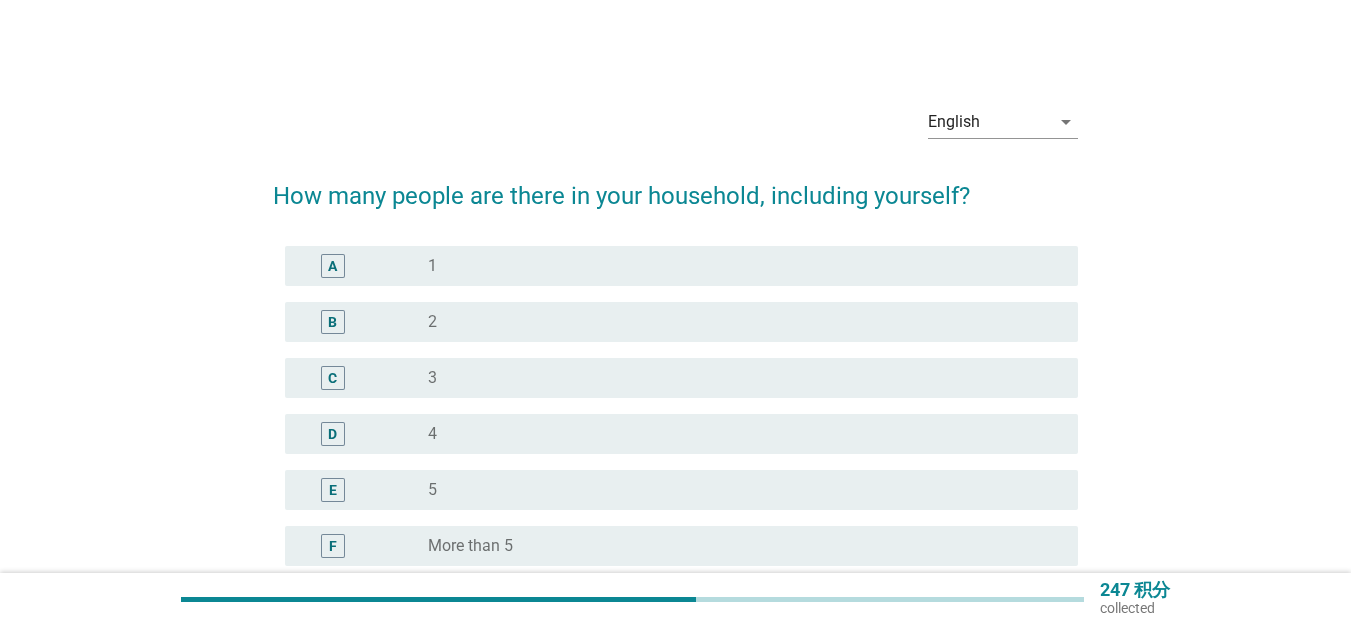 click on "radio_button_unchecked 4" at bounding box center [737, 434] 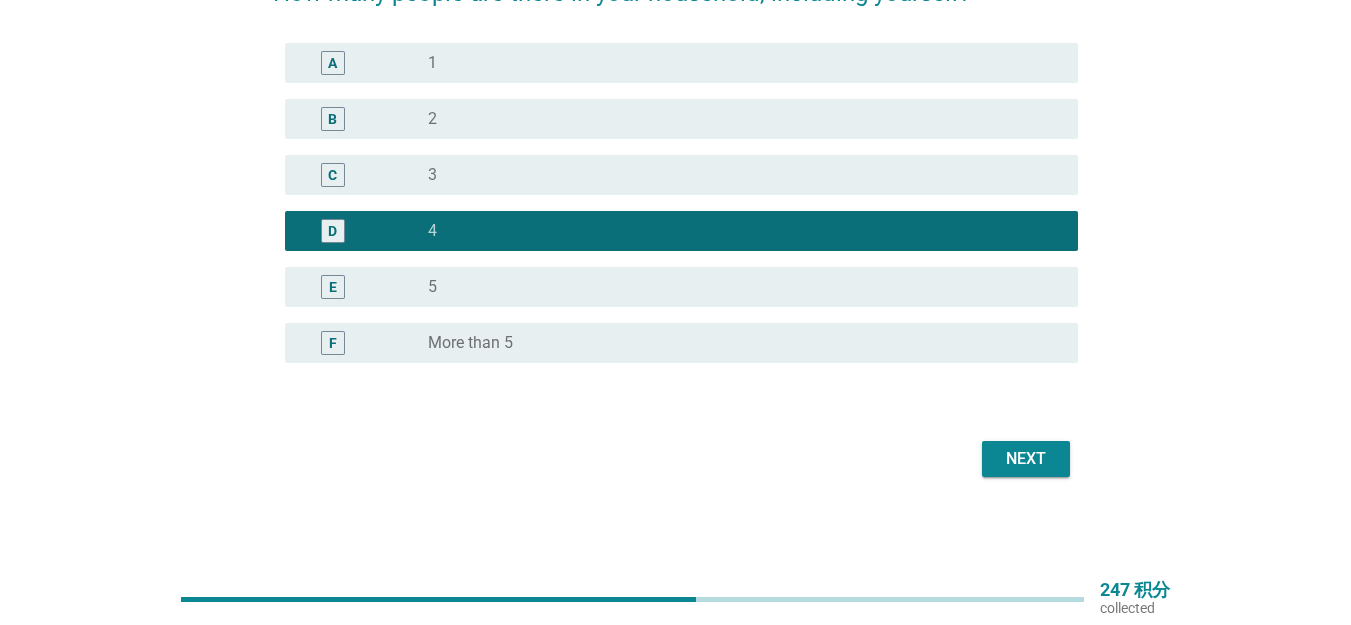 click on "Next" at bounding box center (1026, 459) 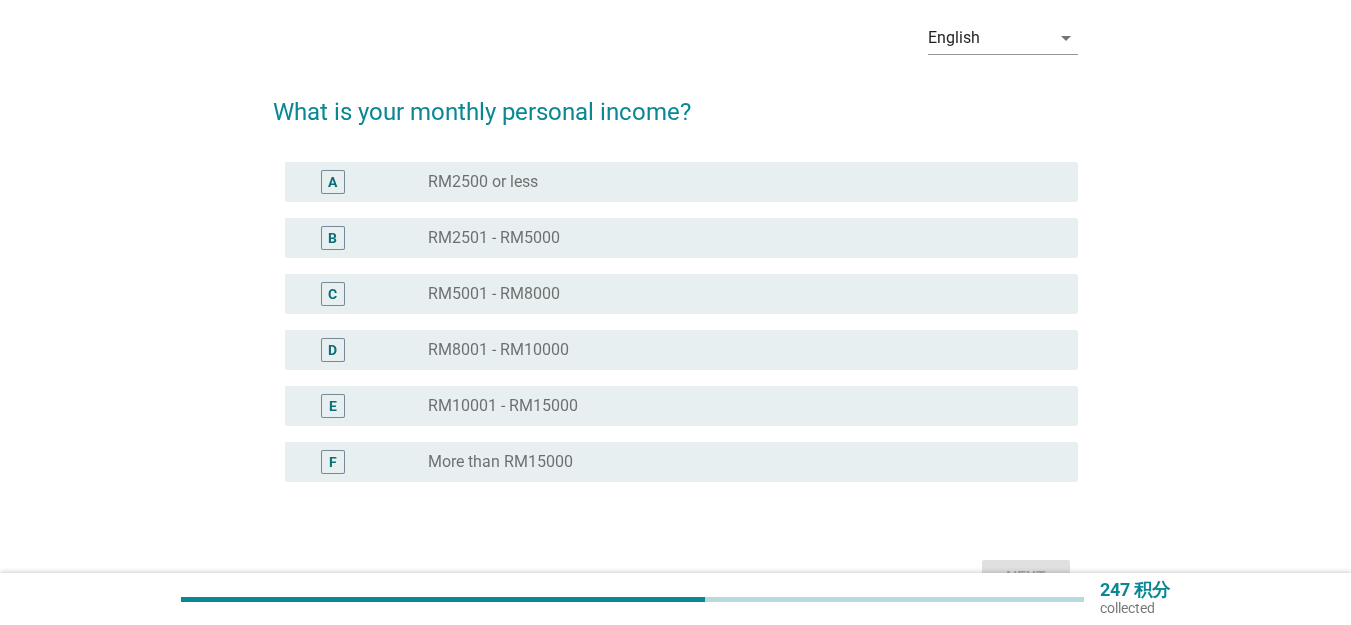scroll, scrollTop: 0, scrollLeft: 0, axis: both 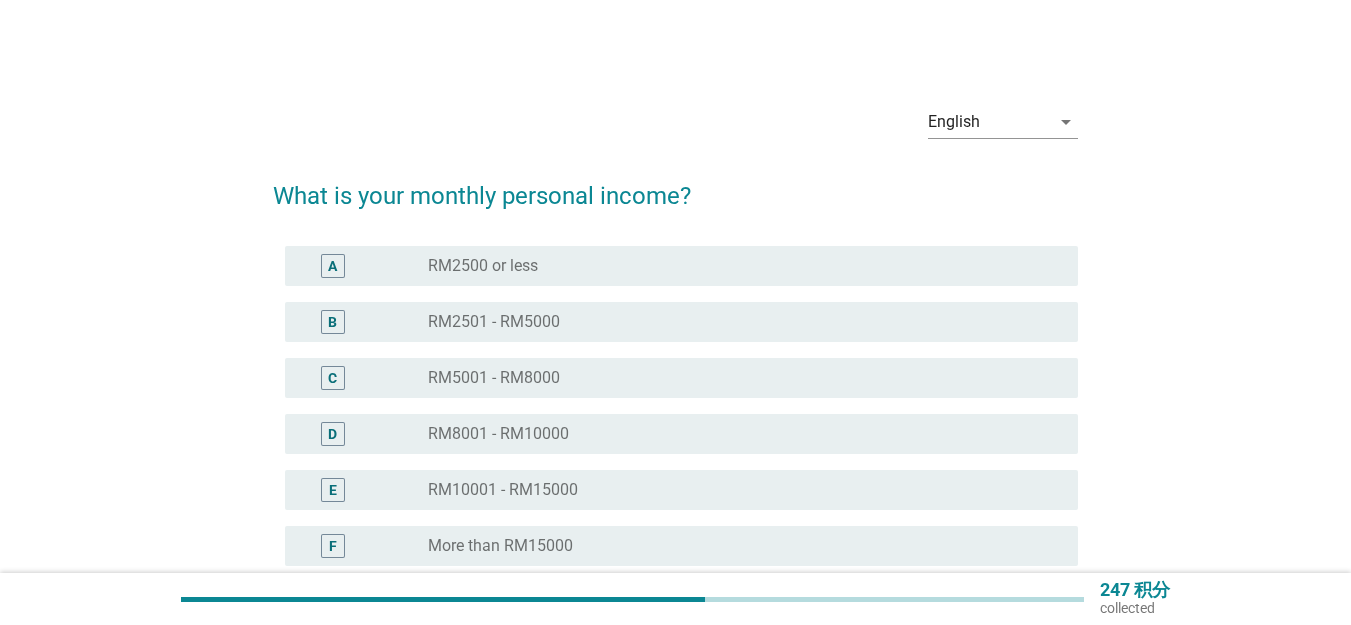 click on "radio_button_unchecked RM2500 or less" at bounding box center [737, 266] 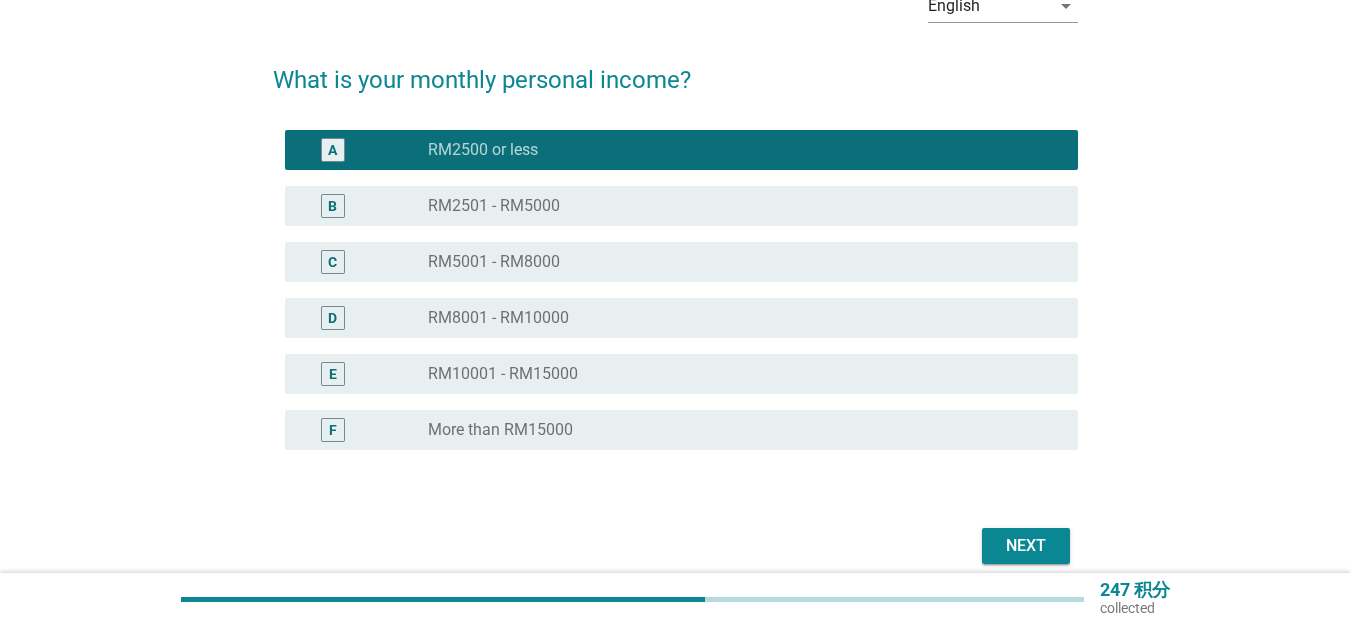 scroll, scrollTop: 203, scrollLeft: 0, axis: vertical 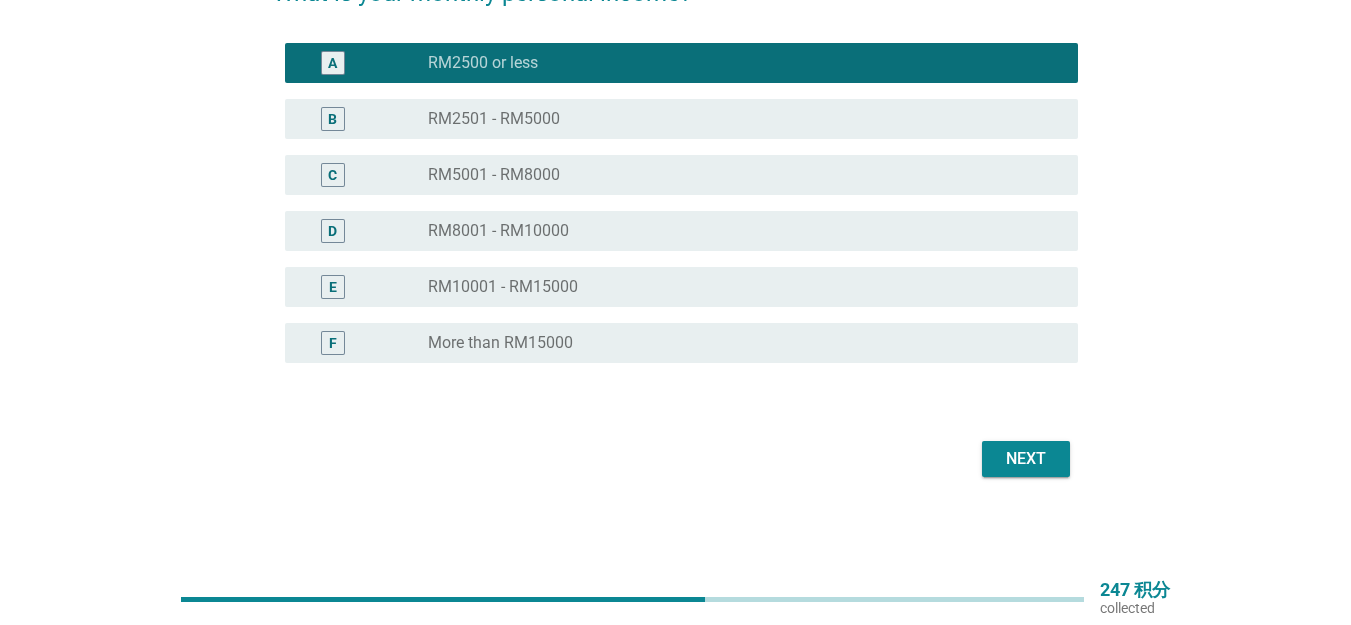 click on "Next" at bounding box center (675, 459) 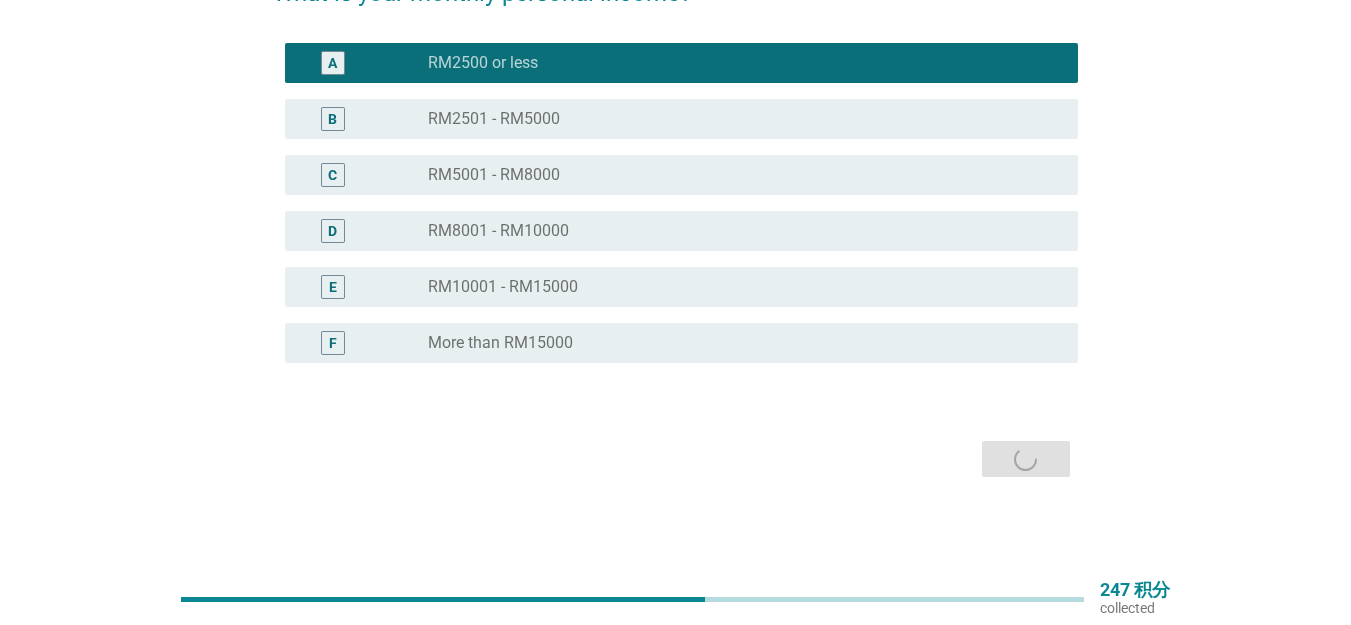 scroll, scrollTop: 0, scrollLeft: 0, axis: both 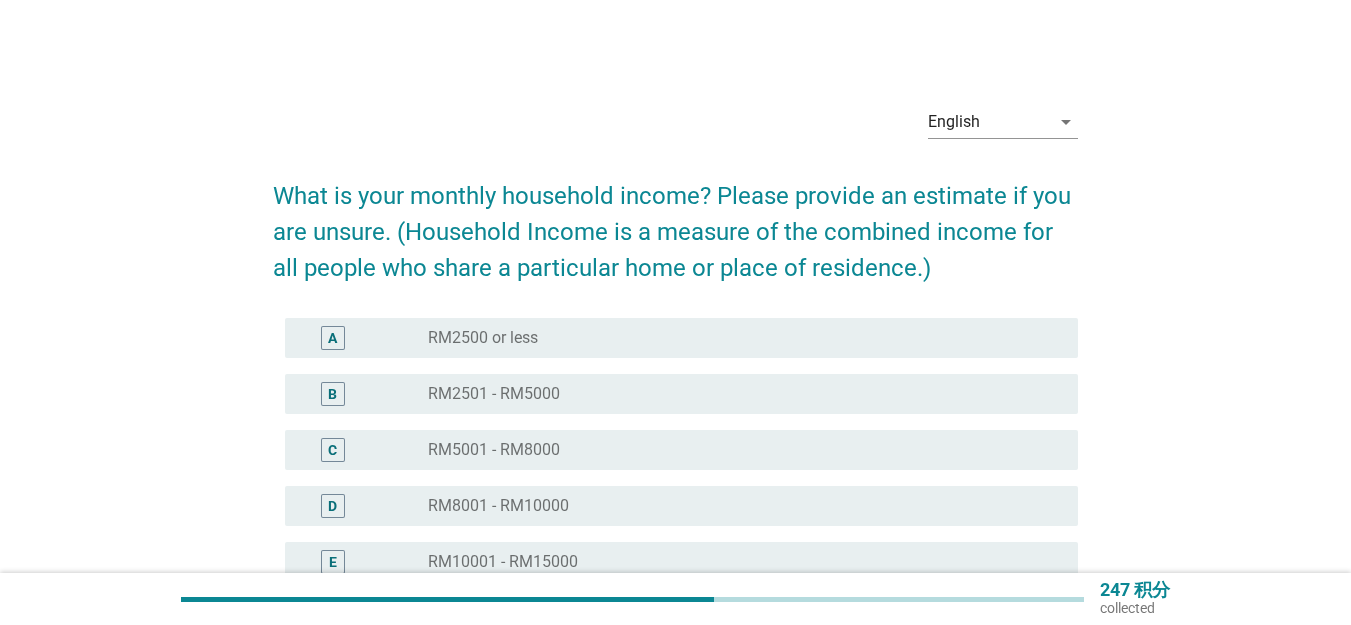 click on "radio_button_unchecked RM5001 - RM8000" at bounding box center [737, 450] 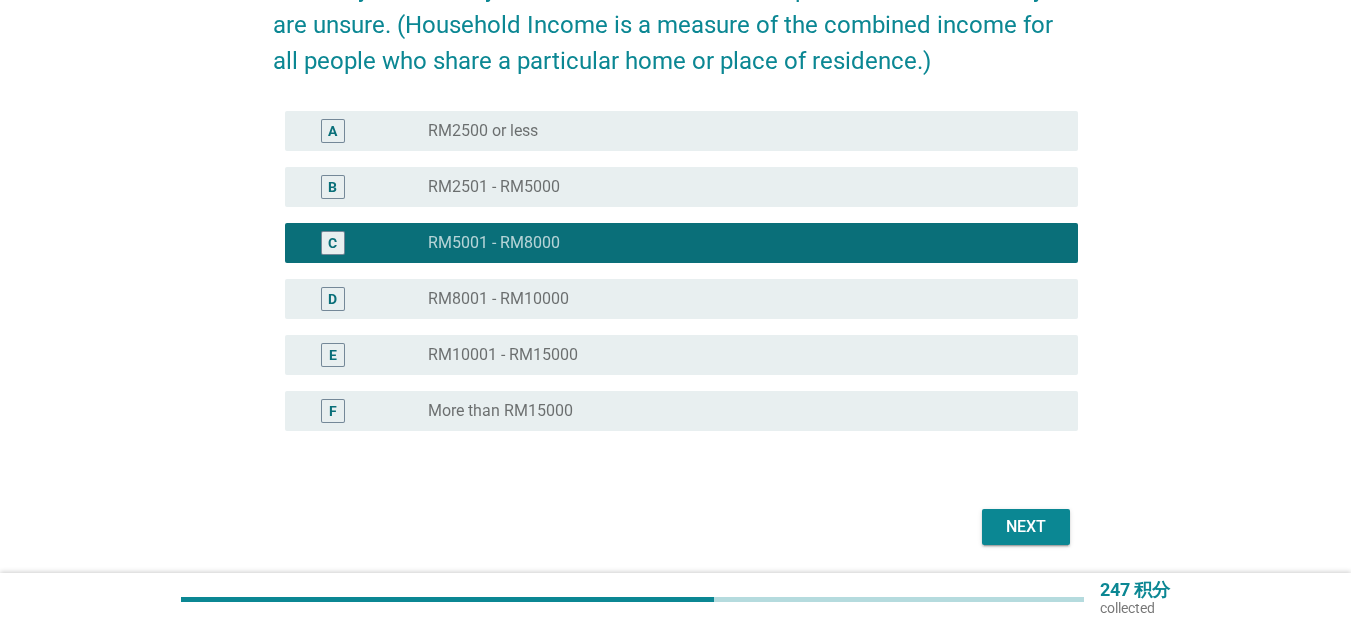 scroll, scrollTop: 275, scrollLeft: 0, axis: vertical 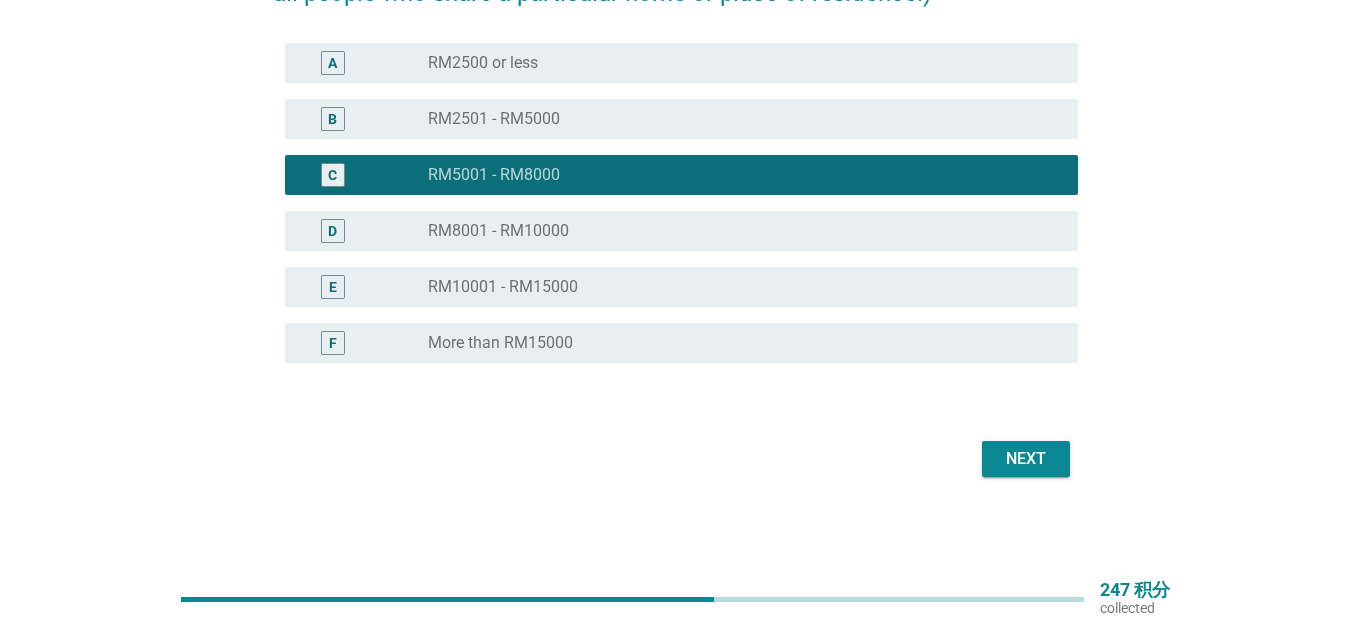 click on "English arrow_drop_down   What is your monthly household income? Please provide an estimate if you are unsure. (Household Income is a measure of the combined income for all people who share a particular home or place of residence.)     A     radio_button_unchecked RM2500 or less   B     radio_button_unchecked RM2501 - RM5000   C     radio_button_checked RM5001 - RM8000   D     radio_button_unchecked RM8001 - RM10000   E     radio_button_unchecked RM10001 - RM15000   F     radio_button_unchecked More than RM15000     Next" at bounding box center [675, 149] 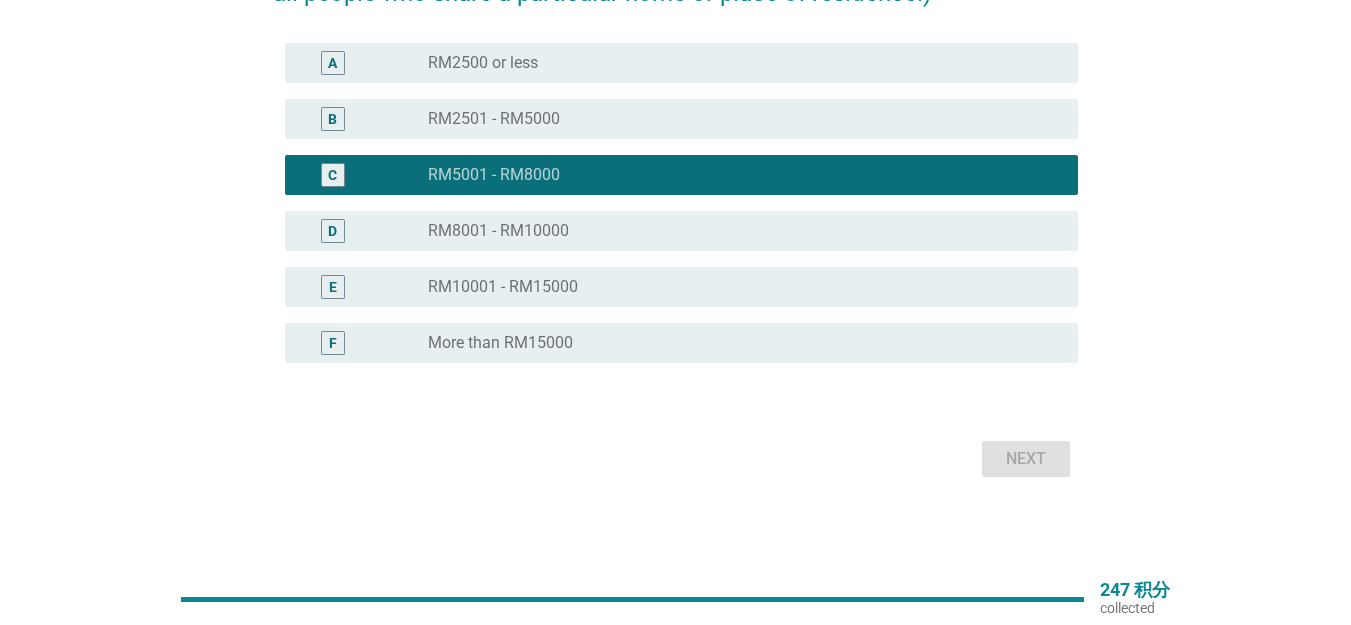 scroll, scrollTop: 0, scrollLeft: 0, axis: both 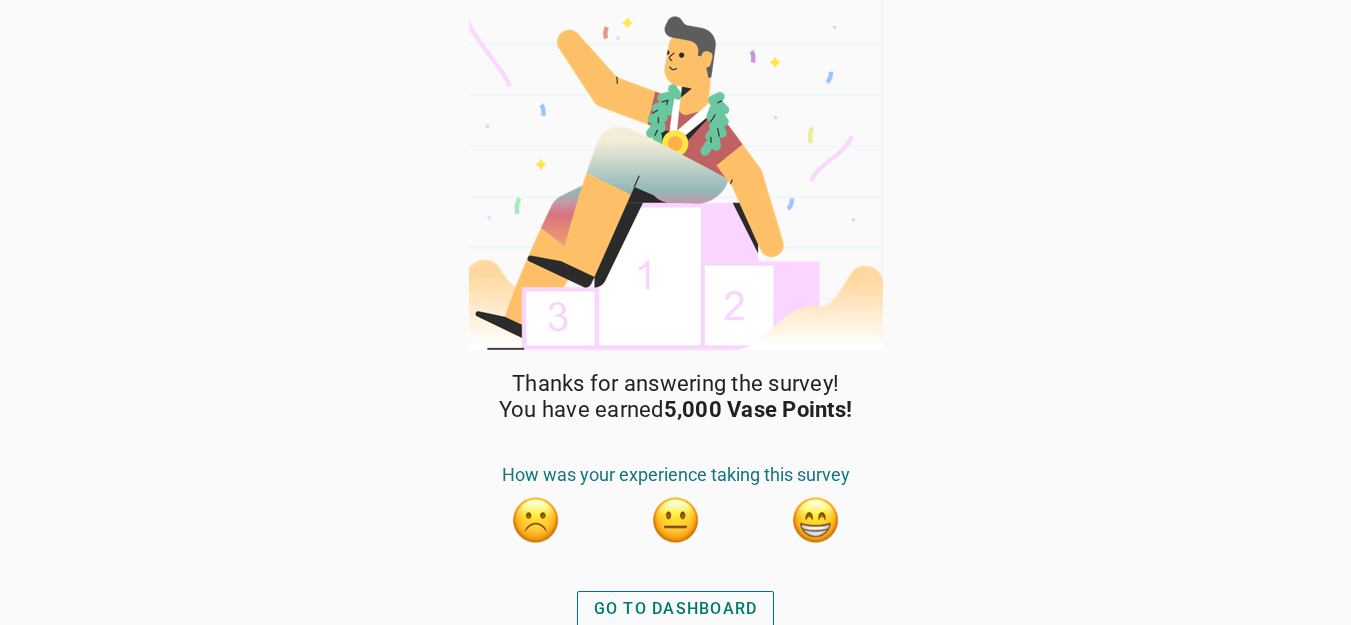 click at bounding box center [676, 520] 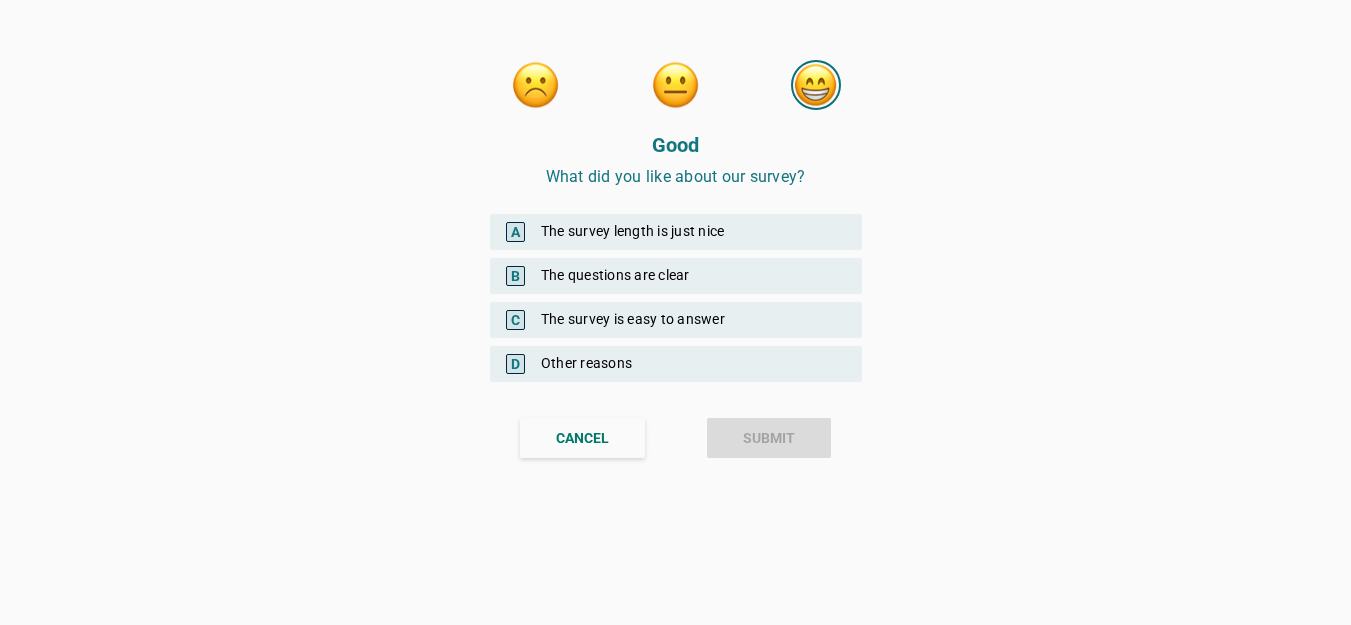 click on "C
The survey is easy to answer" at bounding box center [676, 320] 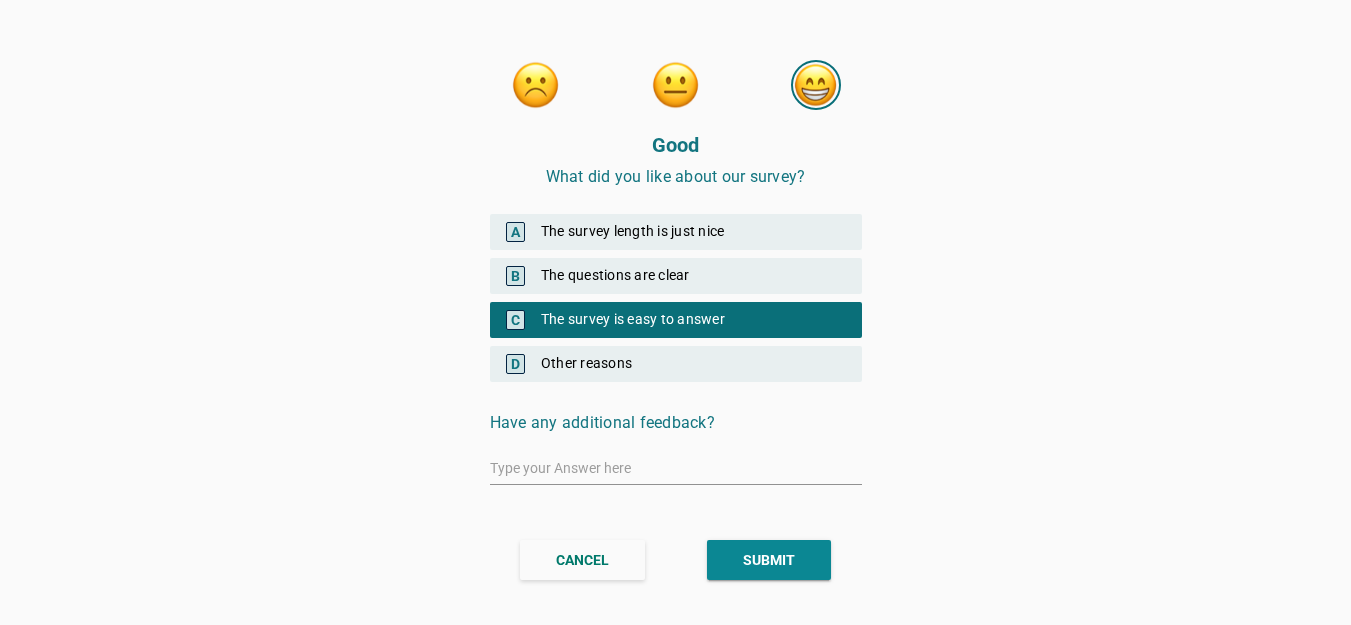 click on "CANCEL
SUBMIT" at bounding box center [676, 560] 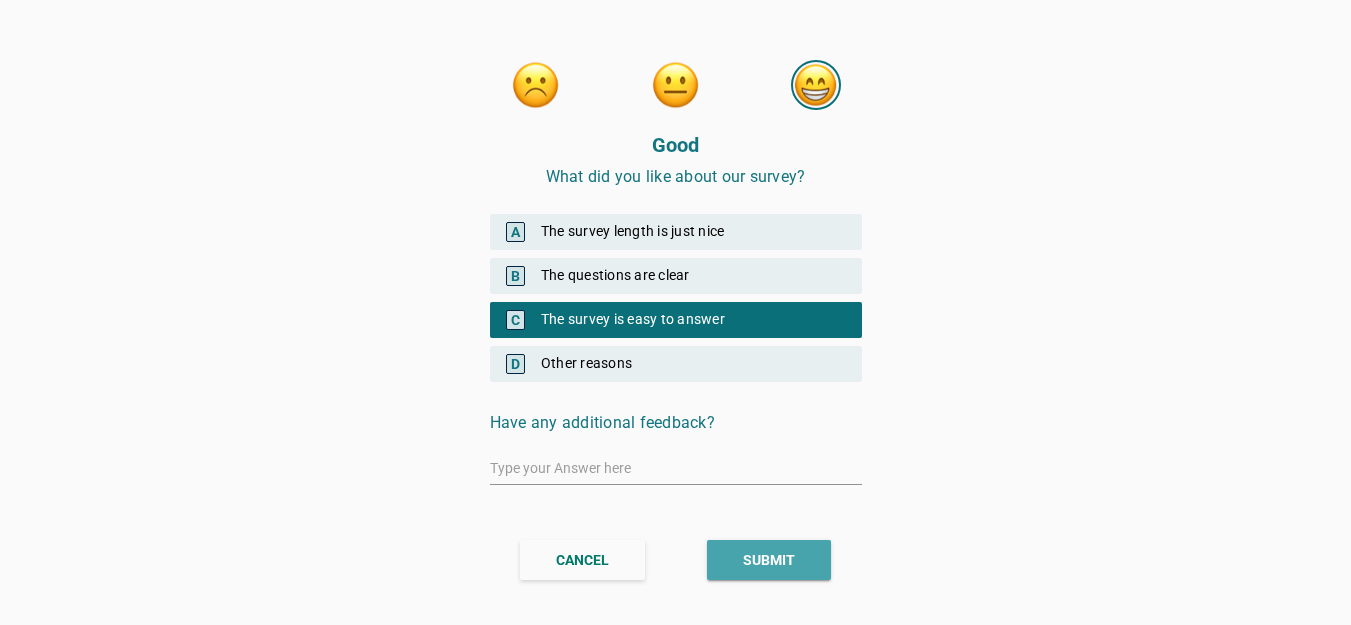 click on "SUBMIT" at bounding box center [769, 560] 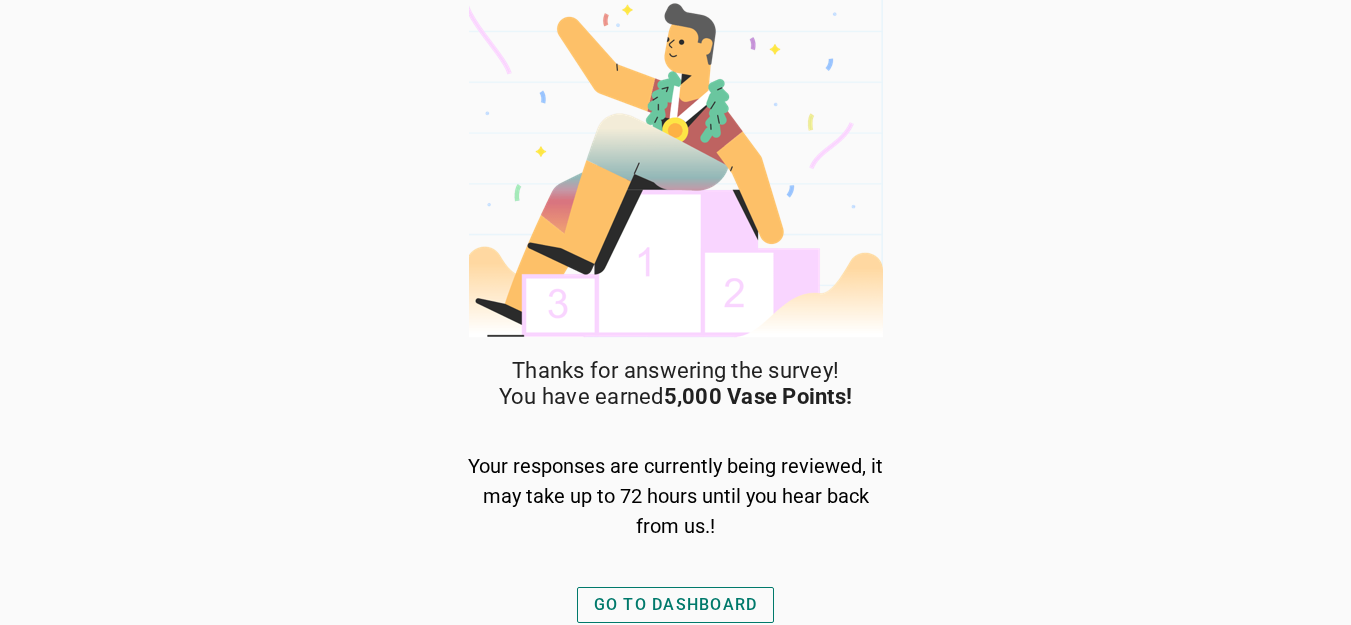 scroll, scrollTop: 17, scrollLeft: 0, axis: vertical 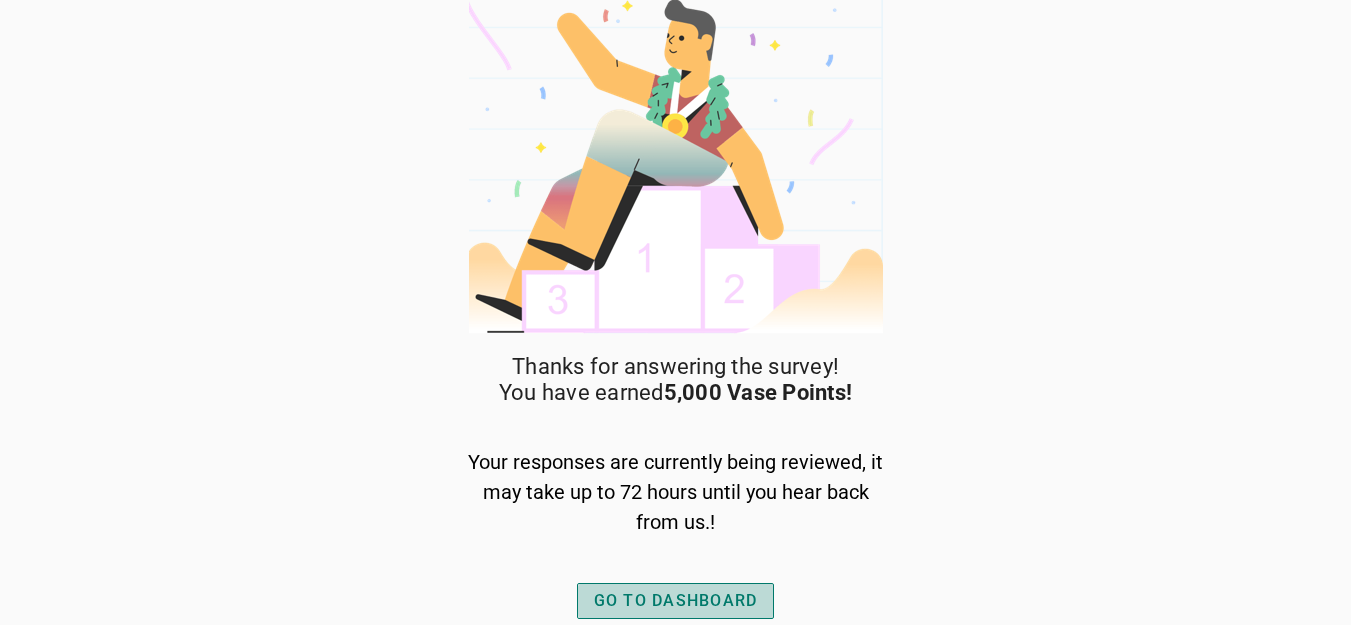 click on "GO TO DASHBOARD" at bounding box center (676, 601) 